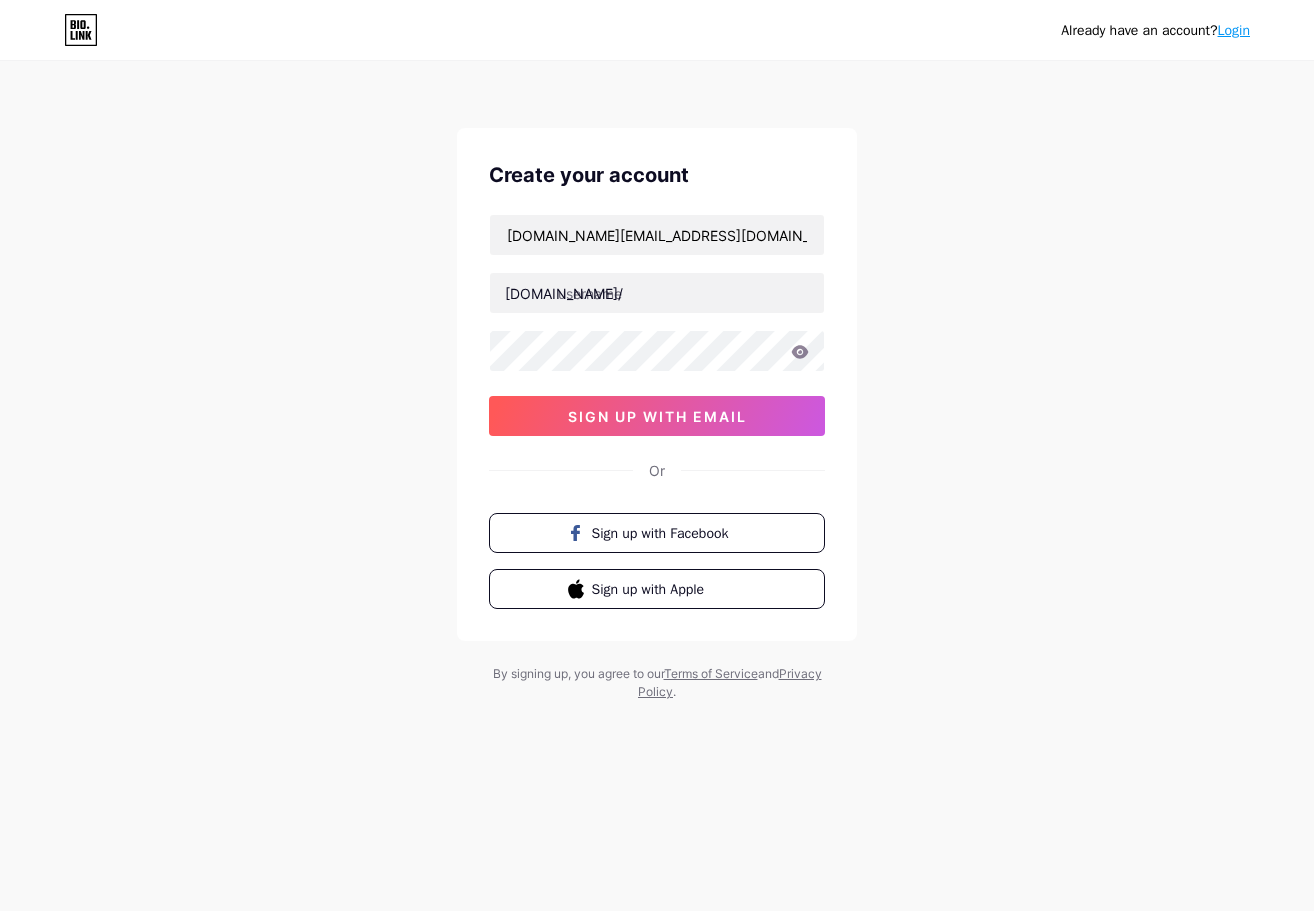 scroll, scrollTop: 0, scrollLeft: 0, axis: both 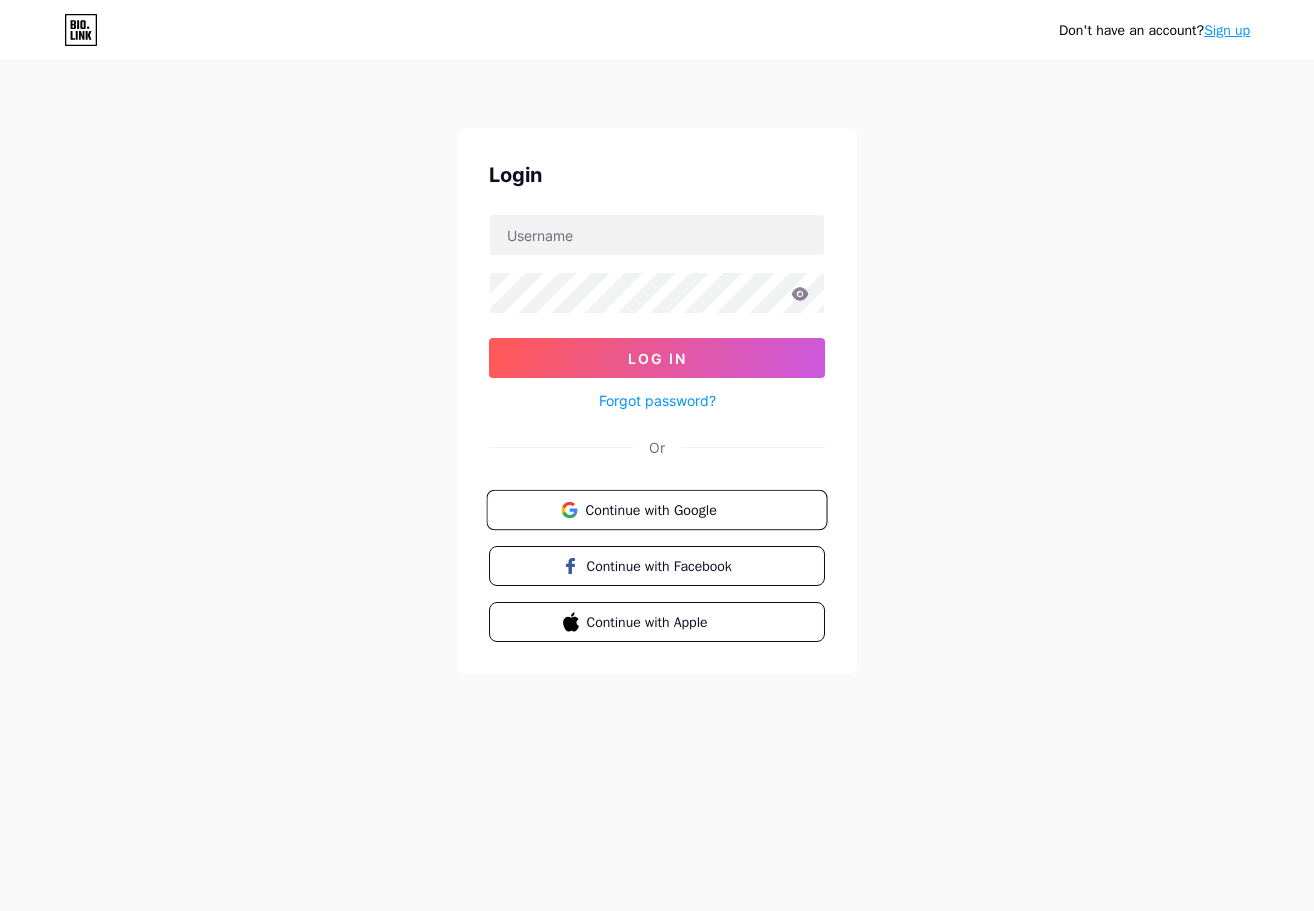click on "Continue with Google" at bounding box center [668, 509] 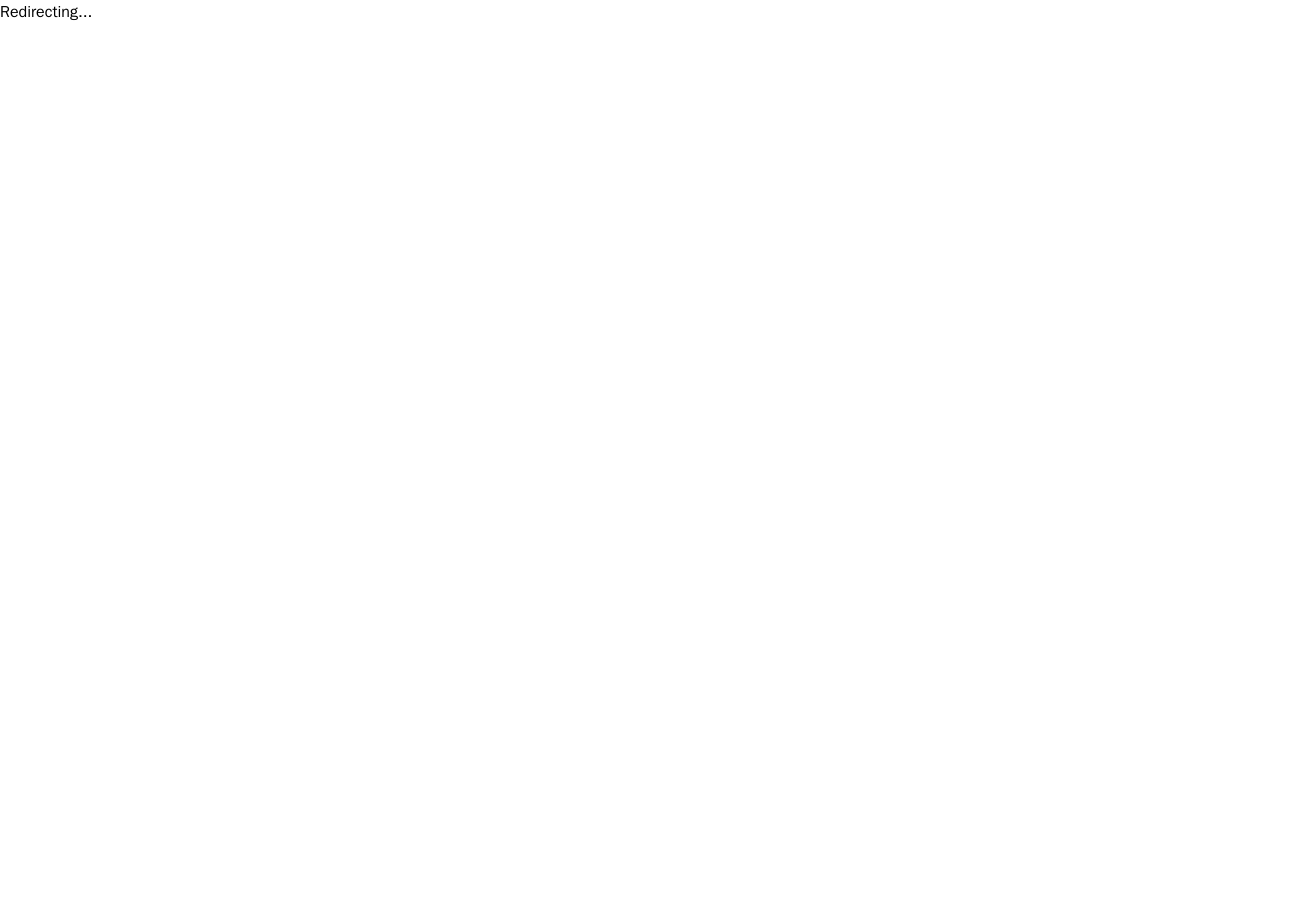 scroll, scrollTop: 0, scrollLeft: 0, axis: both 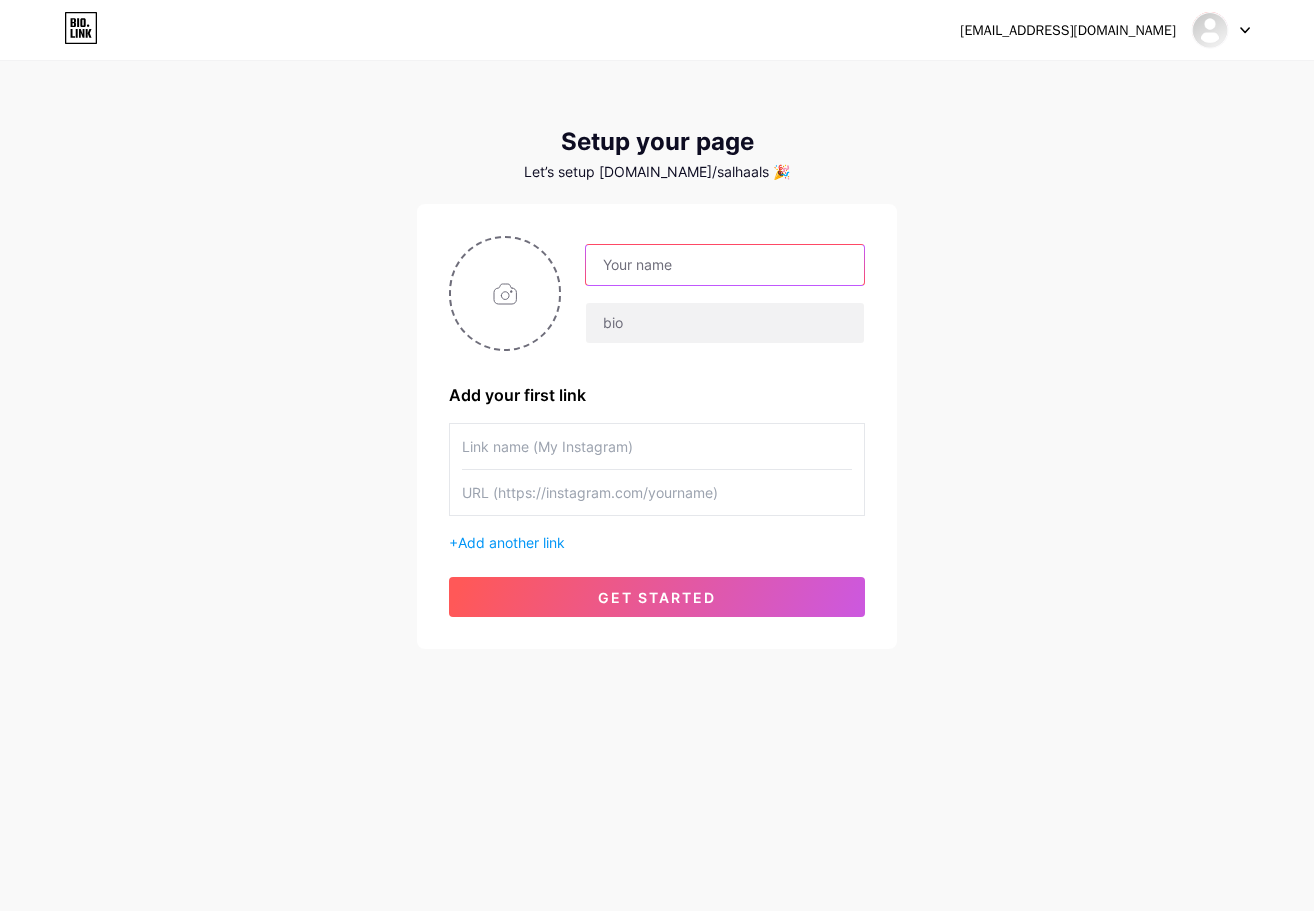 click at bounding box center (725, 265) 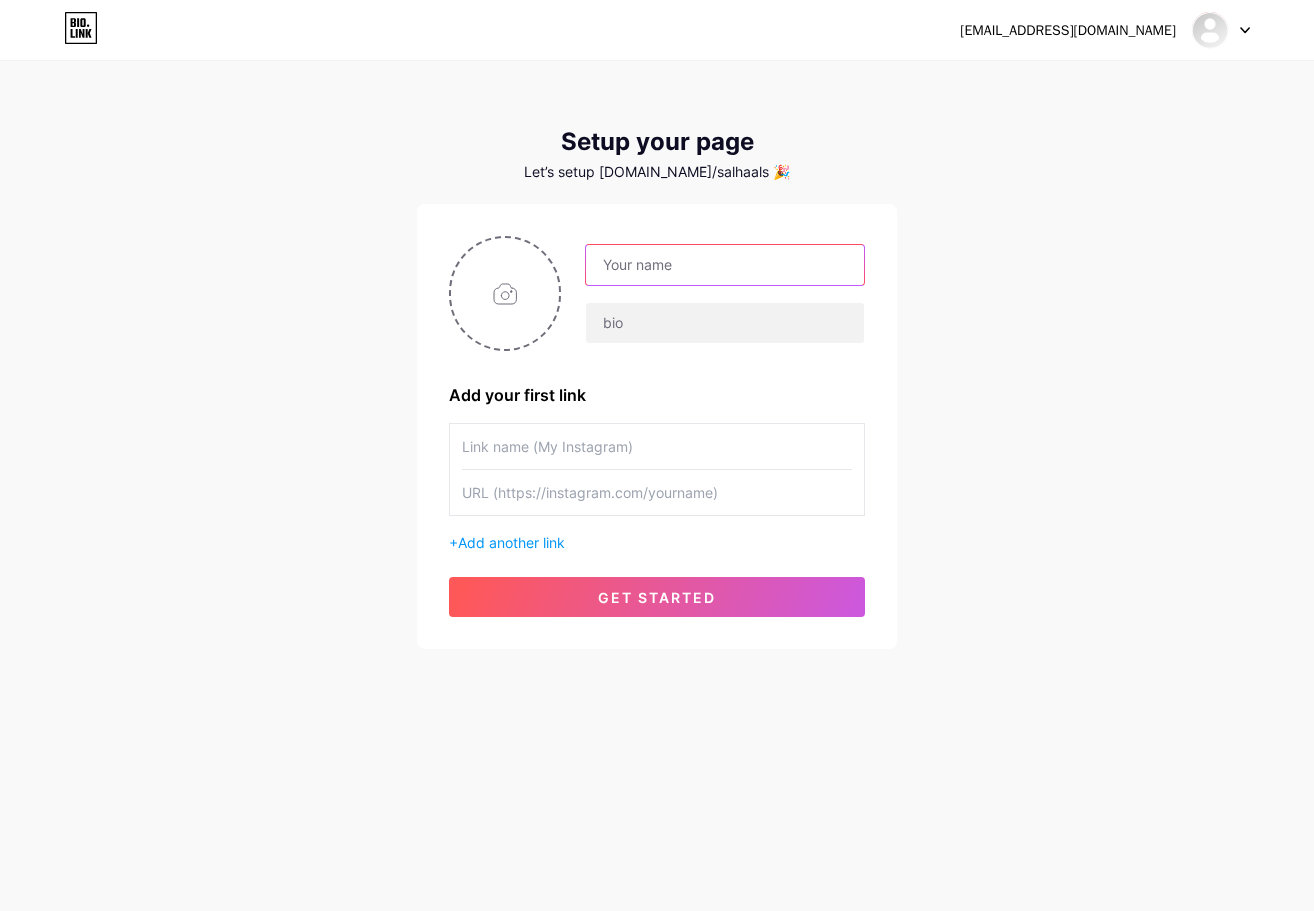 click at bounding box center [725, 265] 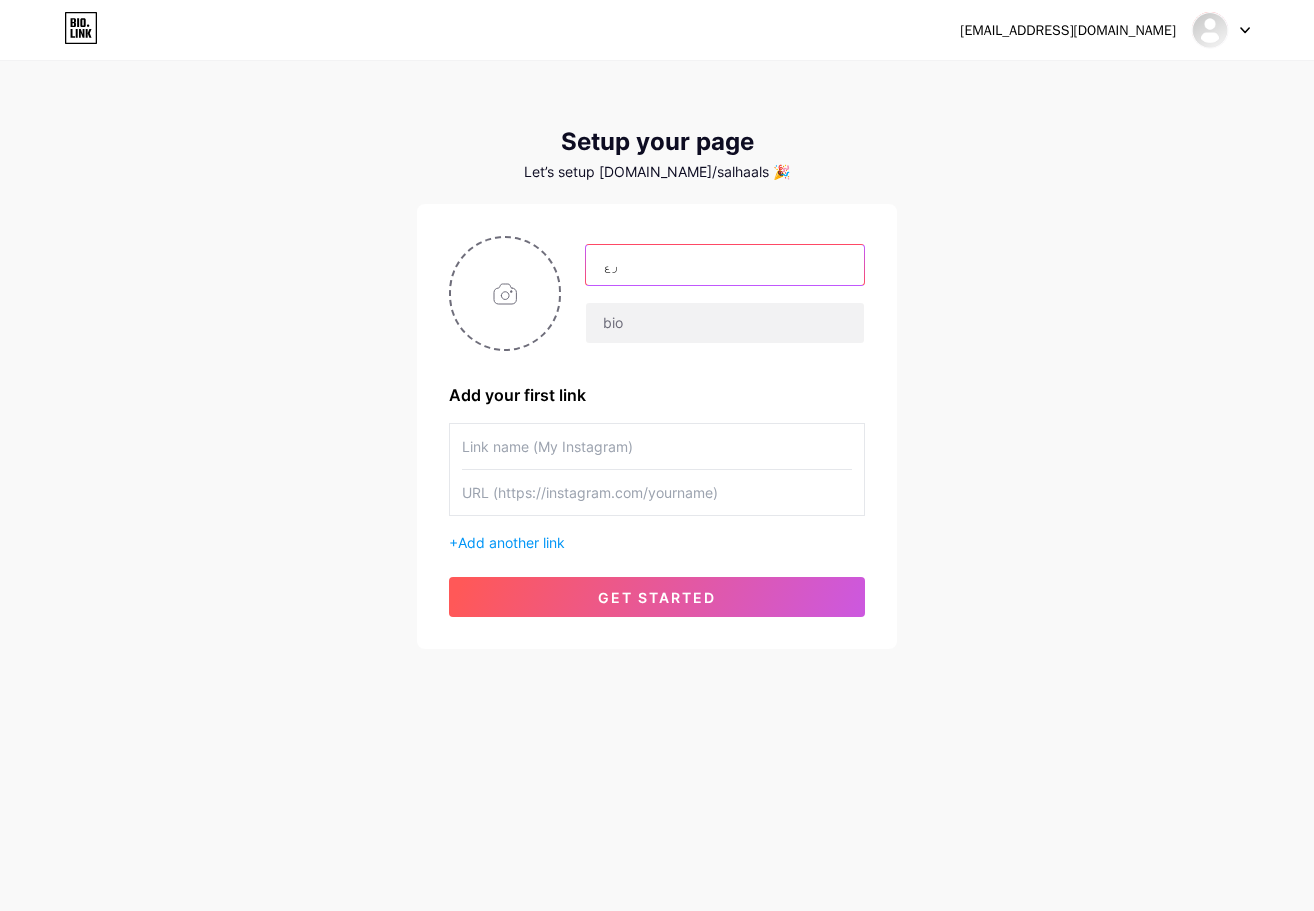 type on "ر" 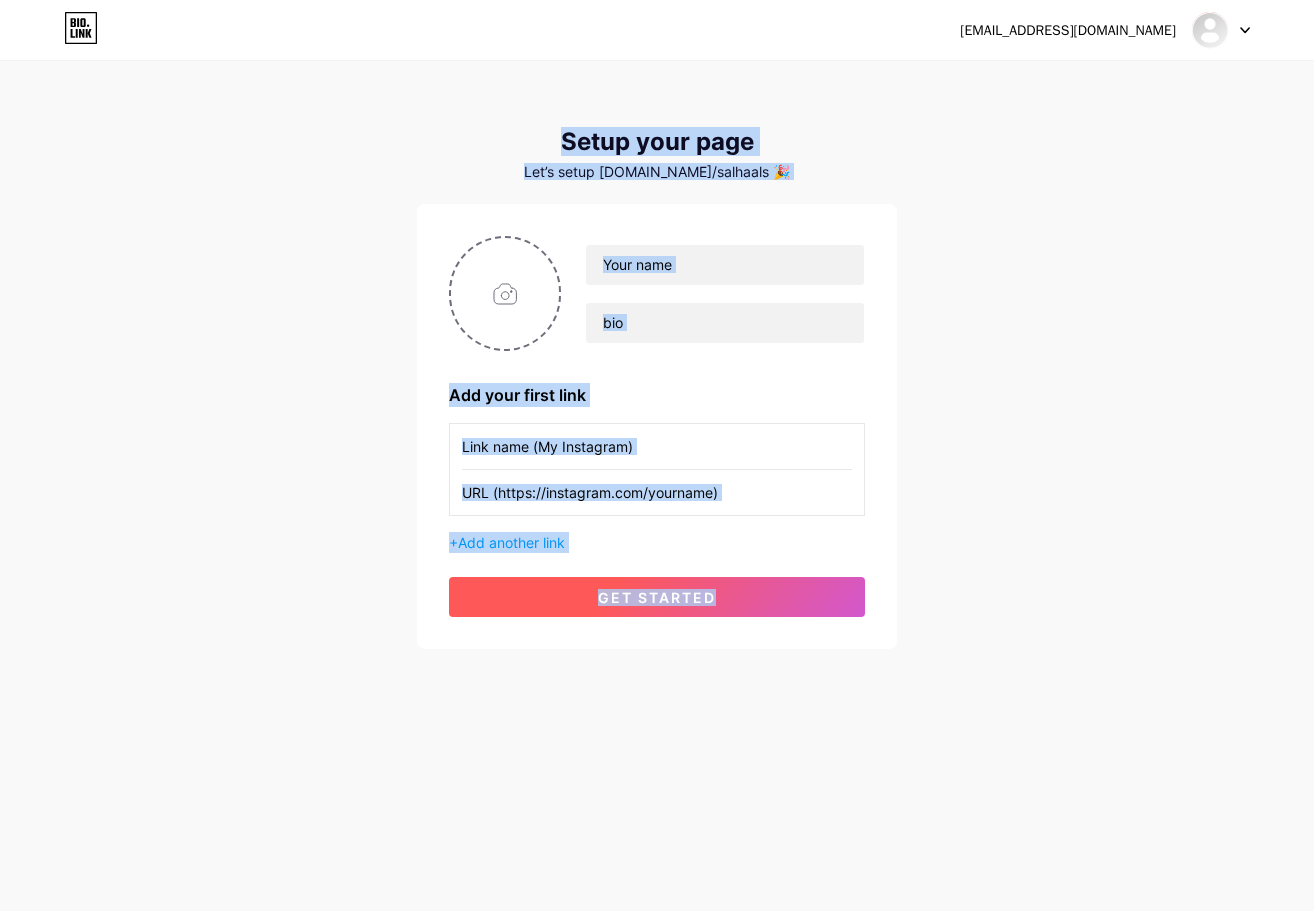 drag, startPoint x: 535, startPoint y: 132, endPoint x: 824, endPoint y: 608, distance: 556.8635 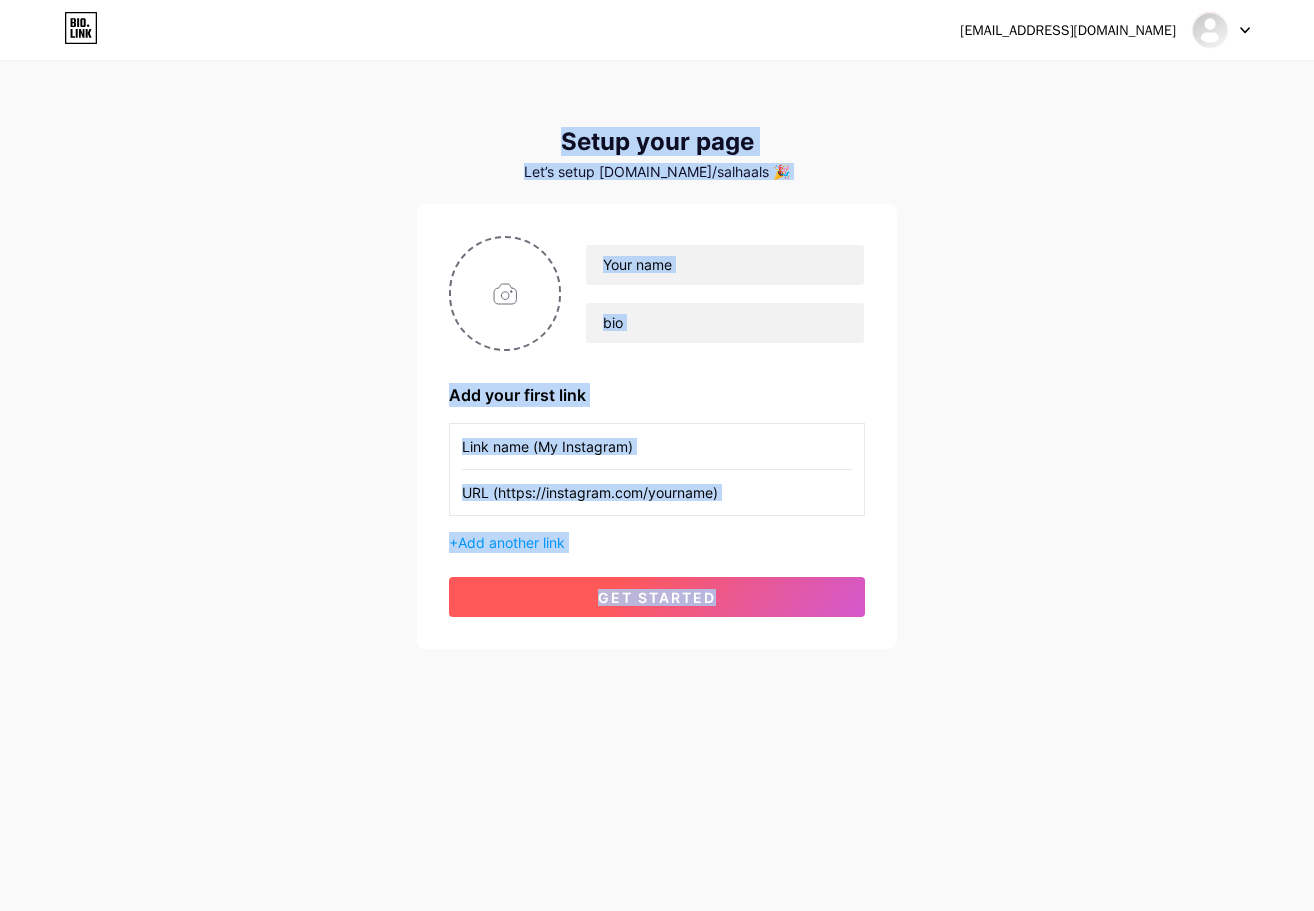 click on "Setup your page   Let’s setup bio.link/salhaals 🎉                       Add your first link
+  Add another link     get started" at bounding box center [657, 388] 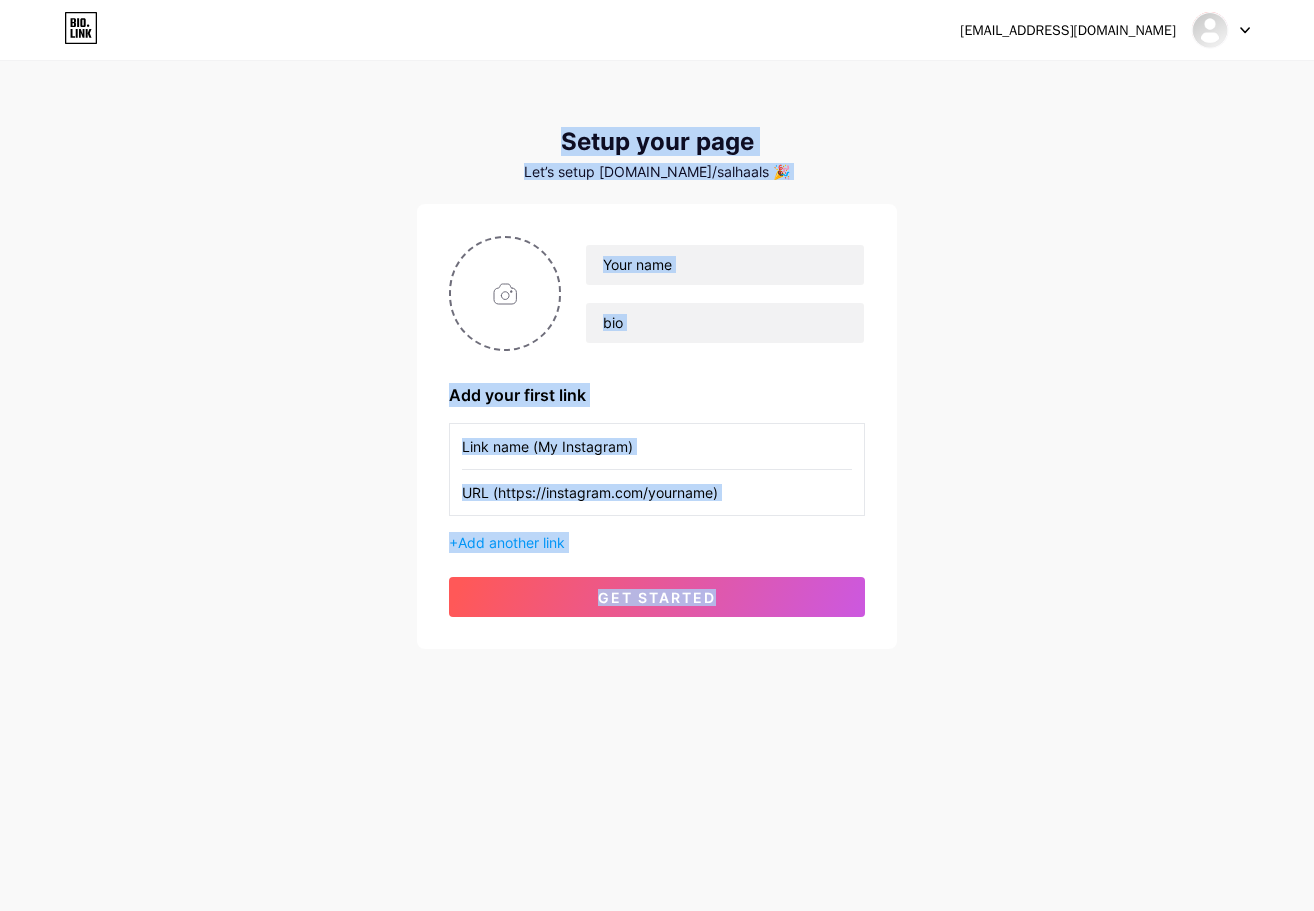 click on "Add your first link
+  Add another link     get started" at bounding box center (657, 426) 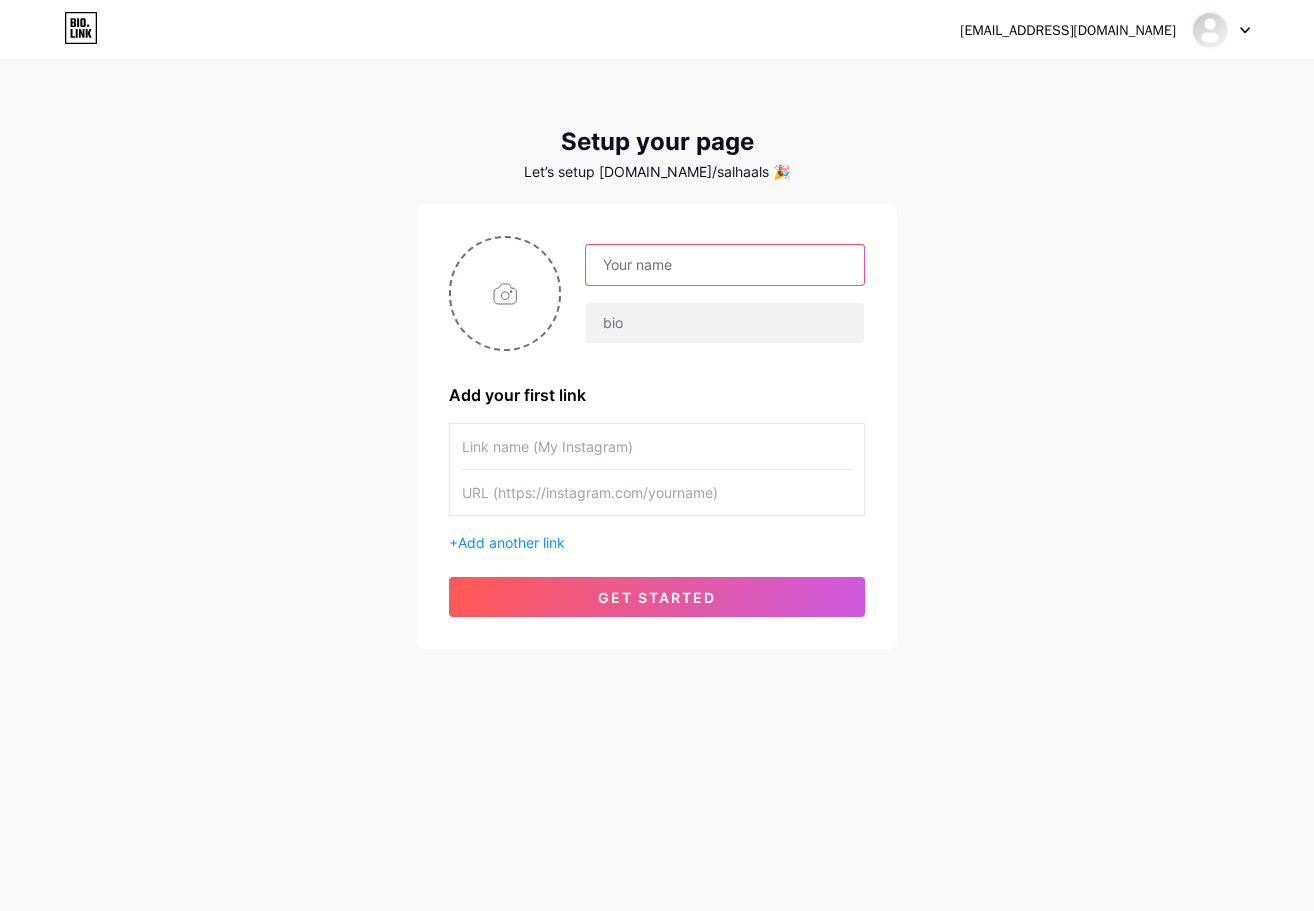 click at bounding box center (725, 265) 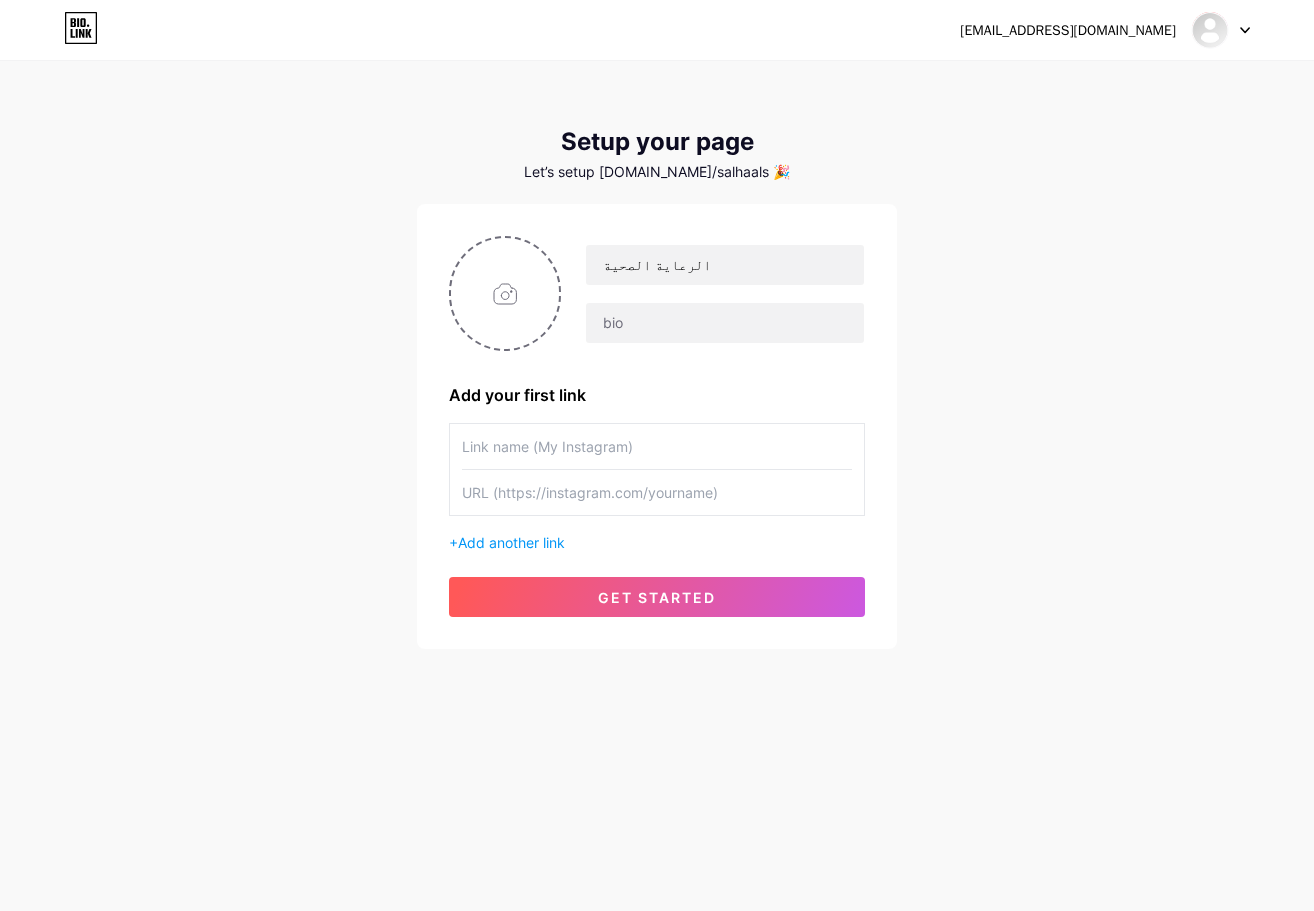 click on "alsheri.salha1@gmail.com           Dashboard     Logout   Setup your page   Let’s setup bio.link/salhaals 🎉               الرعاية الصحية         Add your first link
+  Add another link     get started" at bounding box center (657, 356) 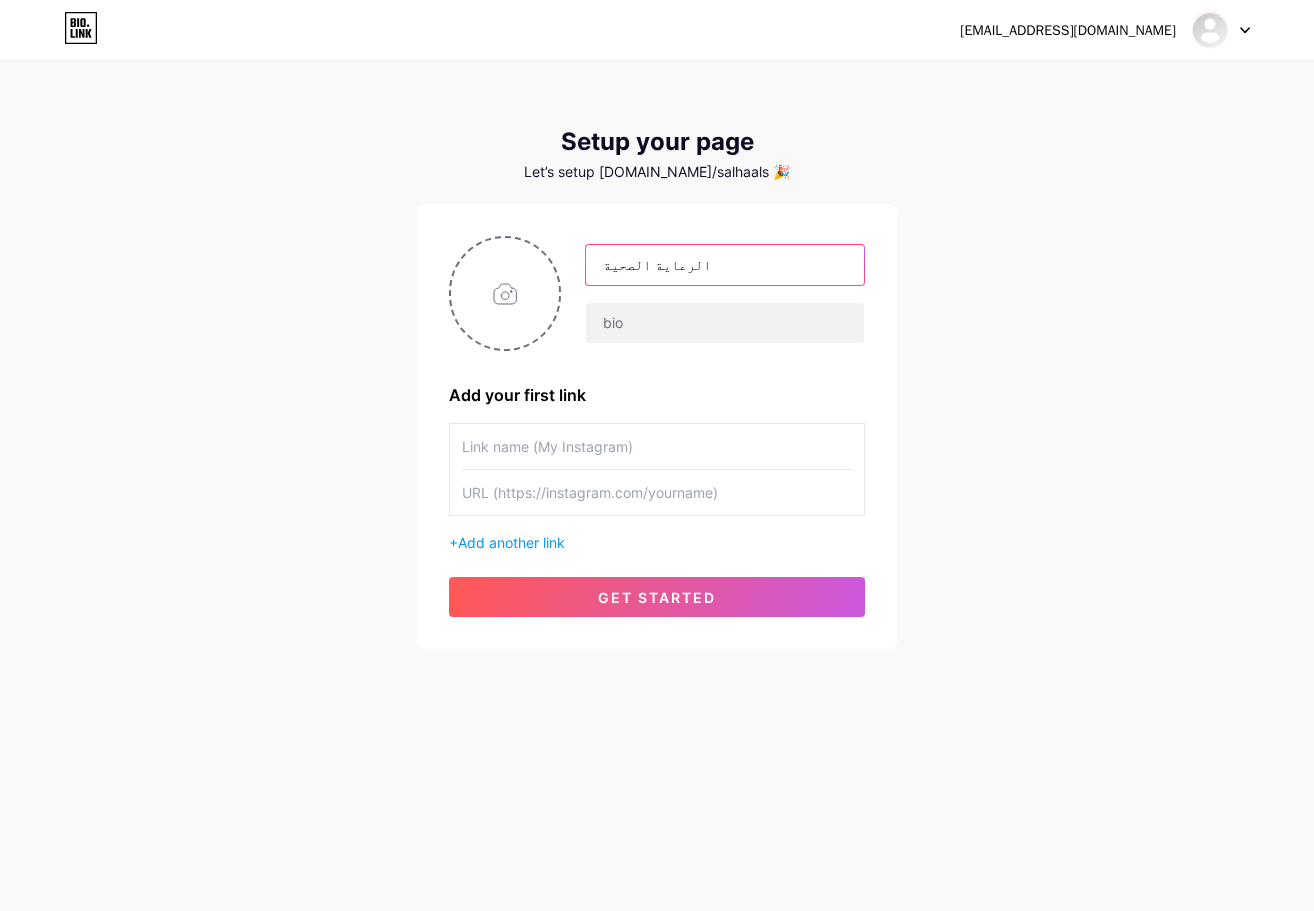 drag, startPoint x: 685, startPoint y: 263, endPoint x: 671, endPoint y: 262, distance: 14.035668 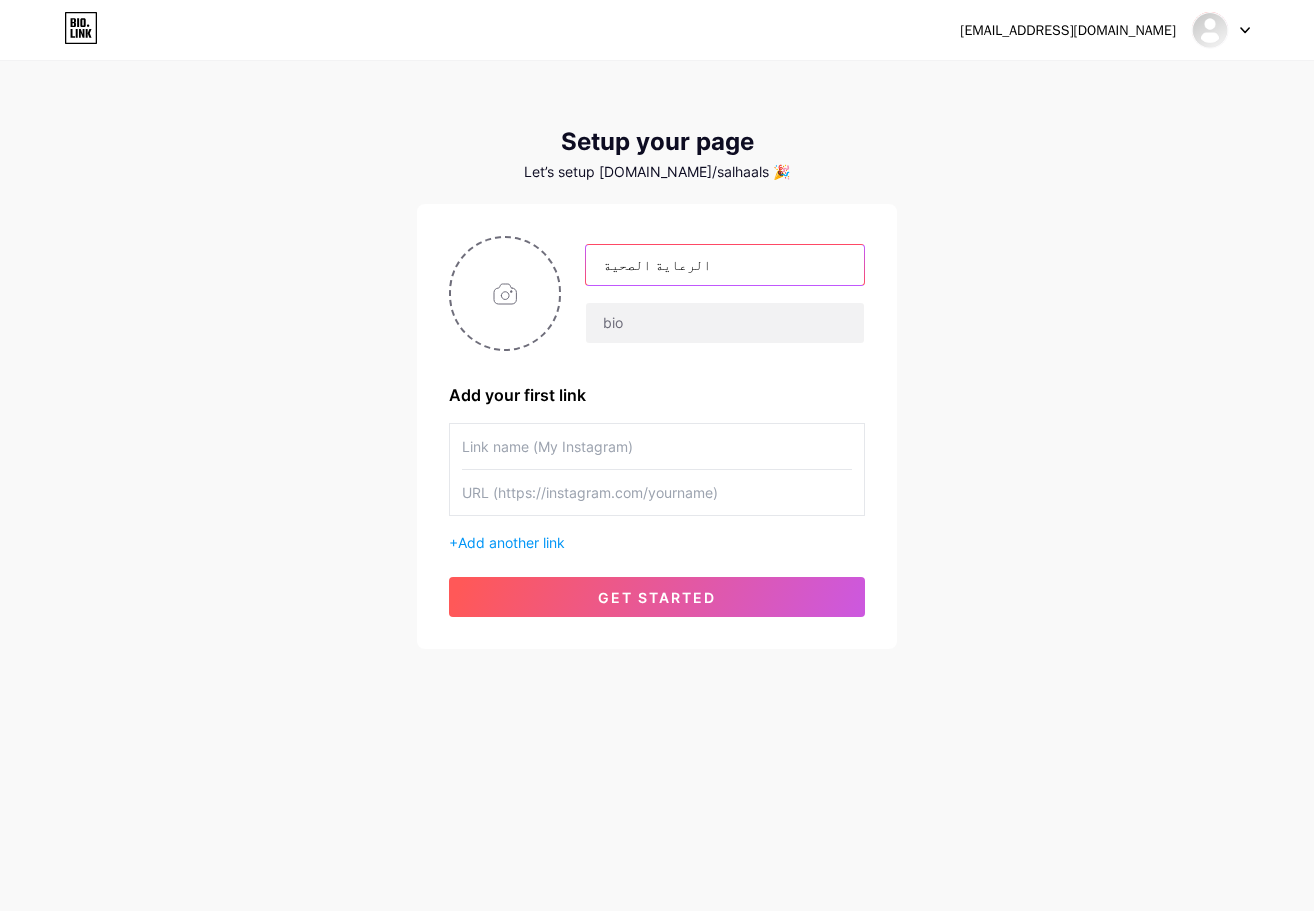 click on "الرعاية الصحية" at bounding box center [725, 265] 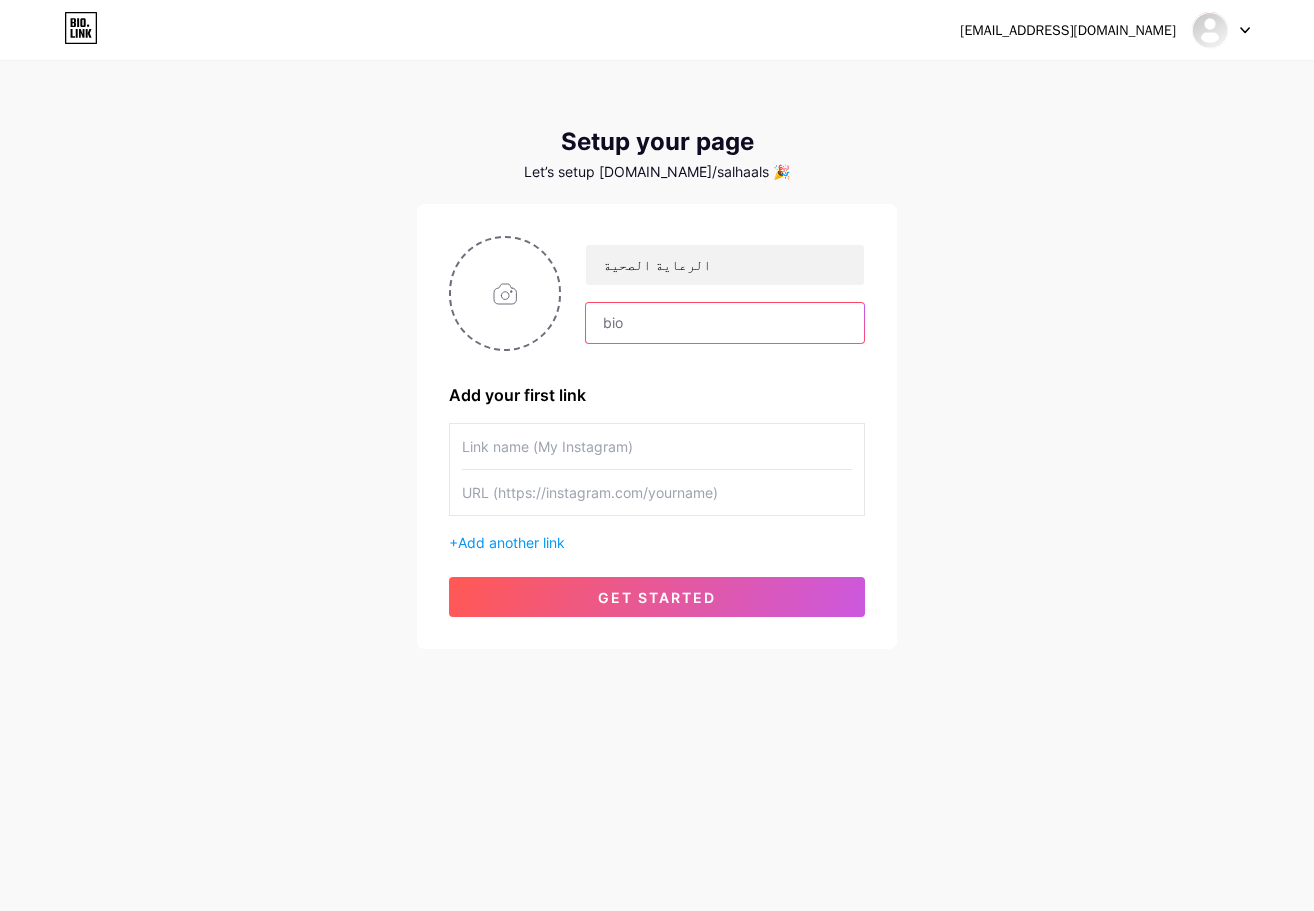 click at bounding box center [725, 323] 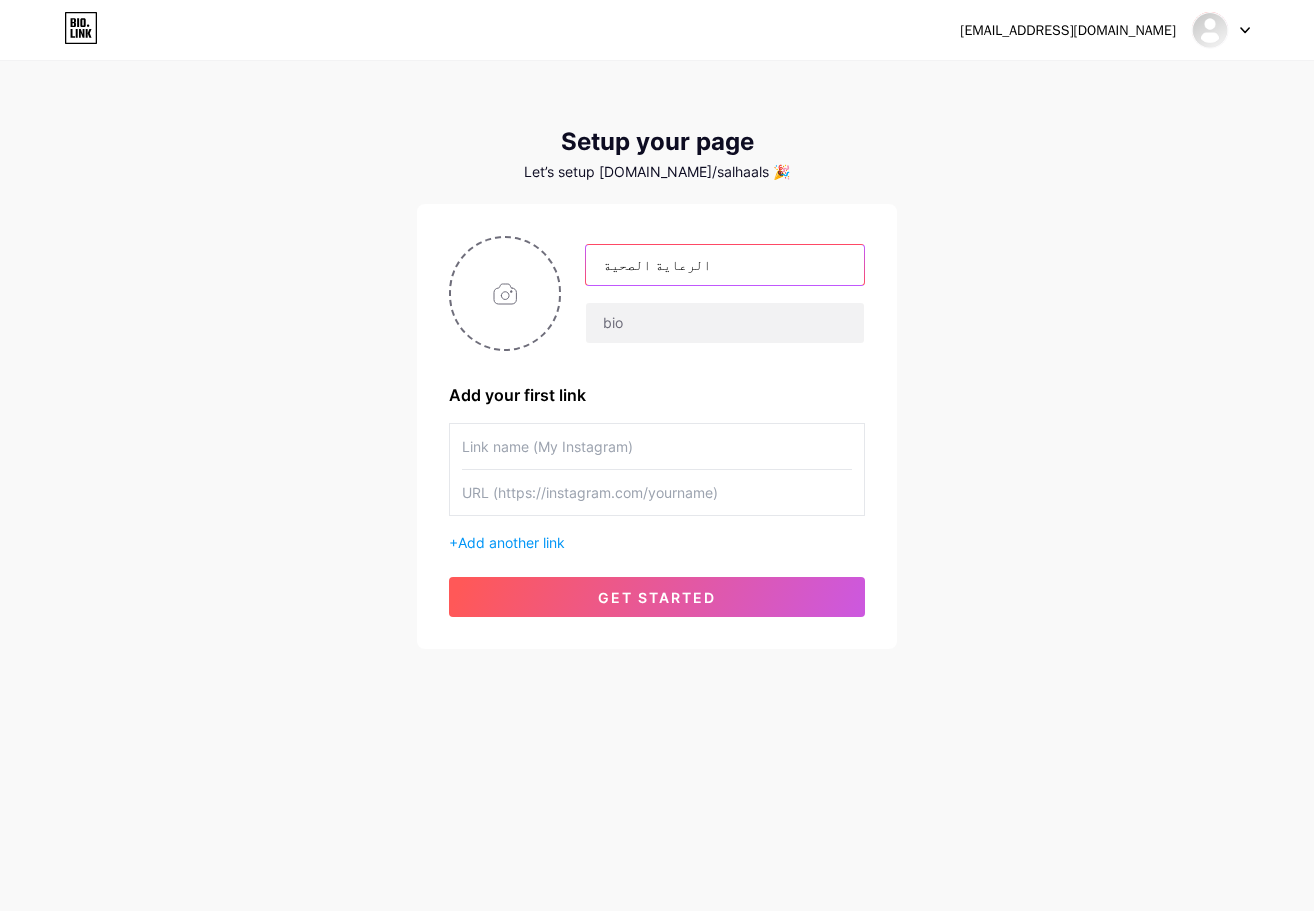 click on "الرعاية الصحية" at bounding box center [725, 265] 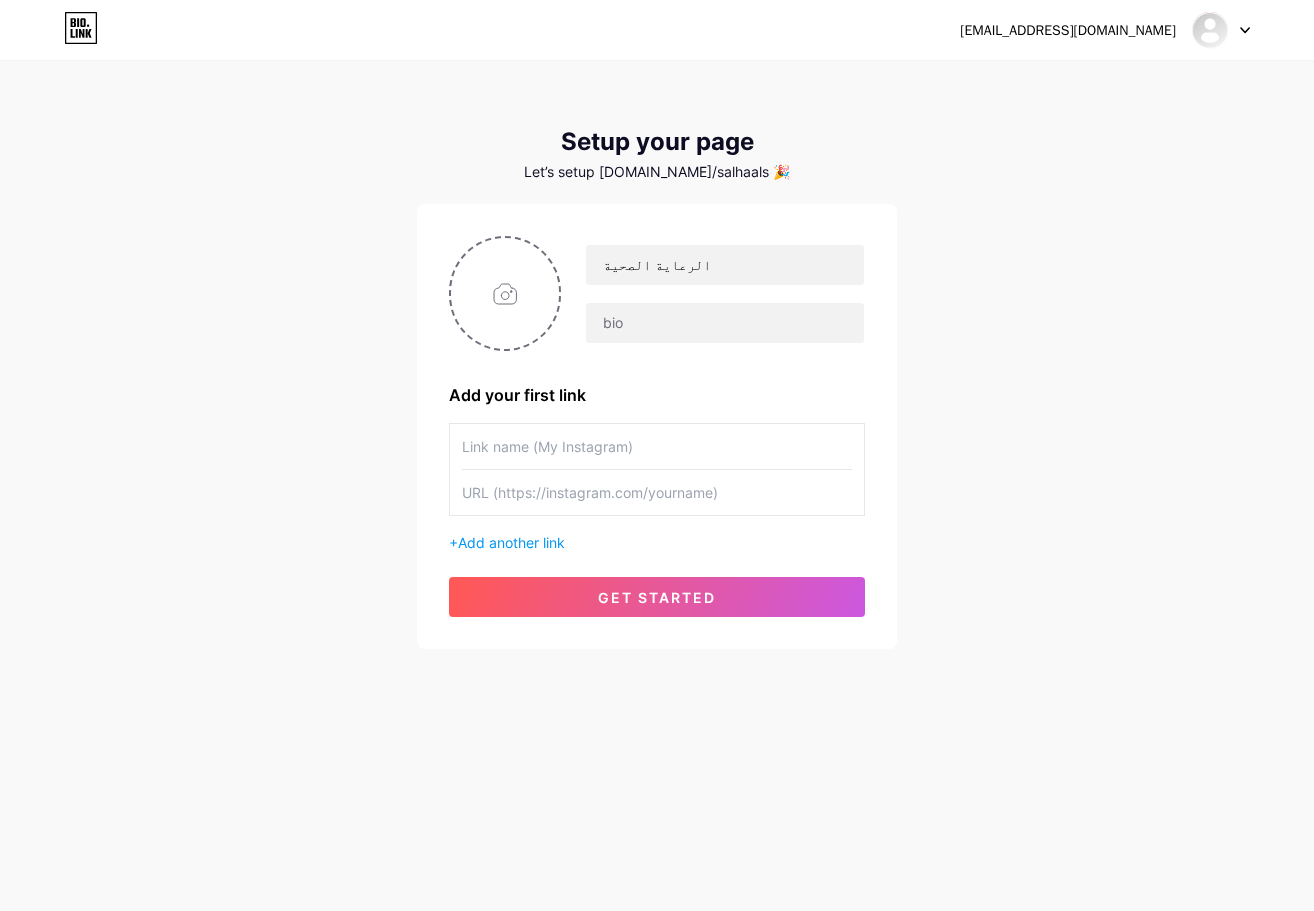 click on "alsheri.salha1@gmail.com           Dashboard     Logout   Setup your page   Let’s setup bio.link/salhaals 🎉               الرعاية الصحية         Add your first link
+  Add another link     get started" at bounding box center [657, 356] 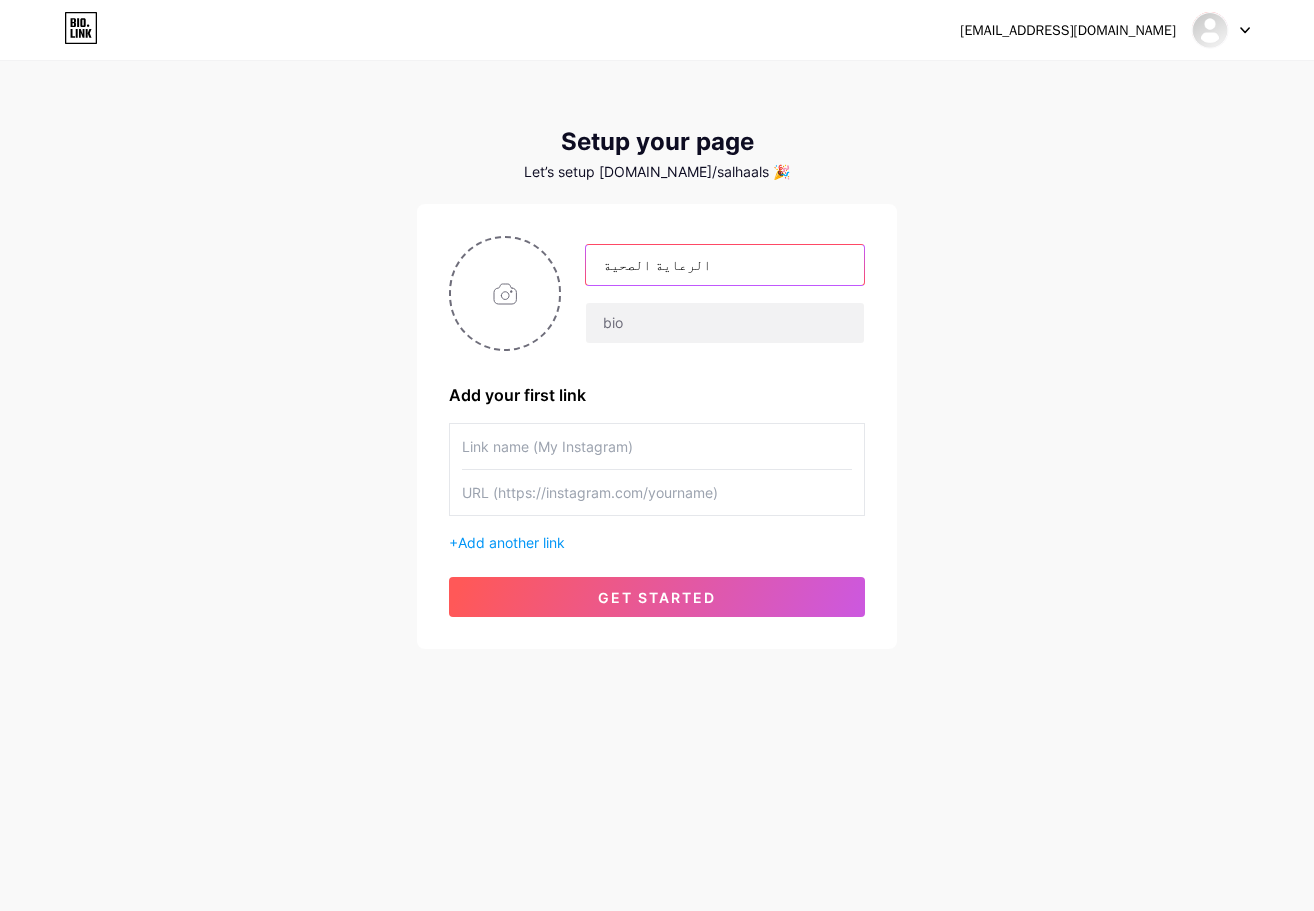 click on "الرعاية الصحية" at bounding box center [725, 265] 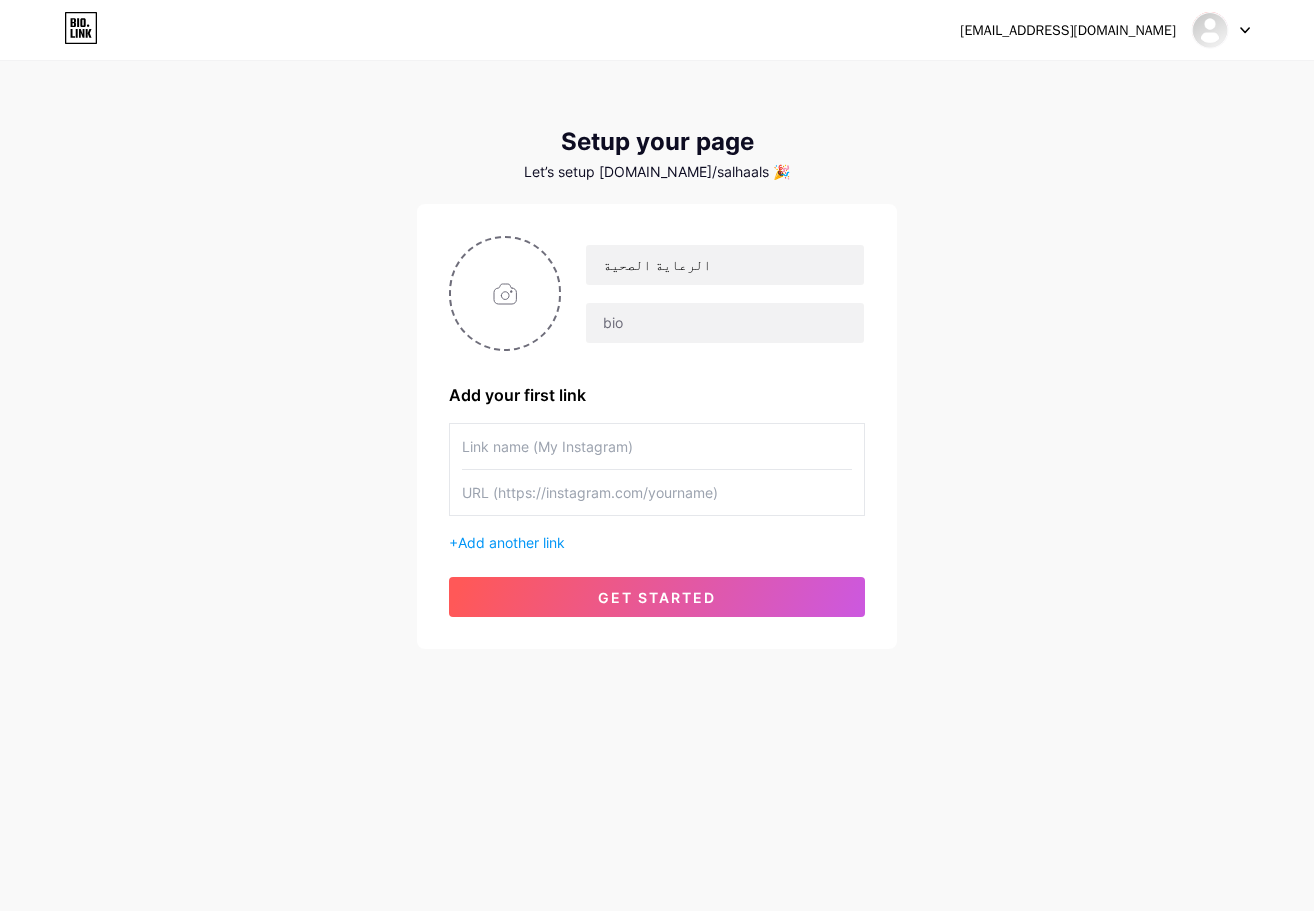click on "alsheri.salha1@gmail.com           Dashboard     Logout   Setup your page   Let’s setup bio.link/salhaals 🎉               الرعاية الصحية         Add your first link
+  Add another link     get started" at bounding box center (657, 356) 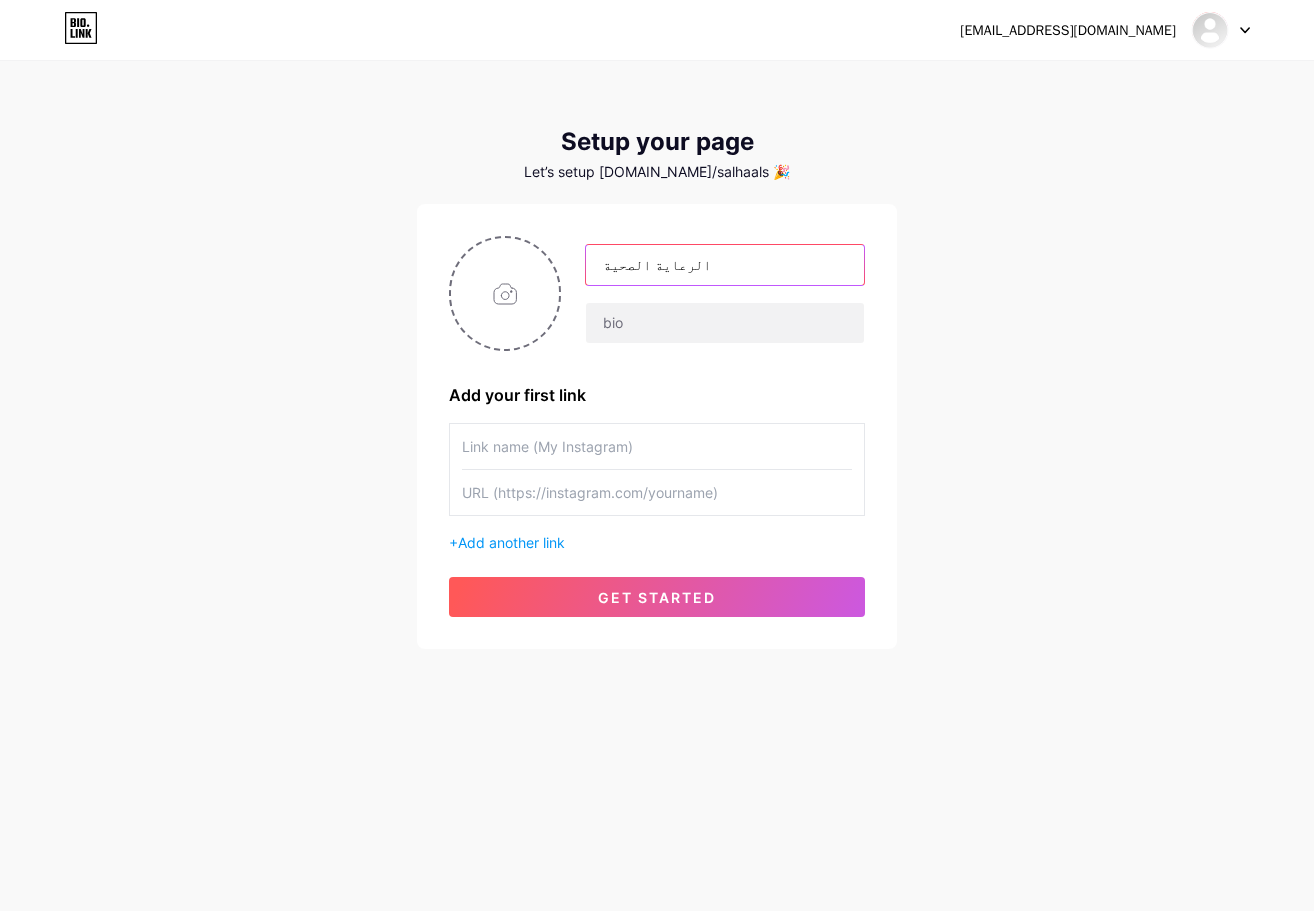 drag, startPoint x: 638, startPoint y: 261, endPoint x: 595, endPoint y: 271, distance: 44.14748 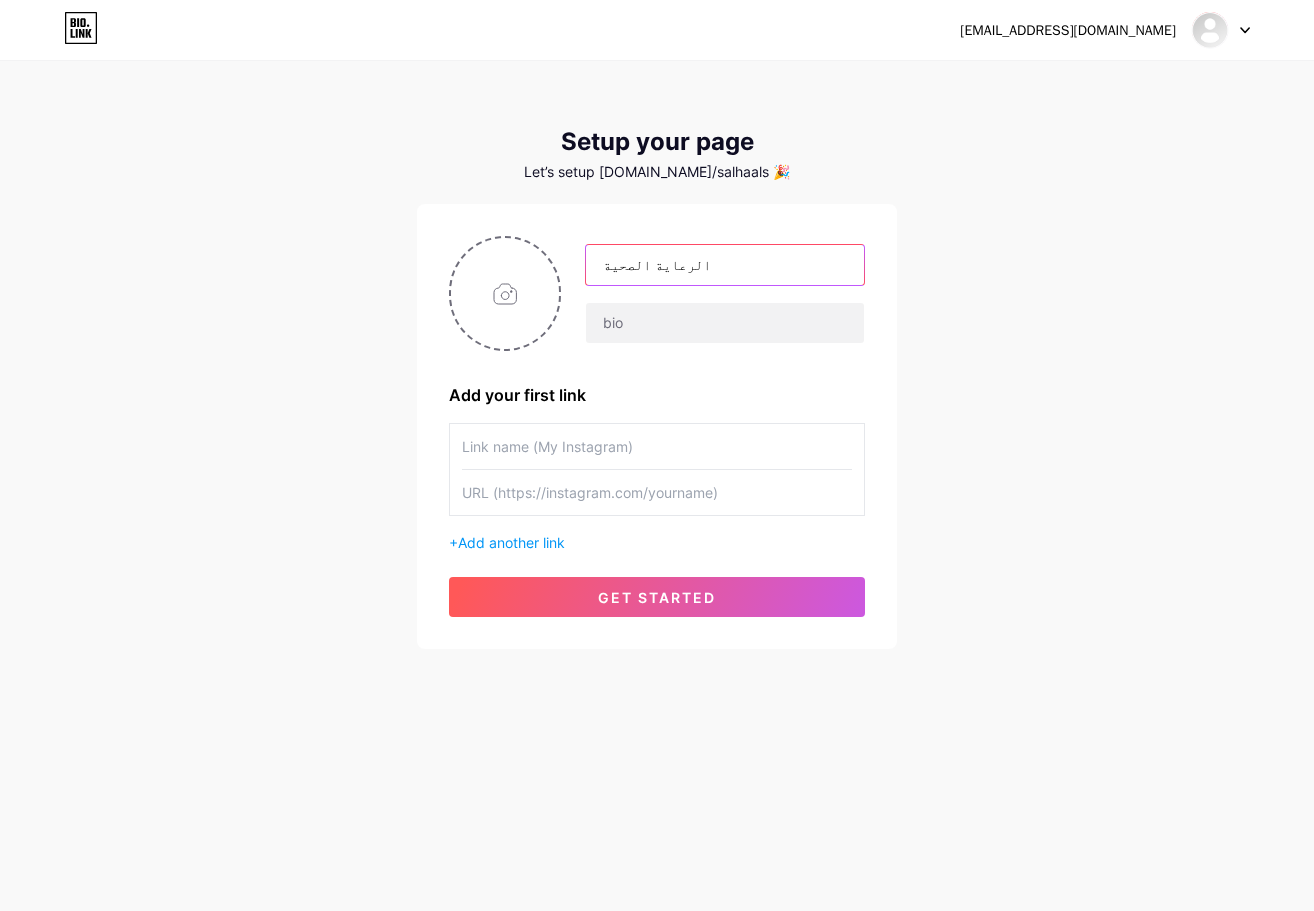click on "الرعاية الصحية" at bounding box center (725, 265) 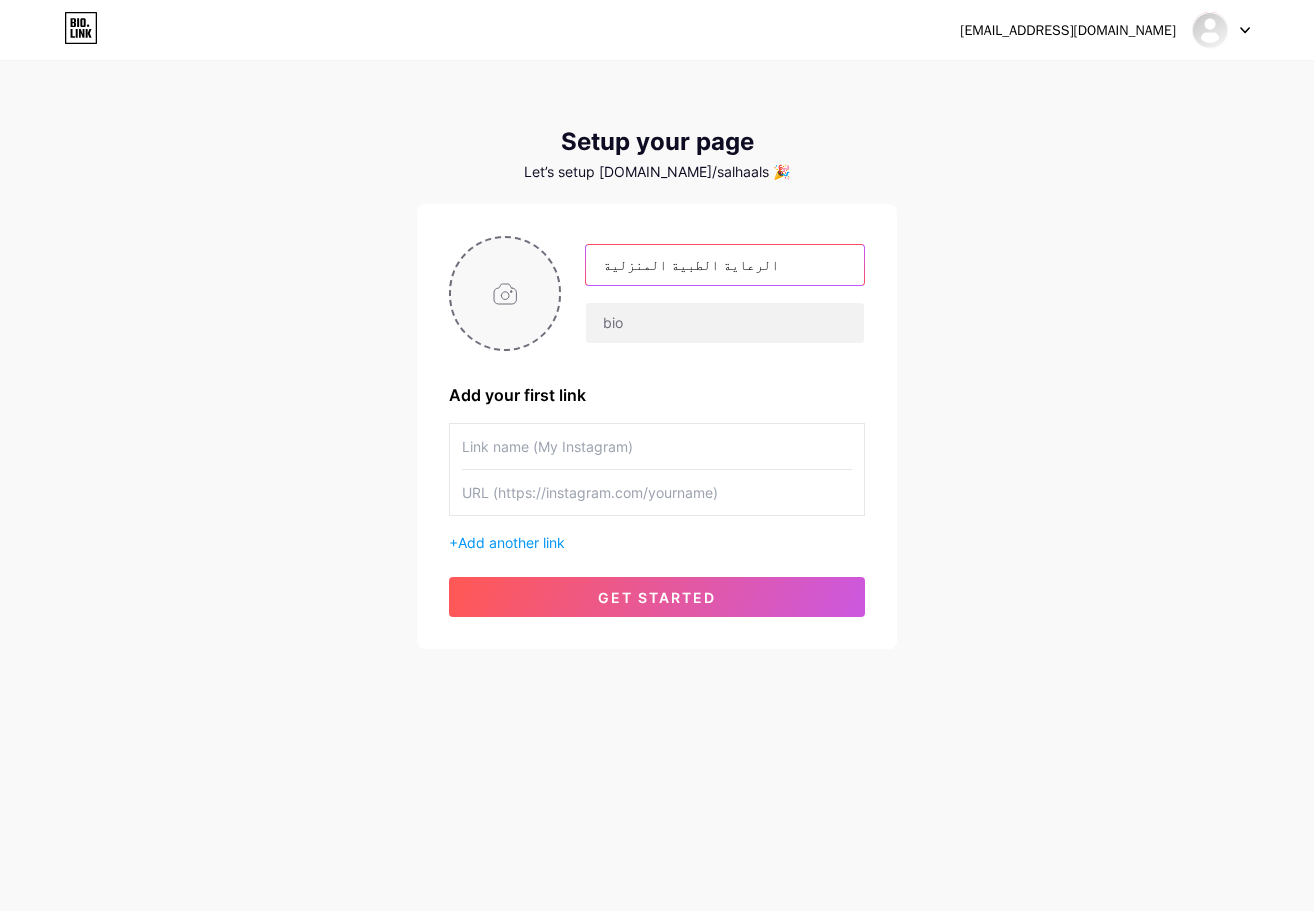 type on "الرعاية الطبية المنزلية" 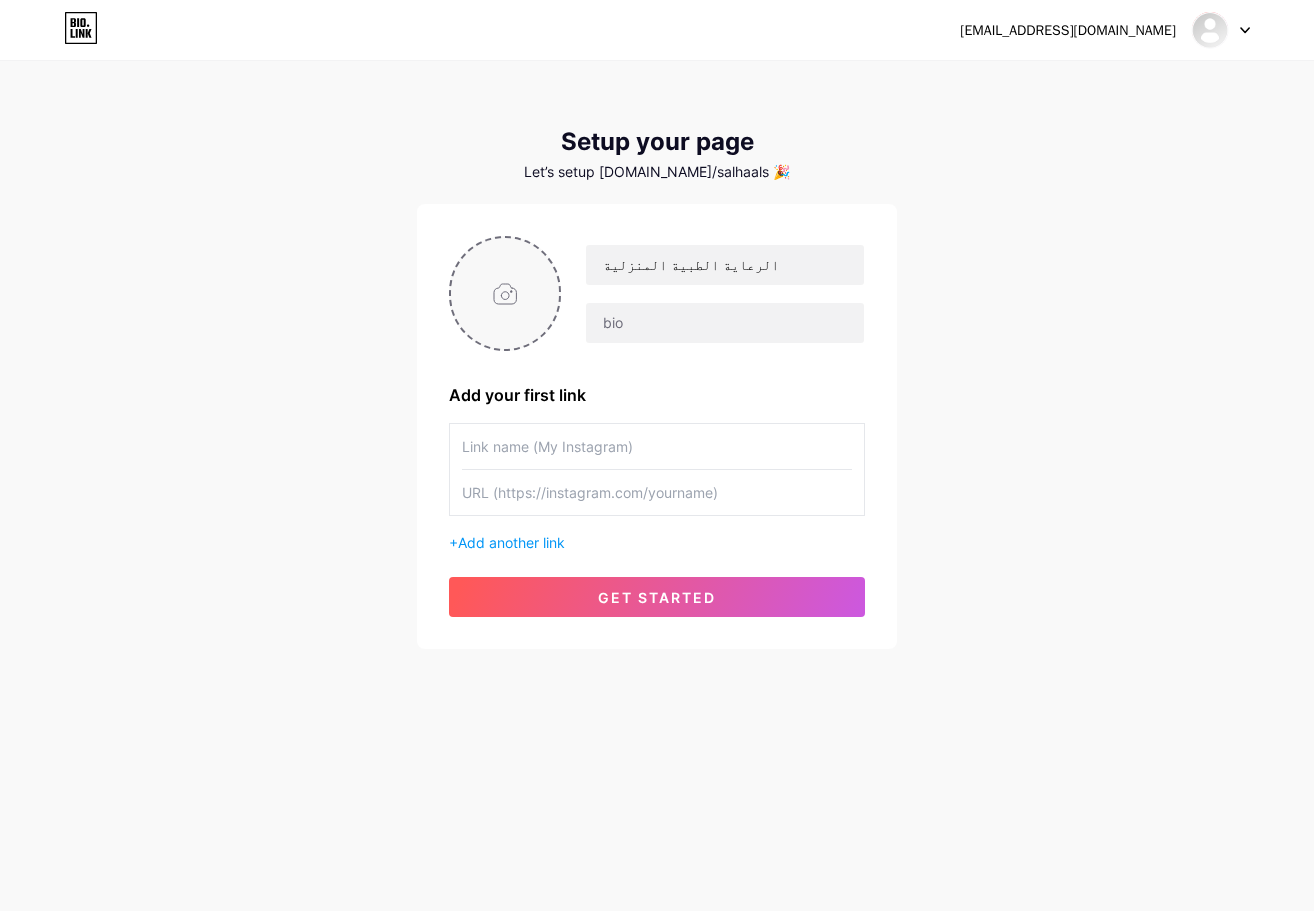 click at bounding box center (505, 293) 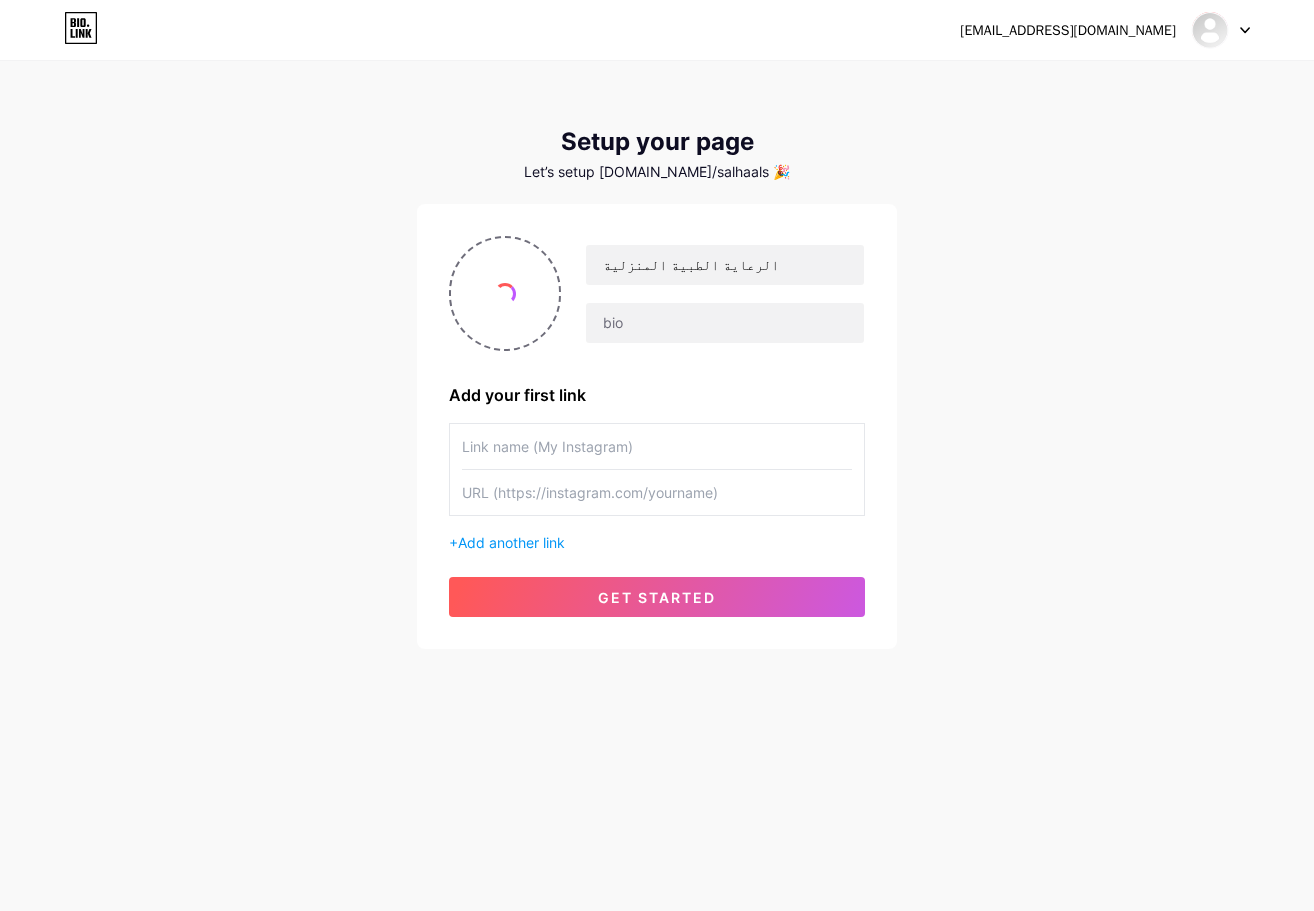 click on "alsheri.salha1@gmail.com           Dashboard     Logout   Setup your page   Let’s setup bio.link/salhaals 🎉           الرعاية الطبية المنزلية         Add your first link
+  Add another link     get started" at bounding box center [657, 356] 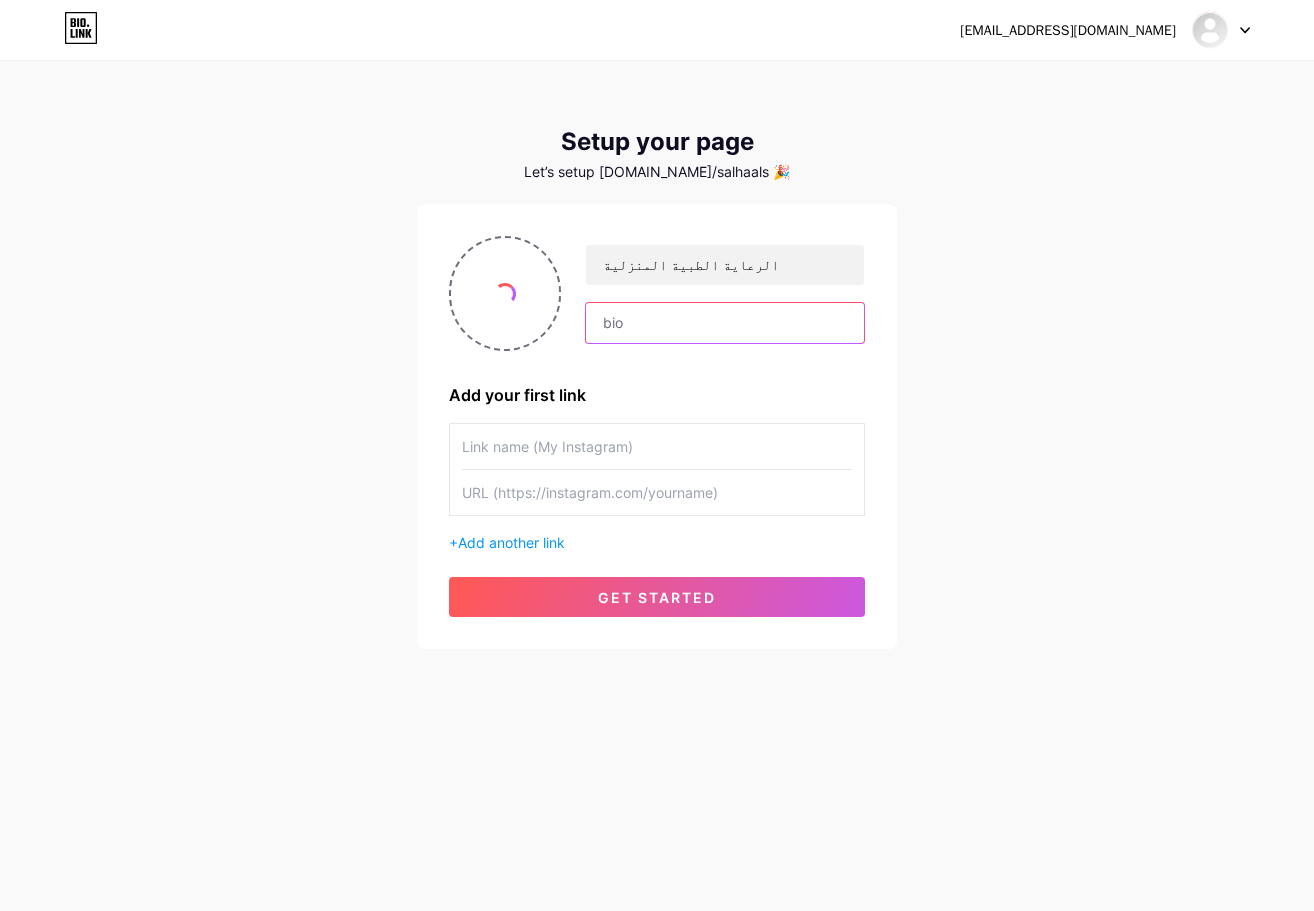 click at bounding box center (725, 323) 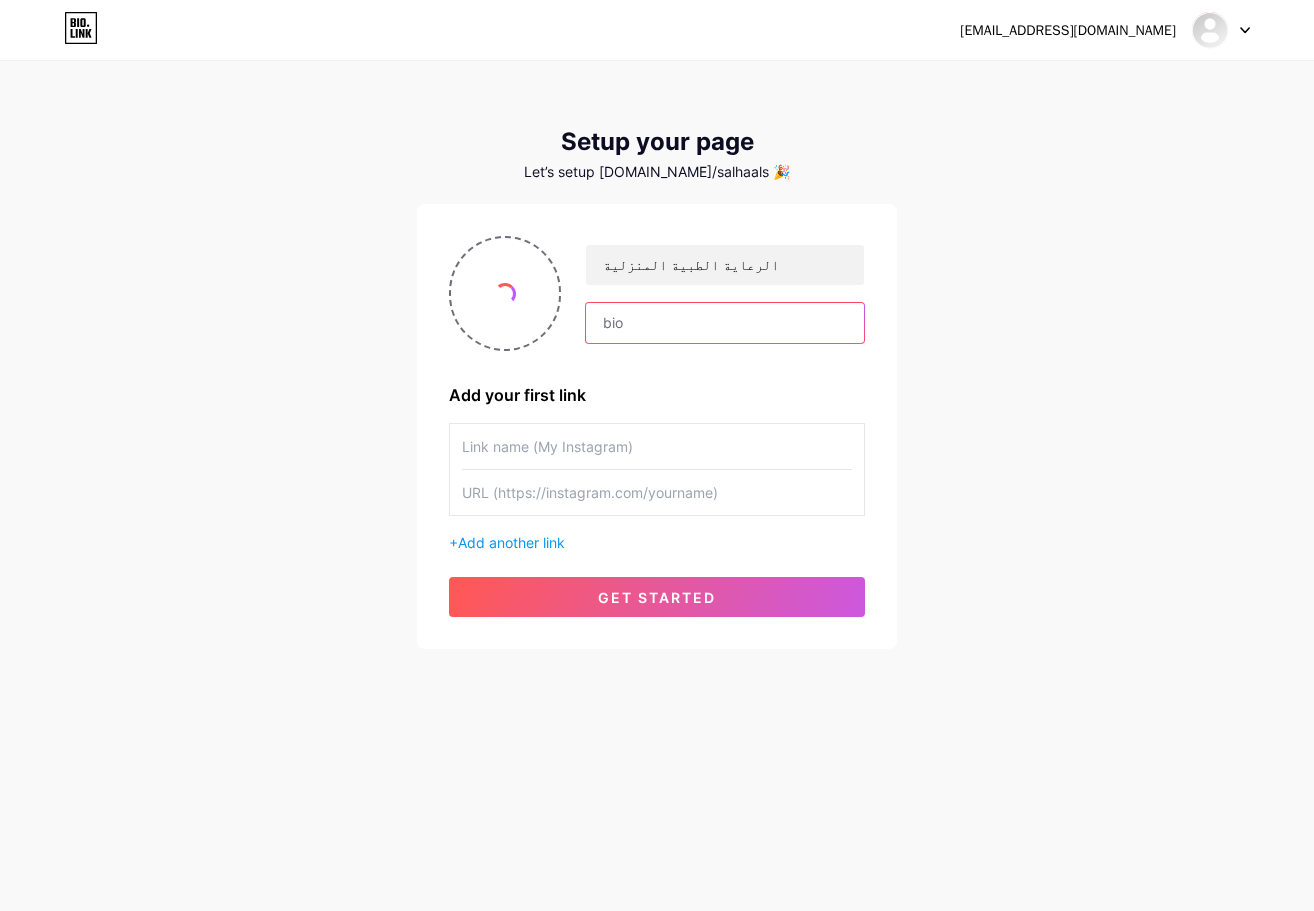 click at bounding box center (725, 323) 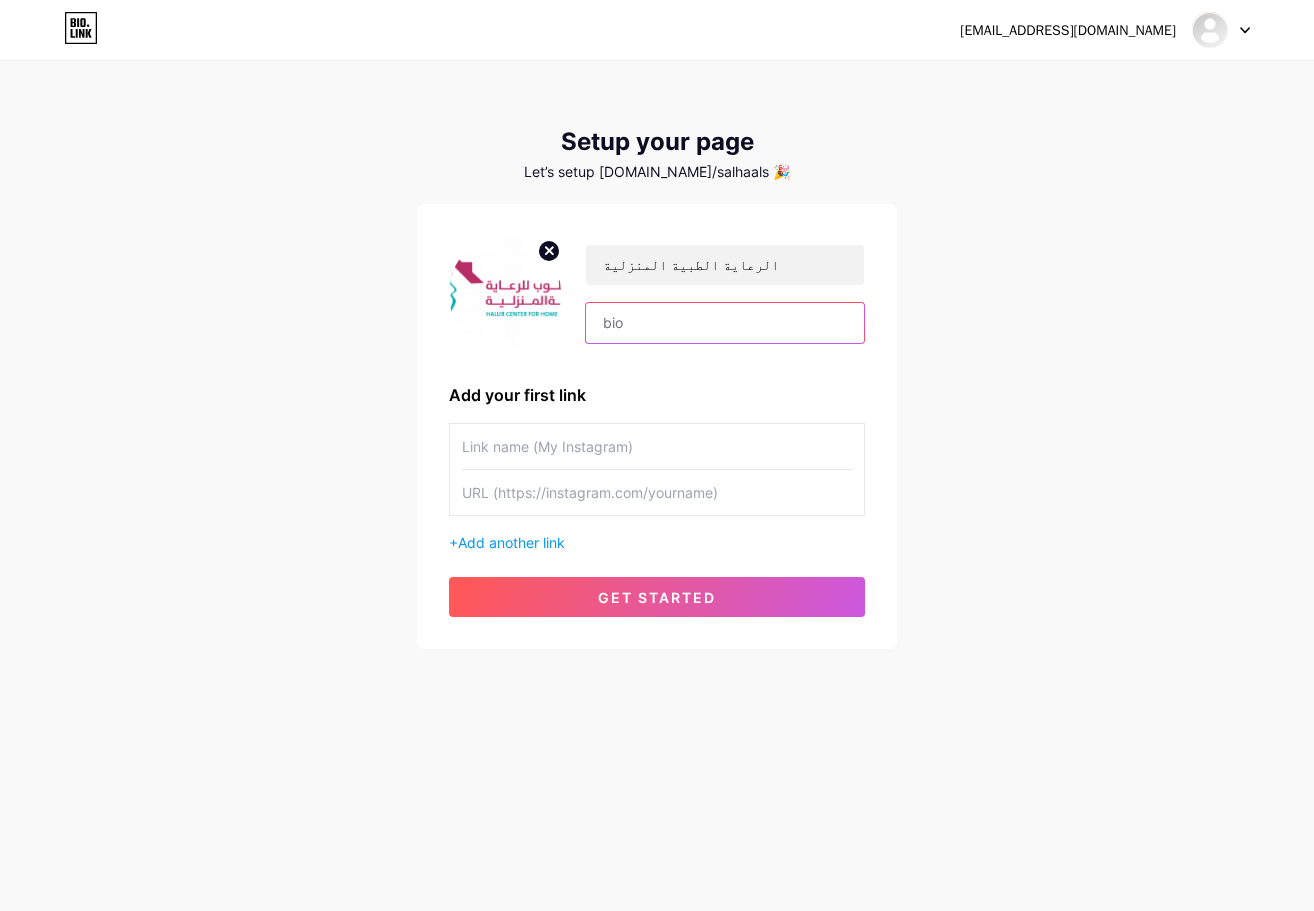 click at bounding box center [725, 323] 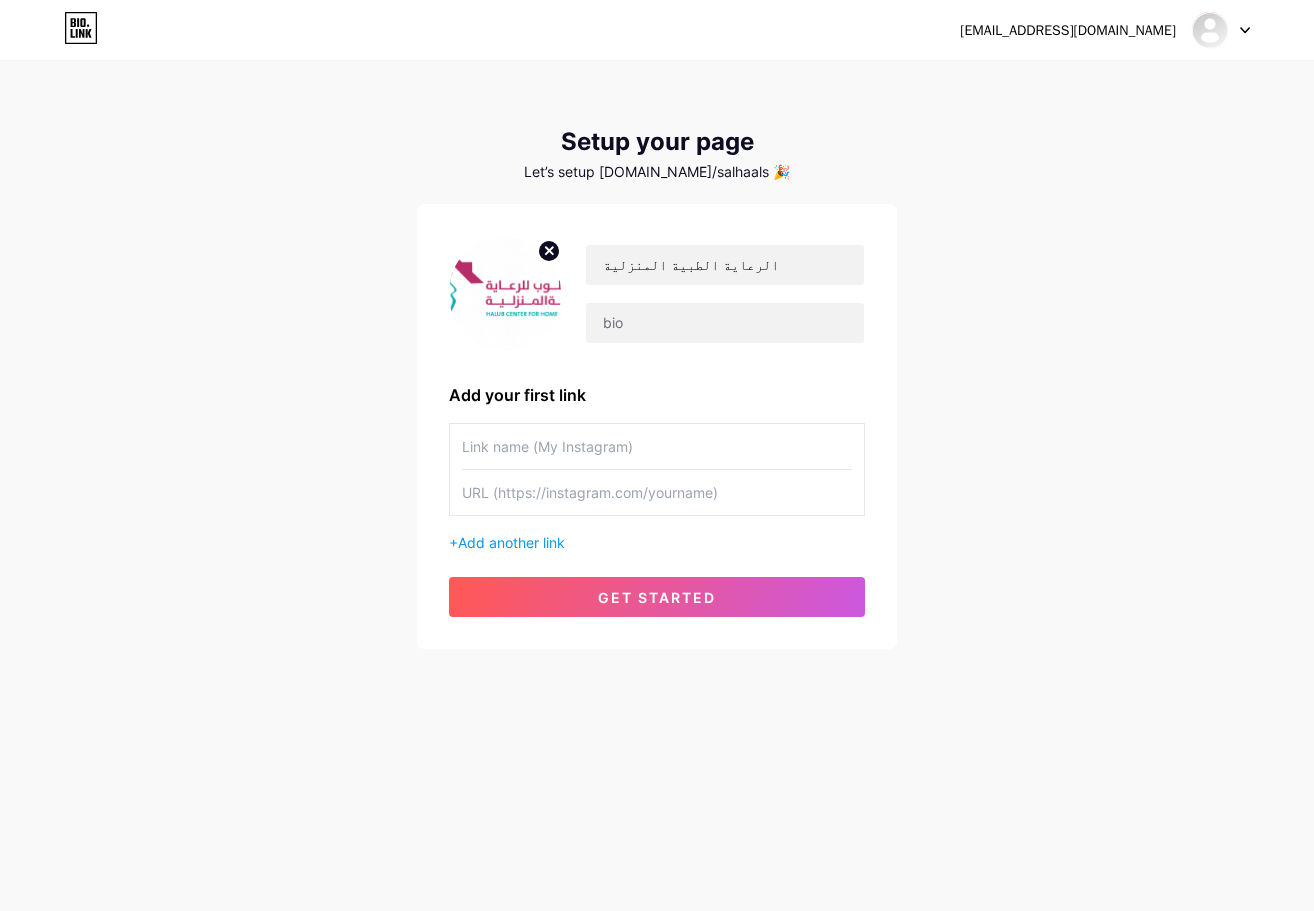 click at bounding box center [505, 293] 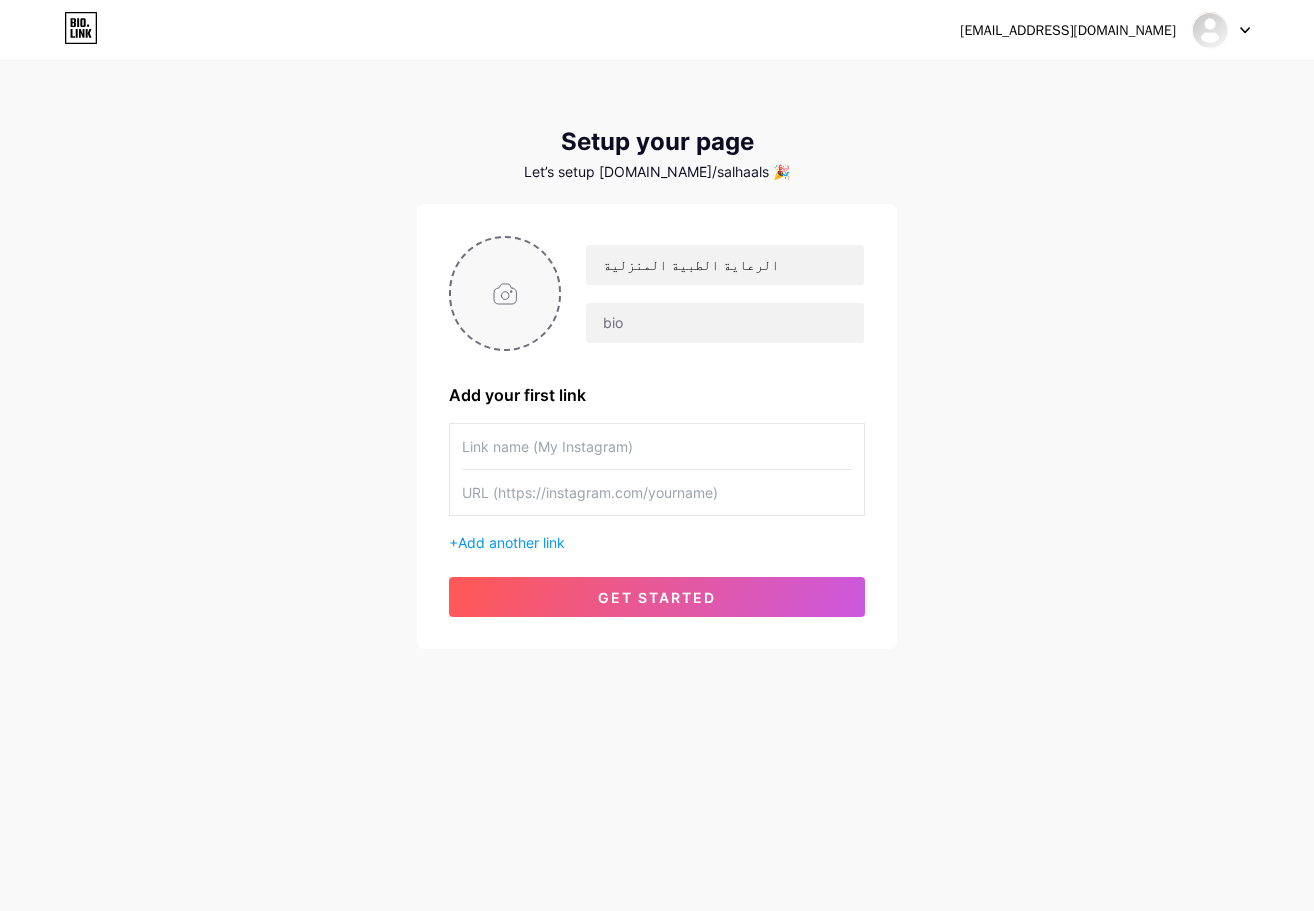 click at bounding box center [505, 293] 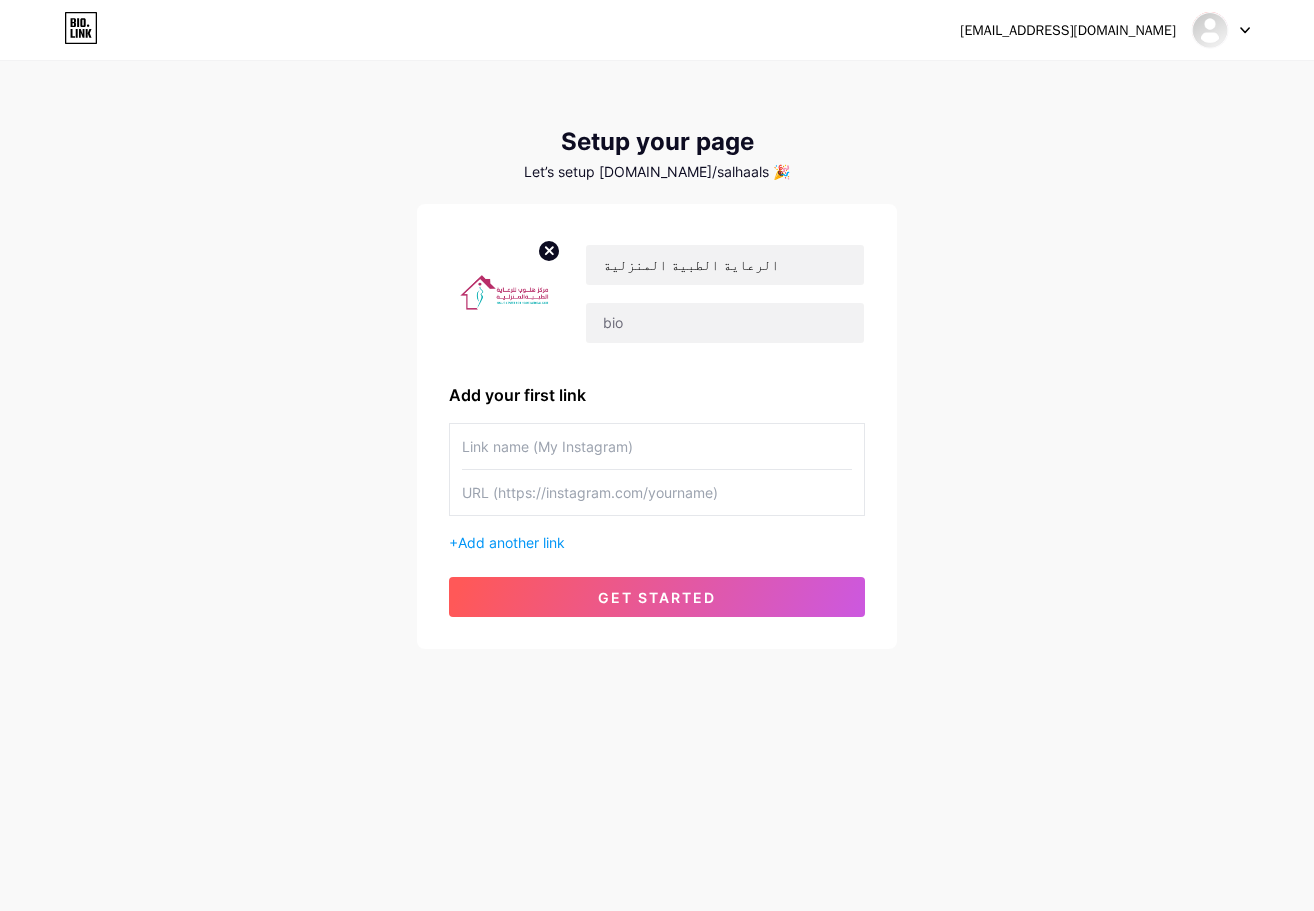 click at bounding box center [657, 446] 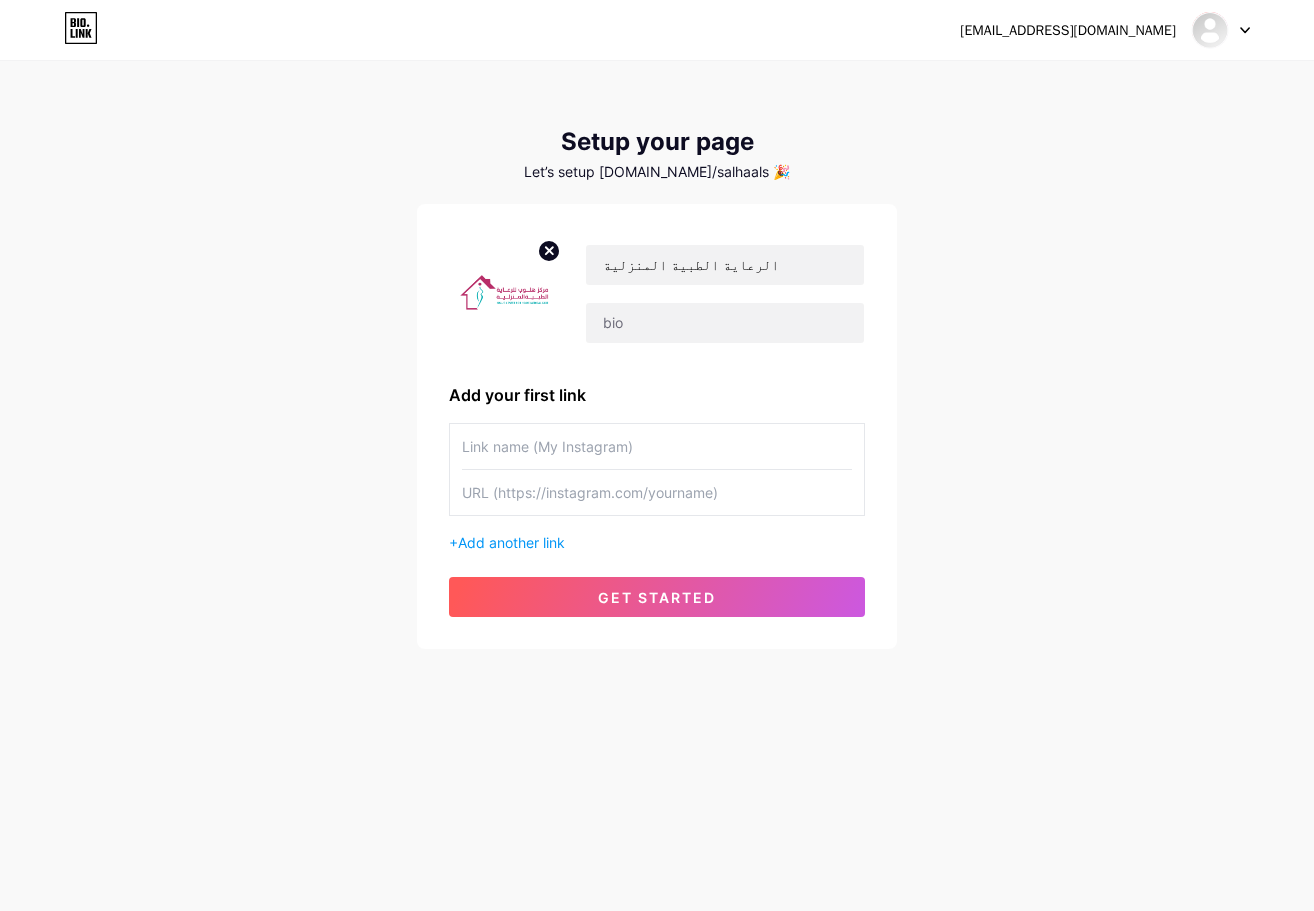 paste on "[URL][DOMAIN_NAME]" 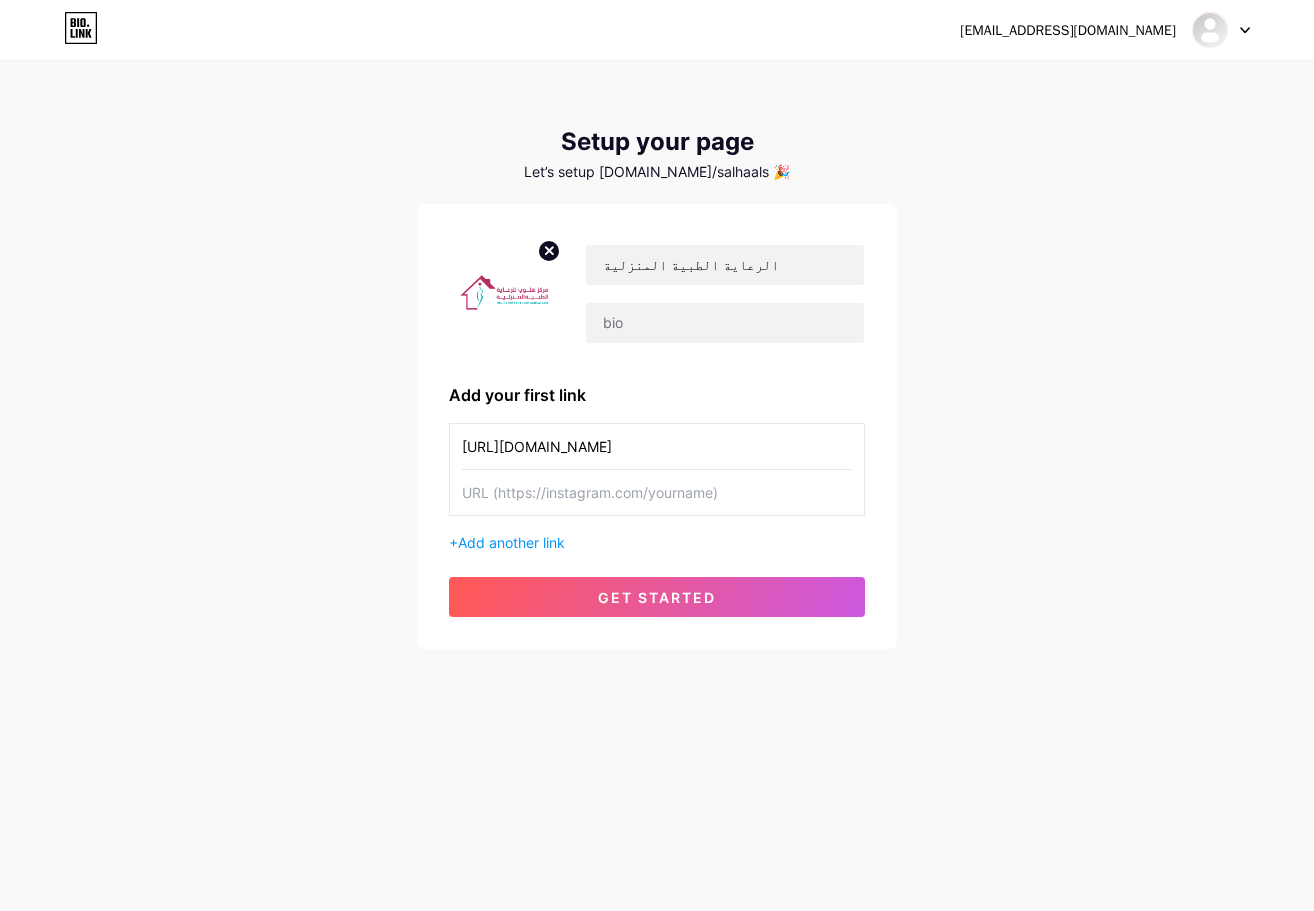 type on "[URL][DOMAIN_NAME]" 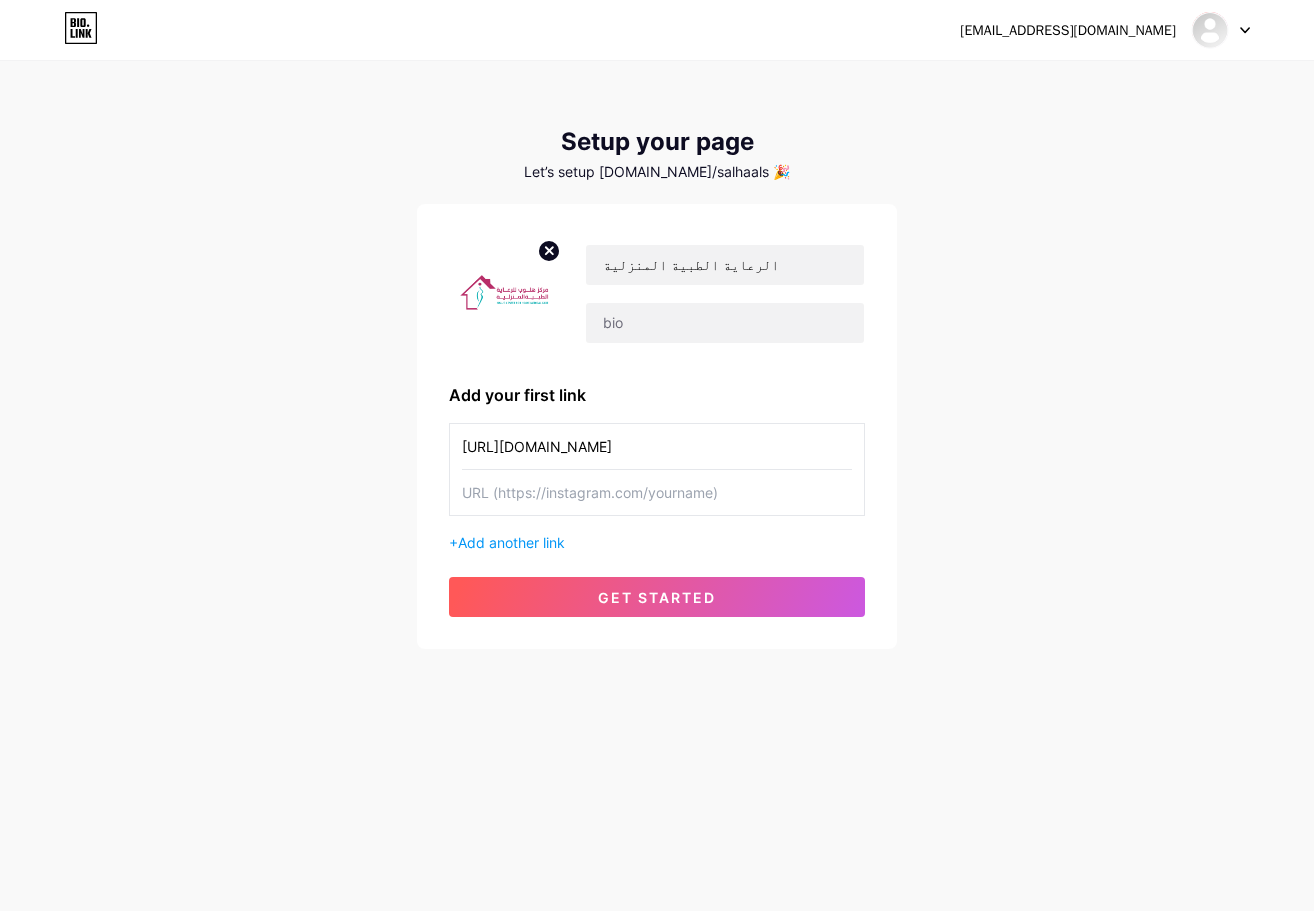 paste on "[URL][DOMAIN_NAME]" 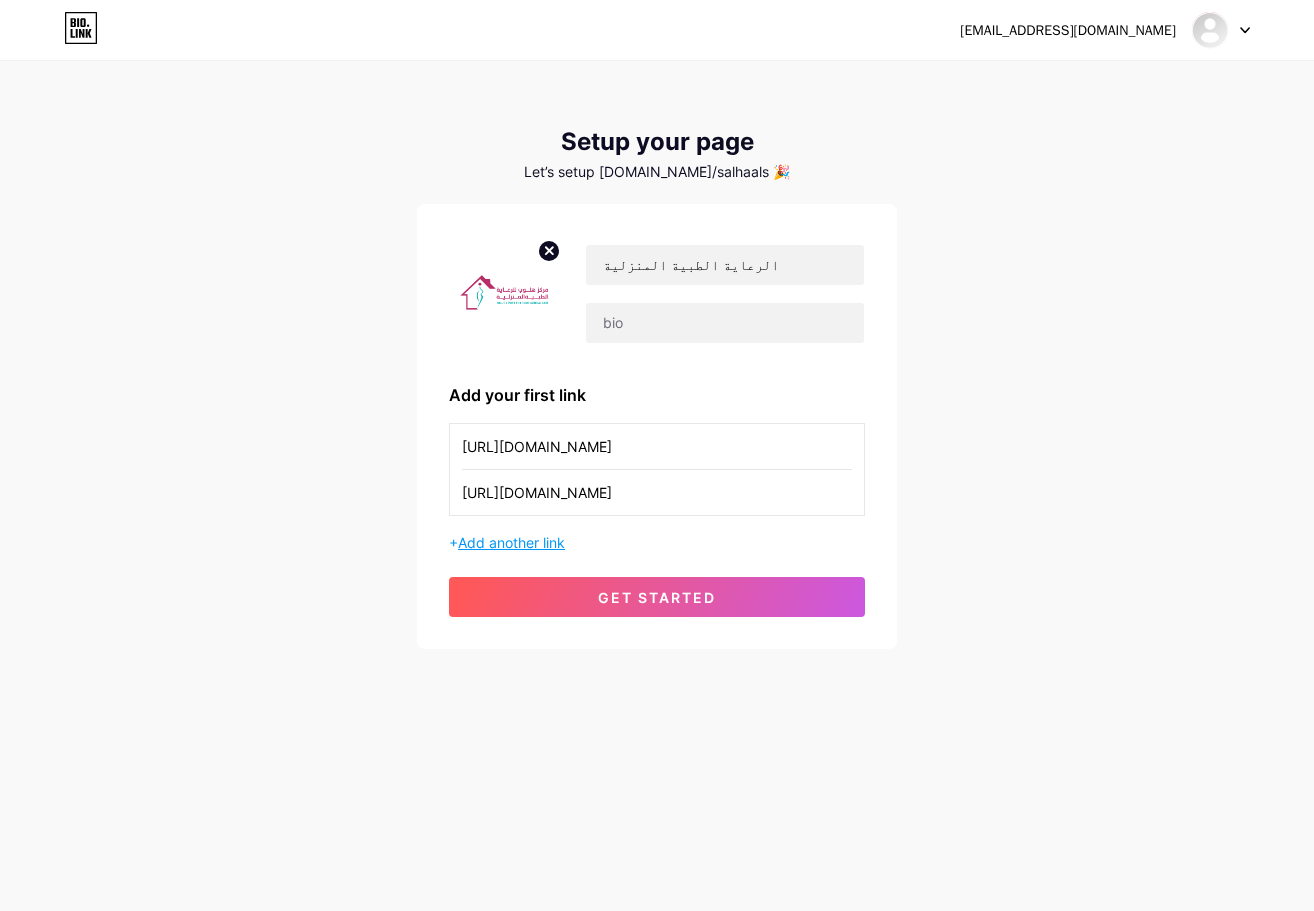 type on "[URL][DOMAIN_NAME]" 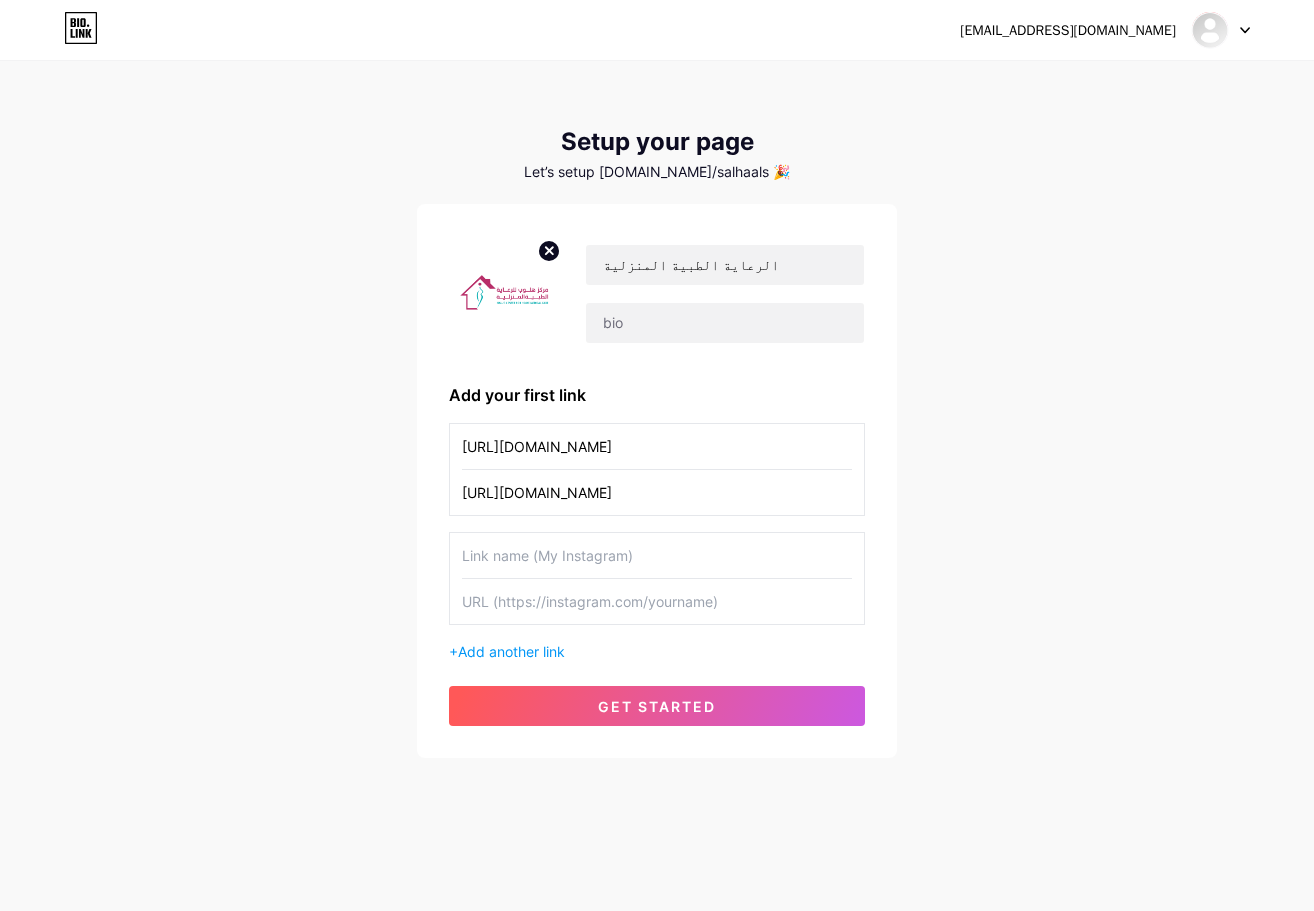 click at bounding box center [657, 555] 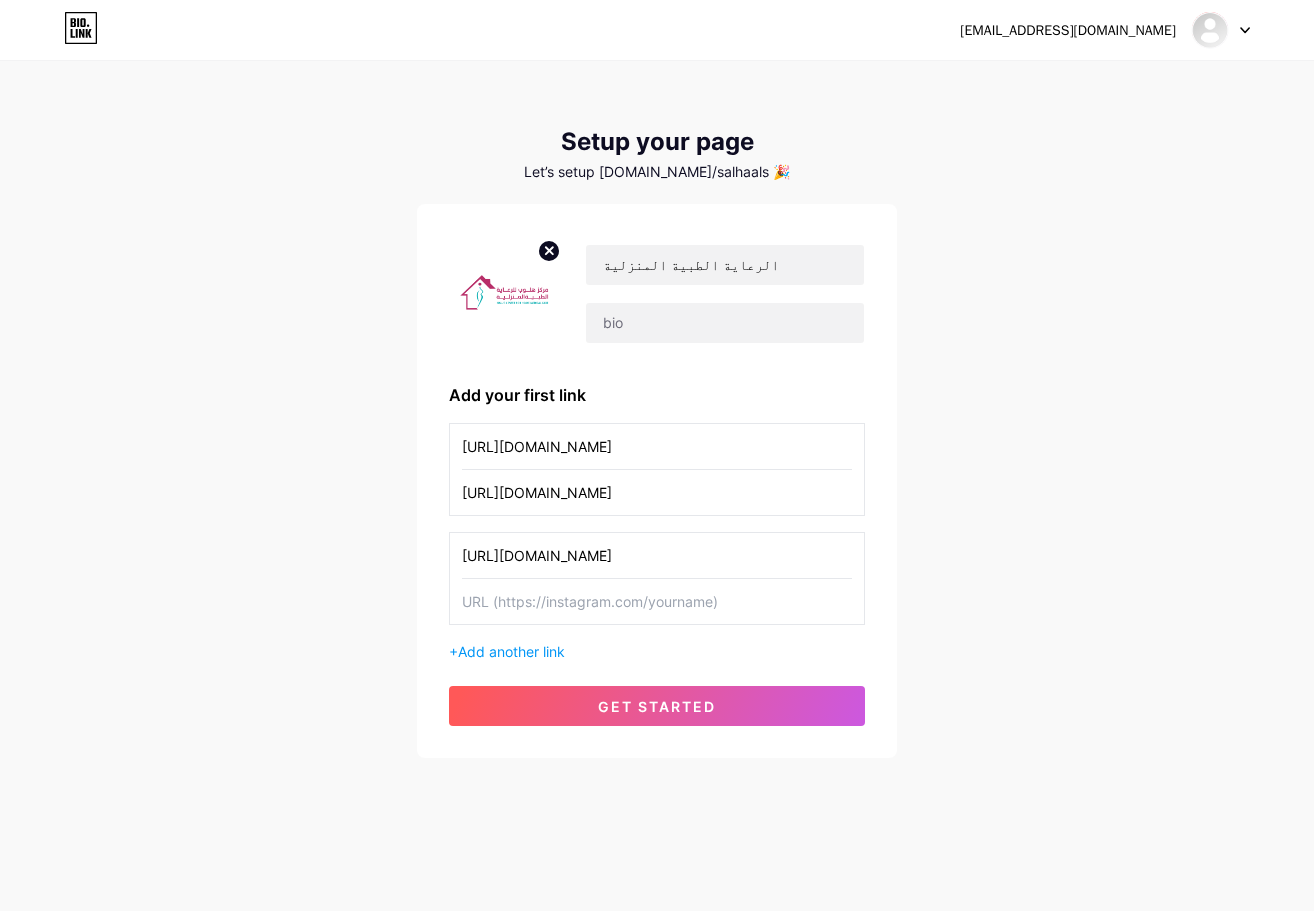 type on "[URL][DOMAIN_NAME]" 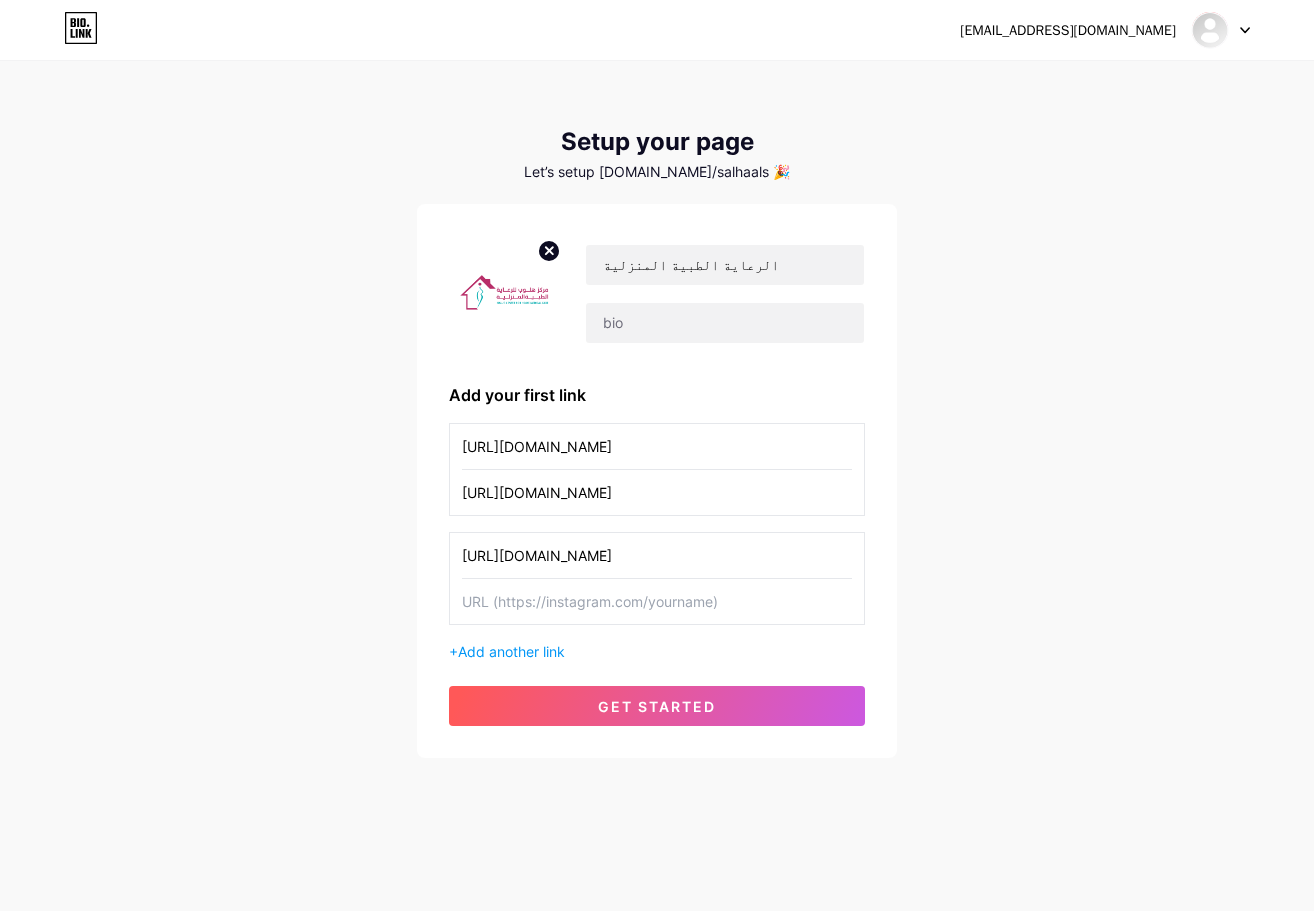 paste on "[URL][DOMAIN_NAME]" 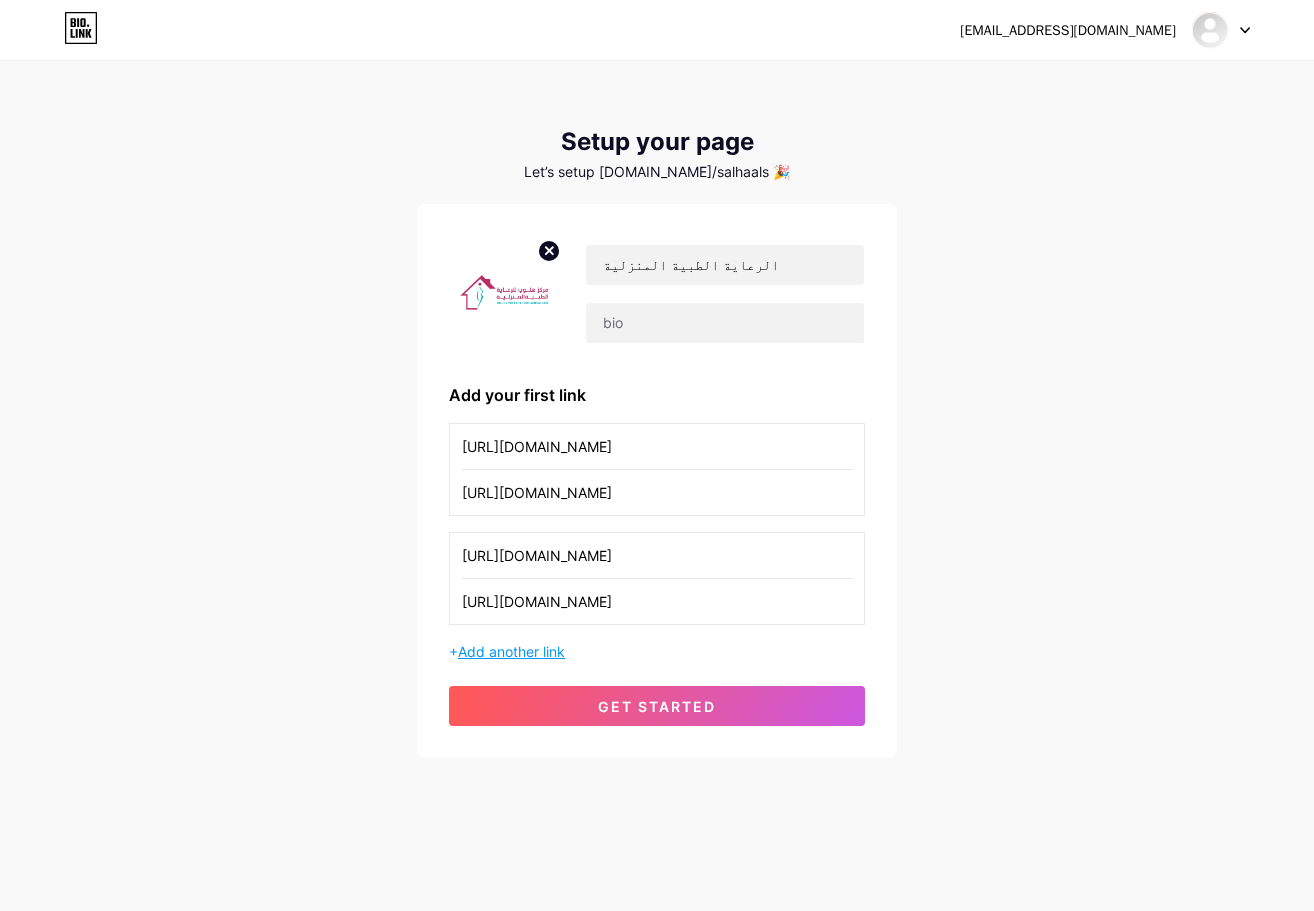 type on "[URL][DOMAIN_NAME]" 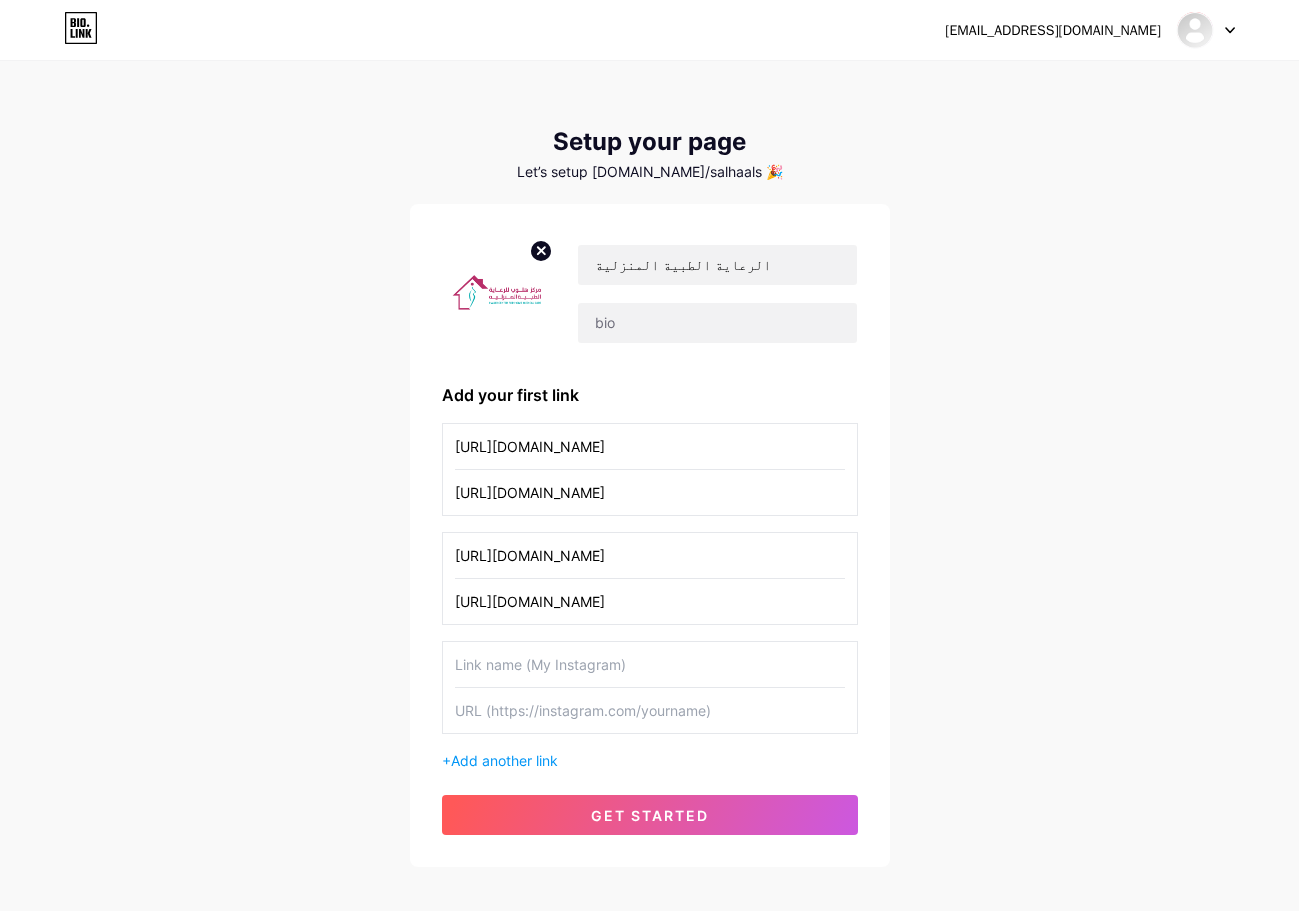 click at bounding box center [650, 664] 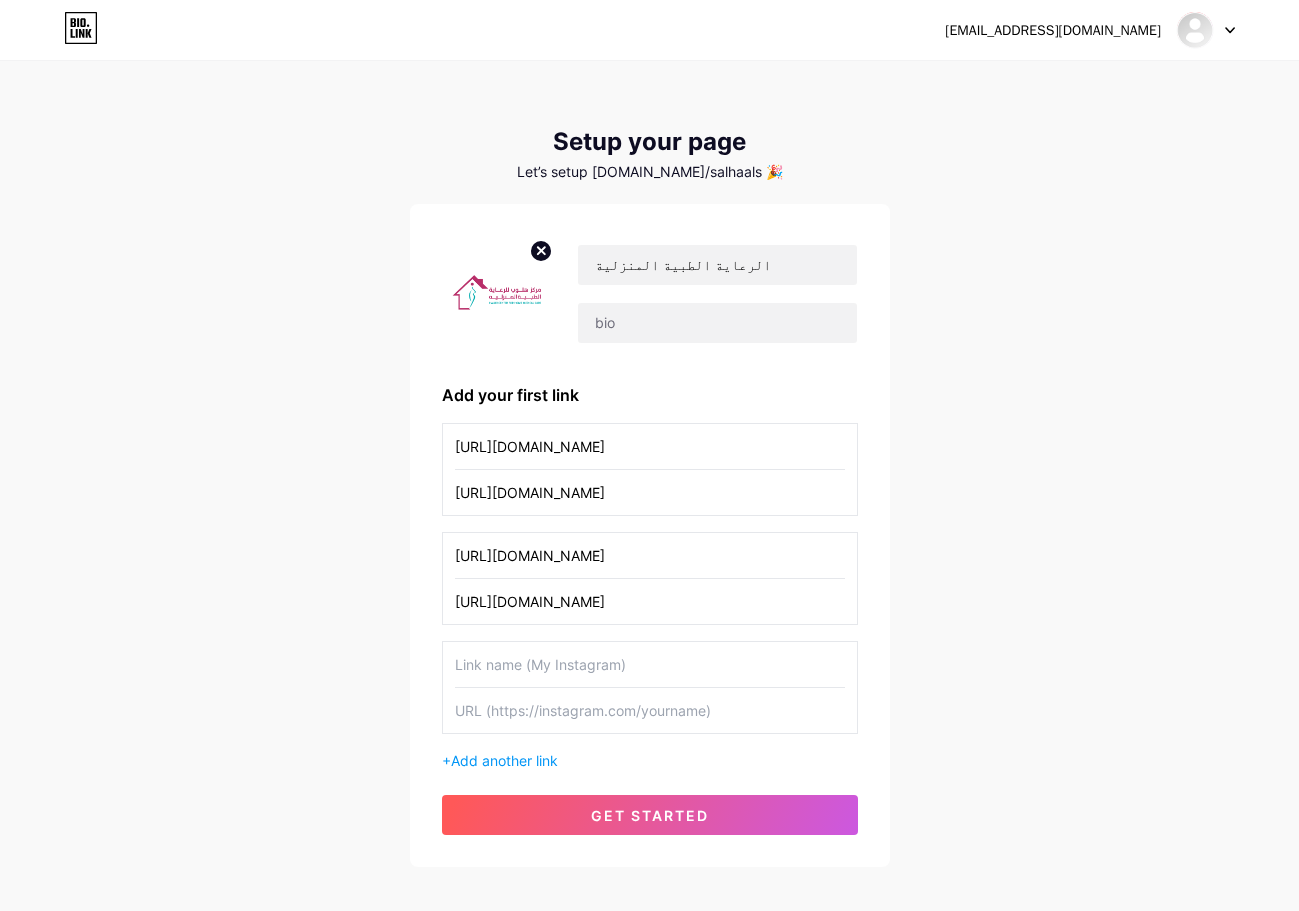 paste on "https://iwtsp.com/966567360070" 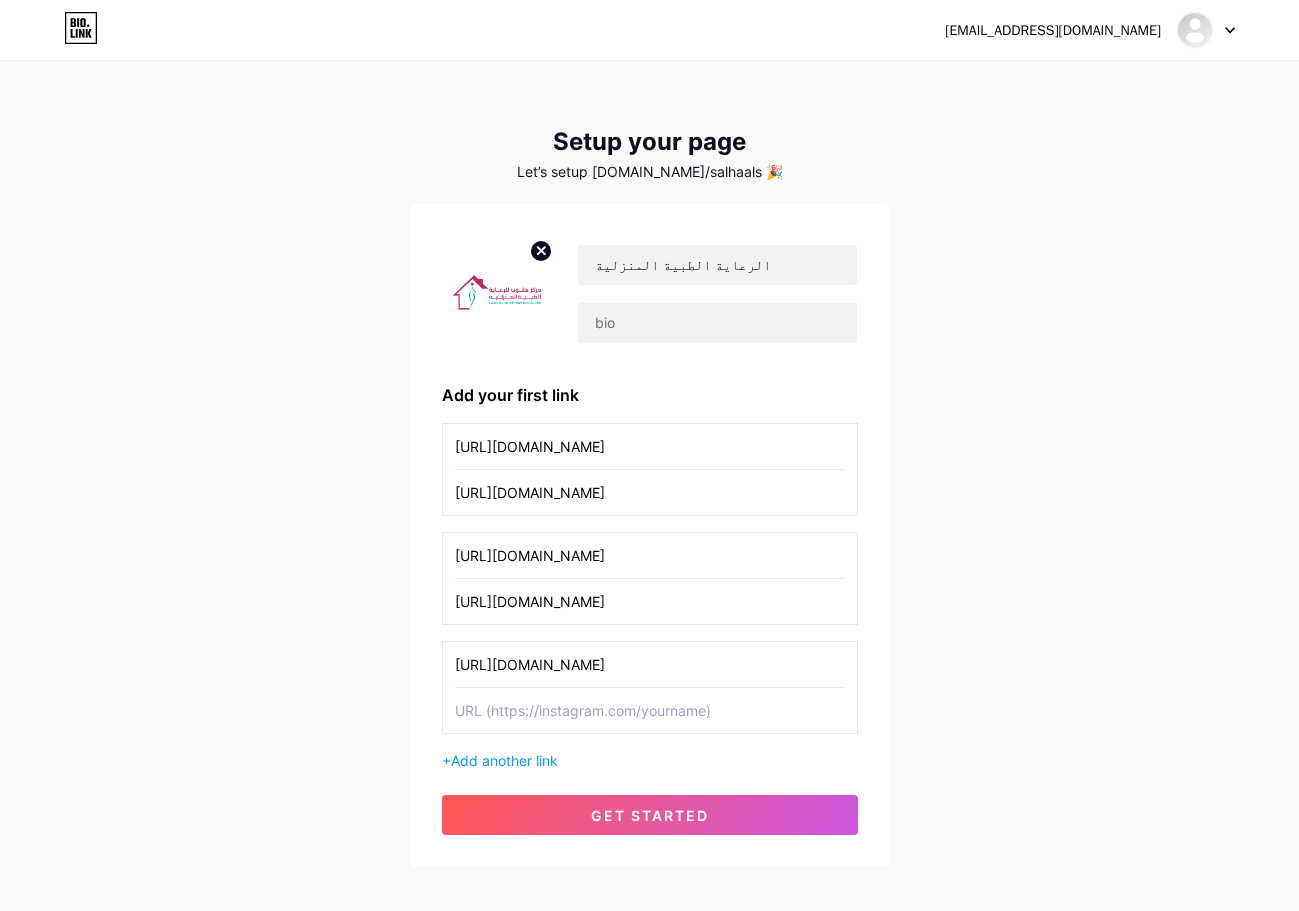 type on "https://iwtsp.com/966567360070" 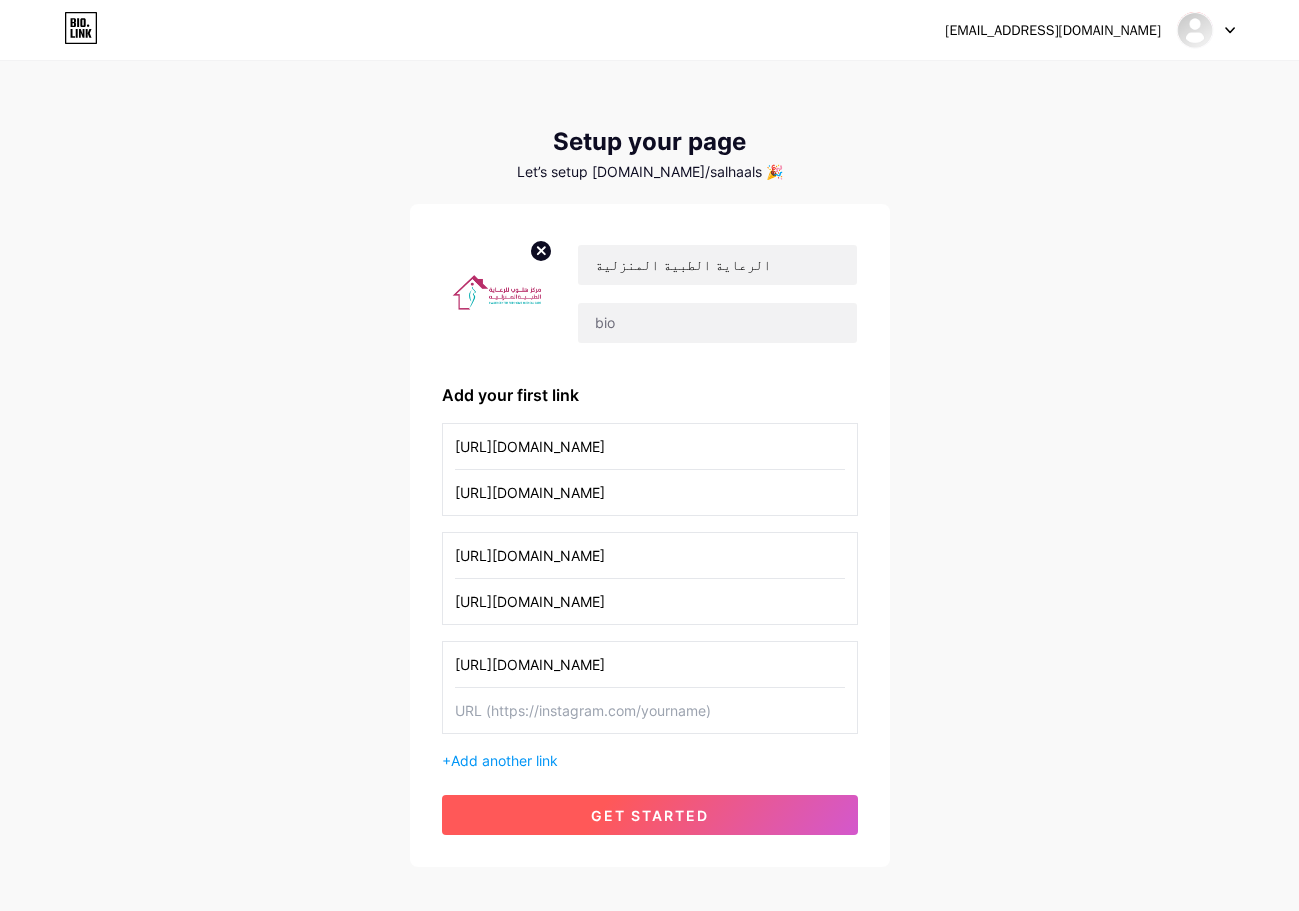 click on "get started" at bounding box center [650, 815] 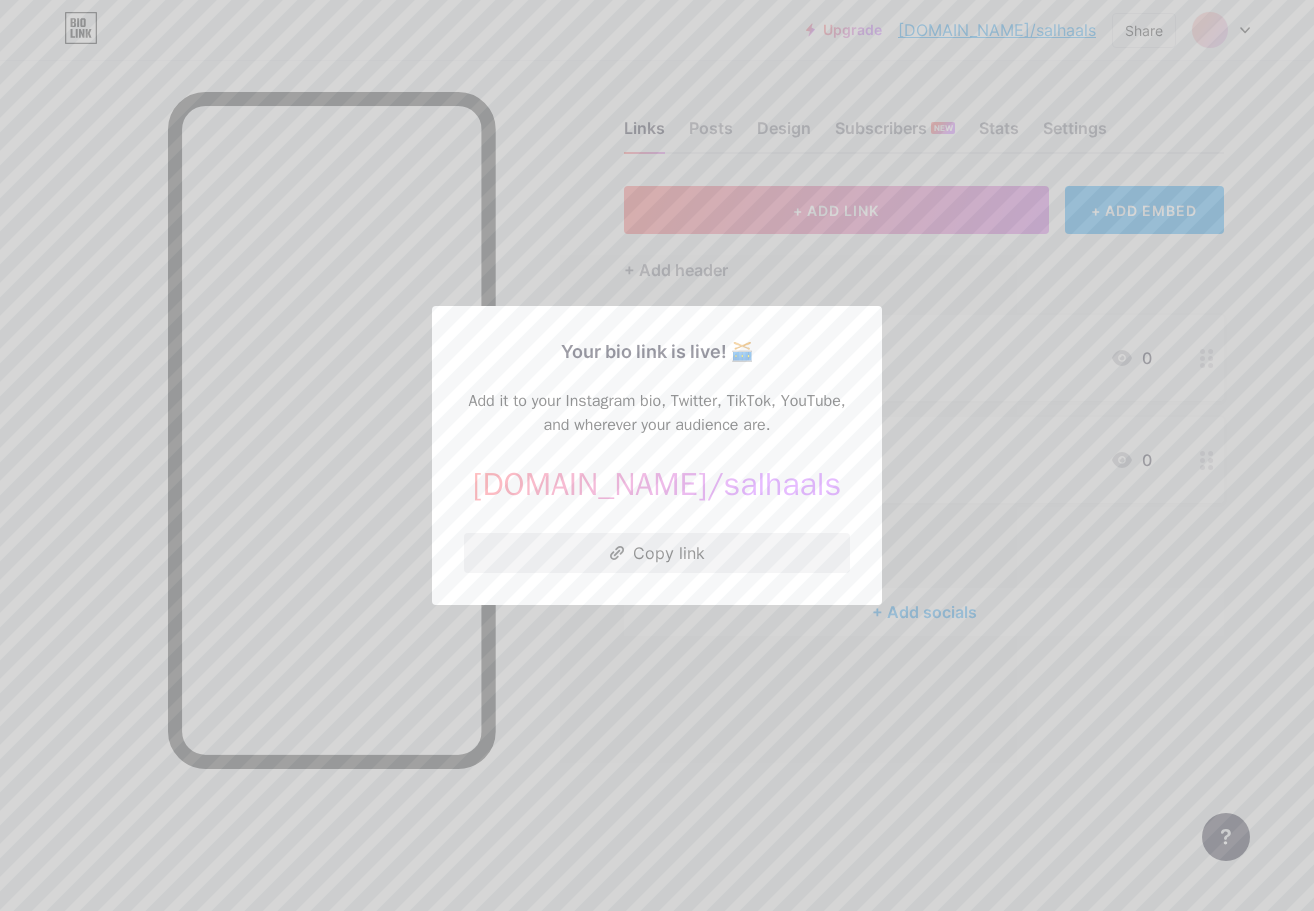 click on "Copy link" at bounding box center [657, 553] 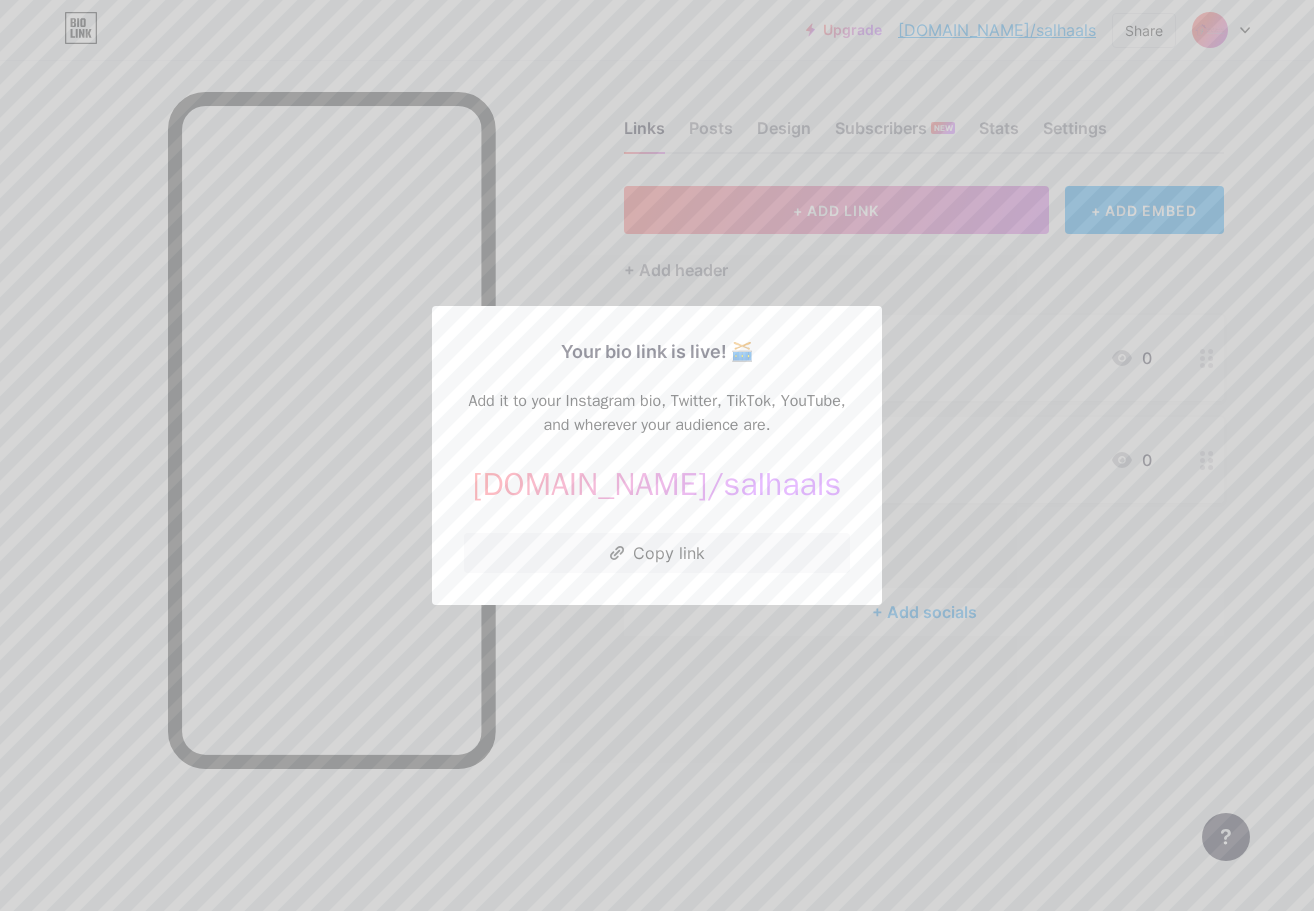 click at bounding box center (657, 455) 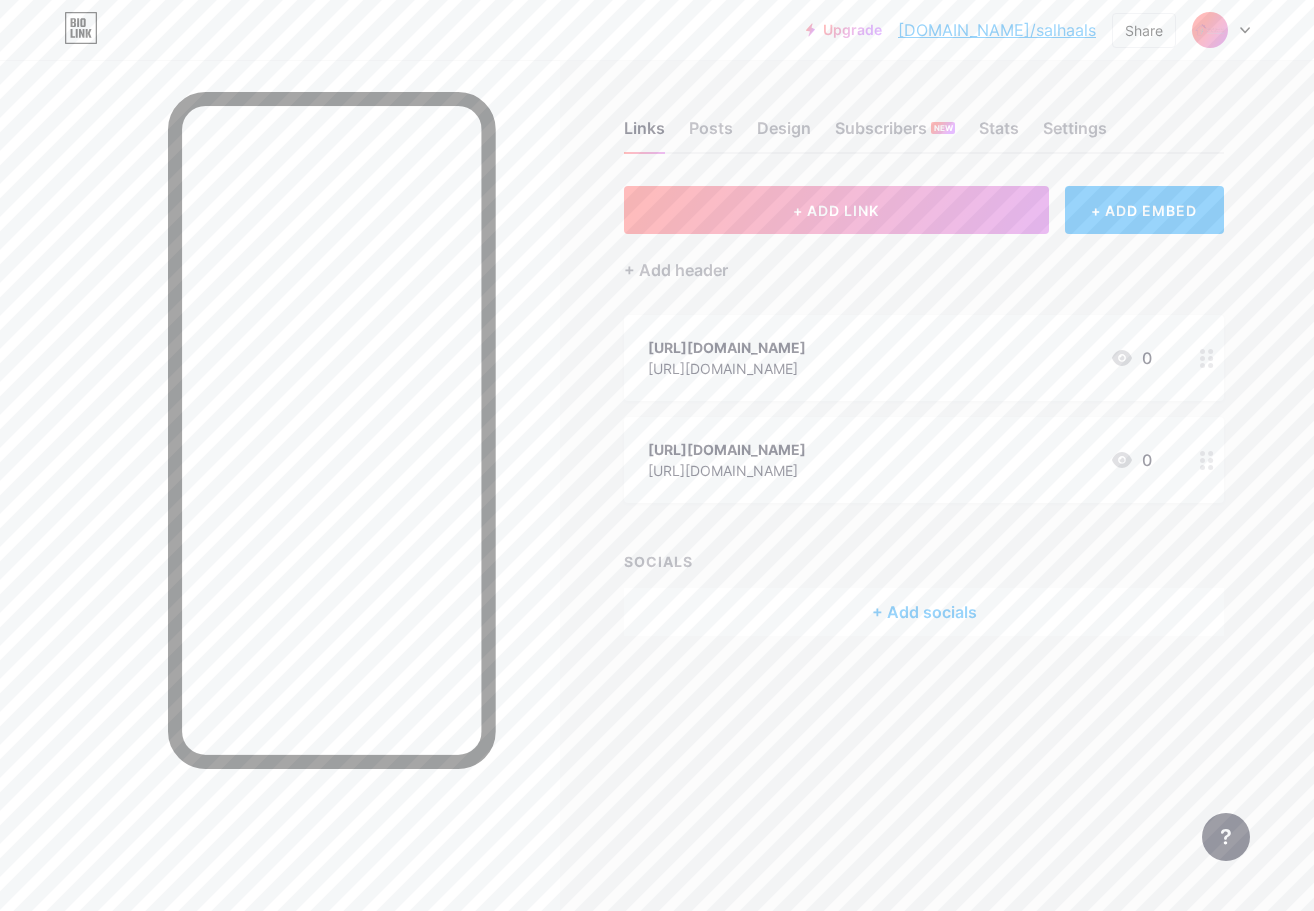 click on "+ Add socials" at bounding box center [924, 612] 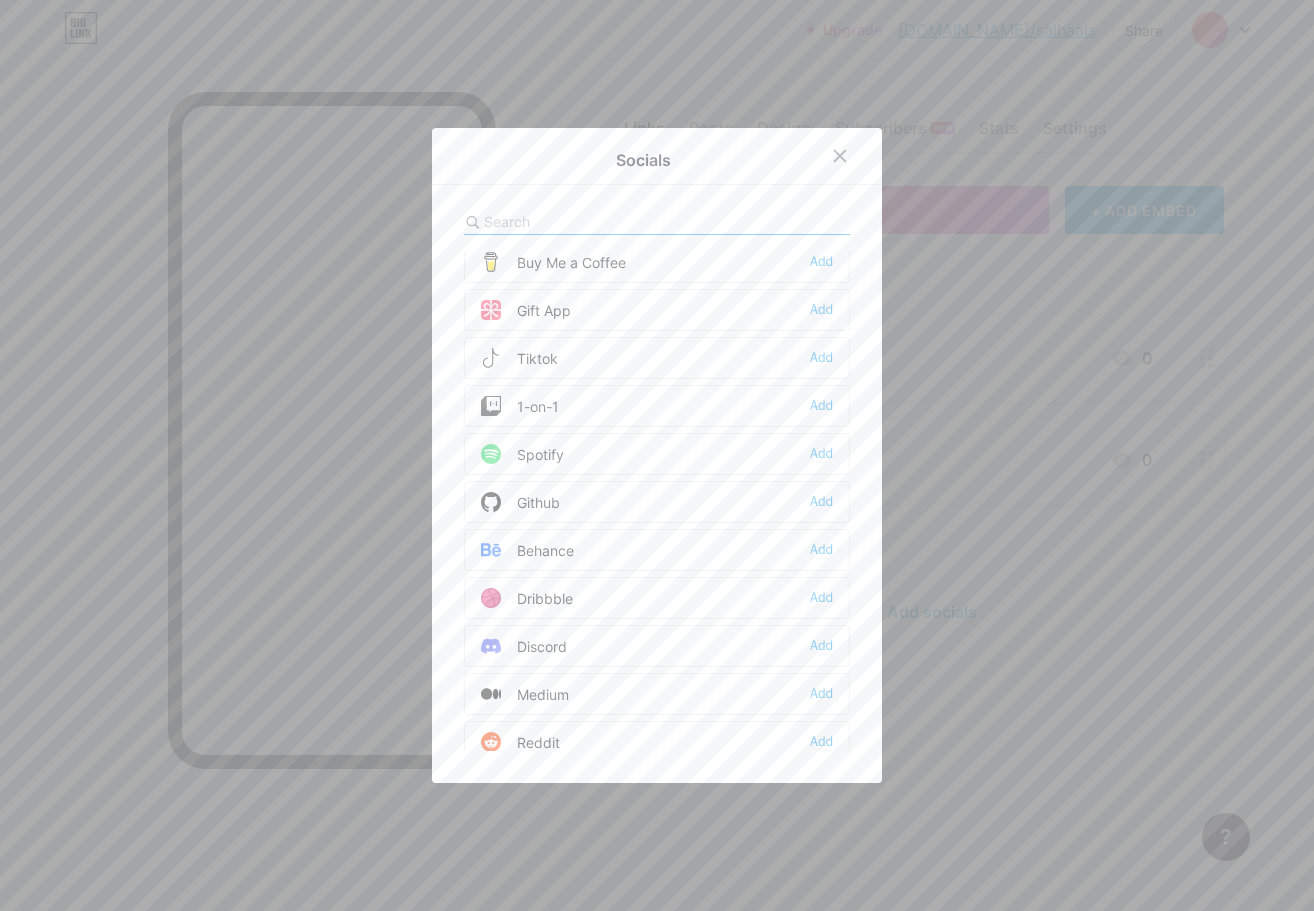 scroll, scrollTop: 200, scrollLeft: 0, axis: vertical 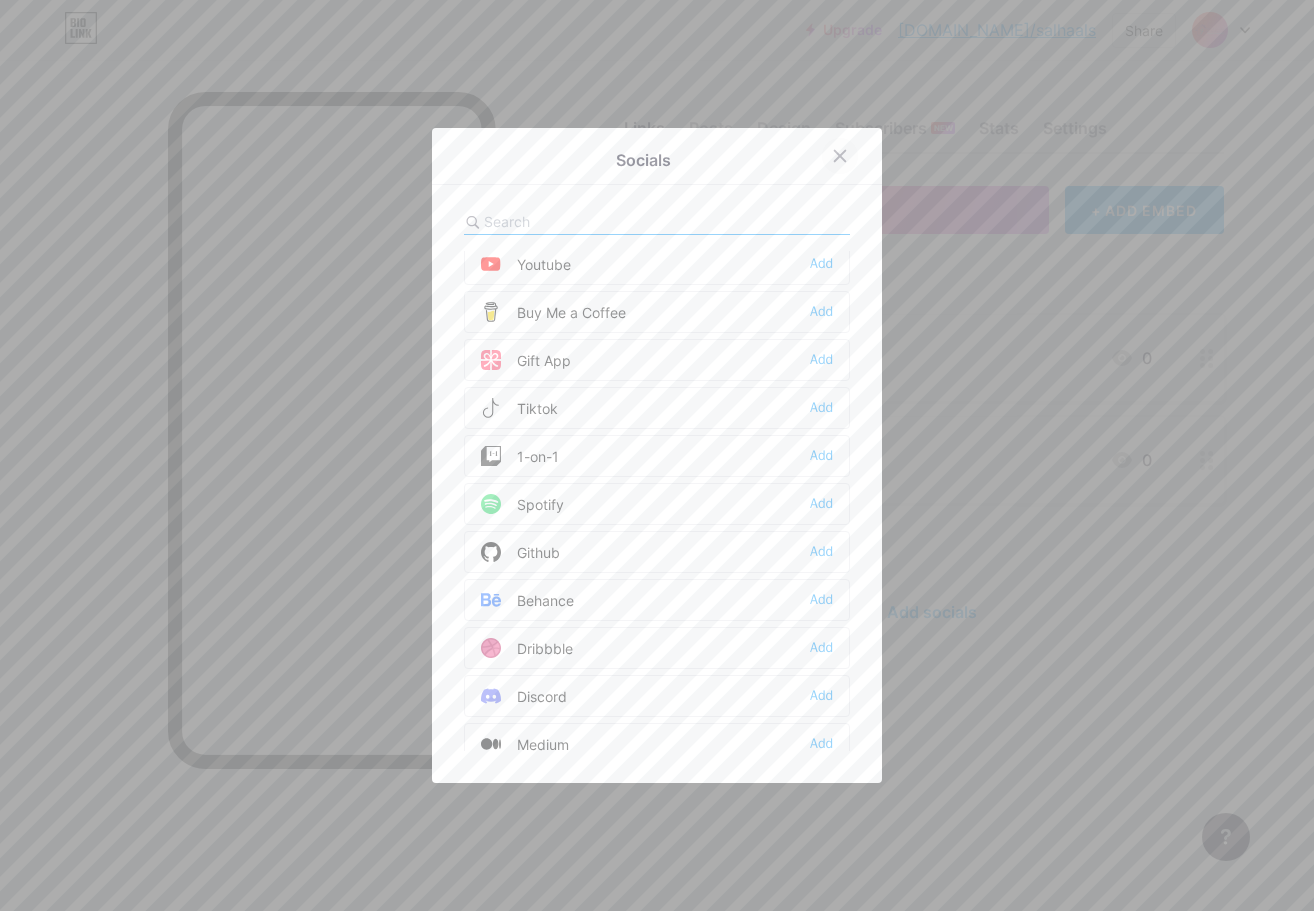 click at bounding box center (840, 156) 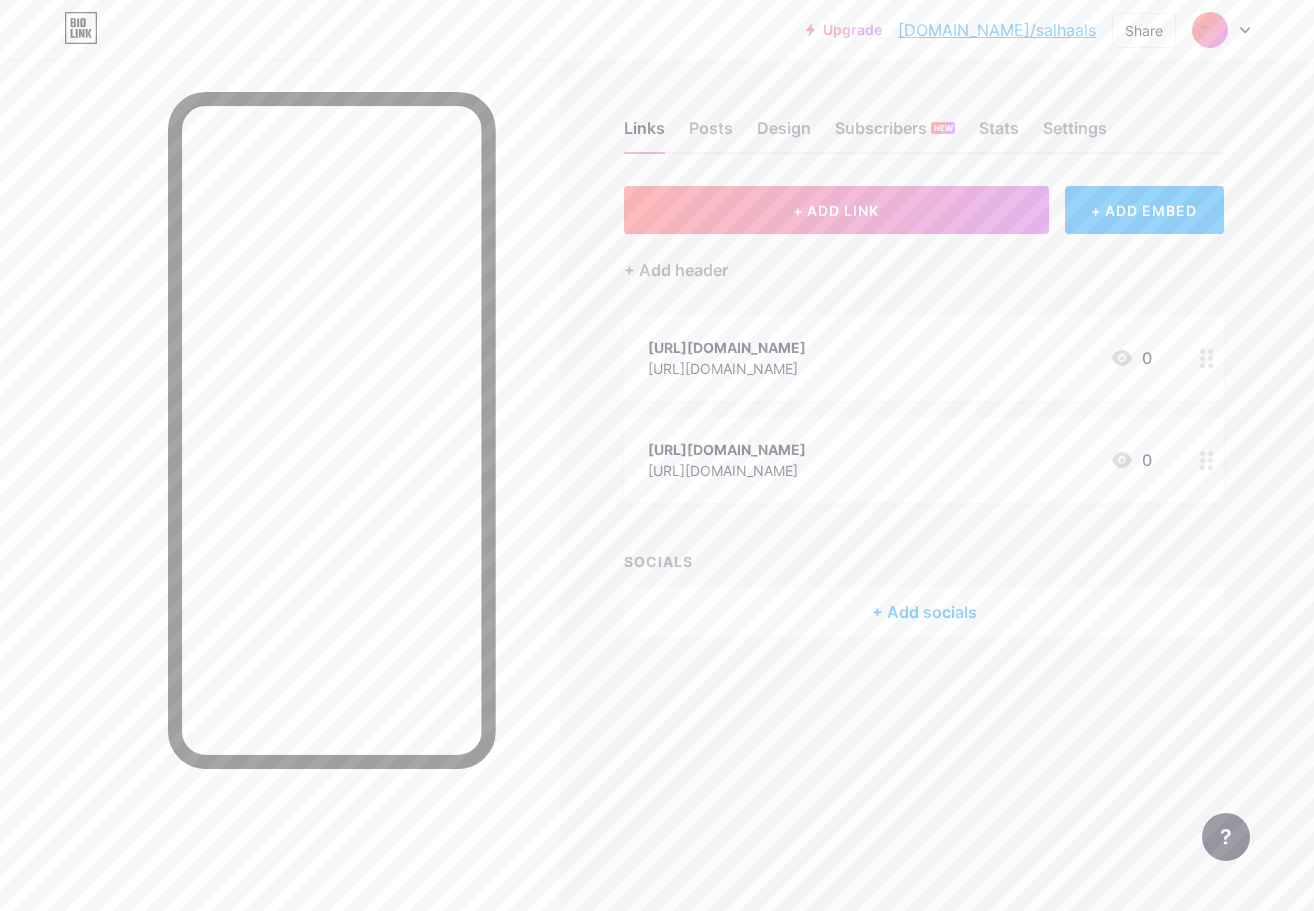 click at bounding box center [1210, 30] 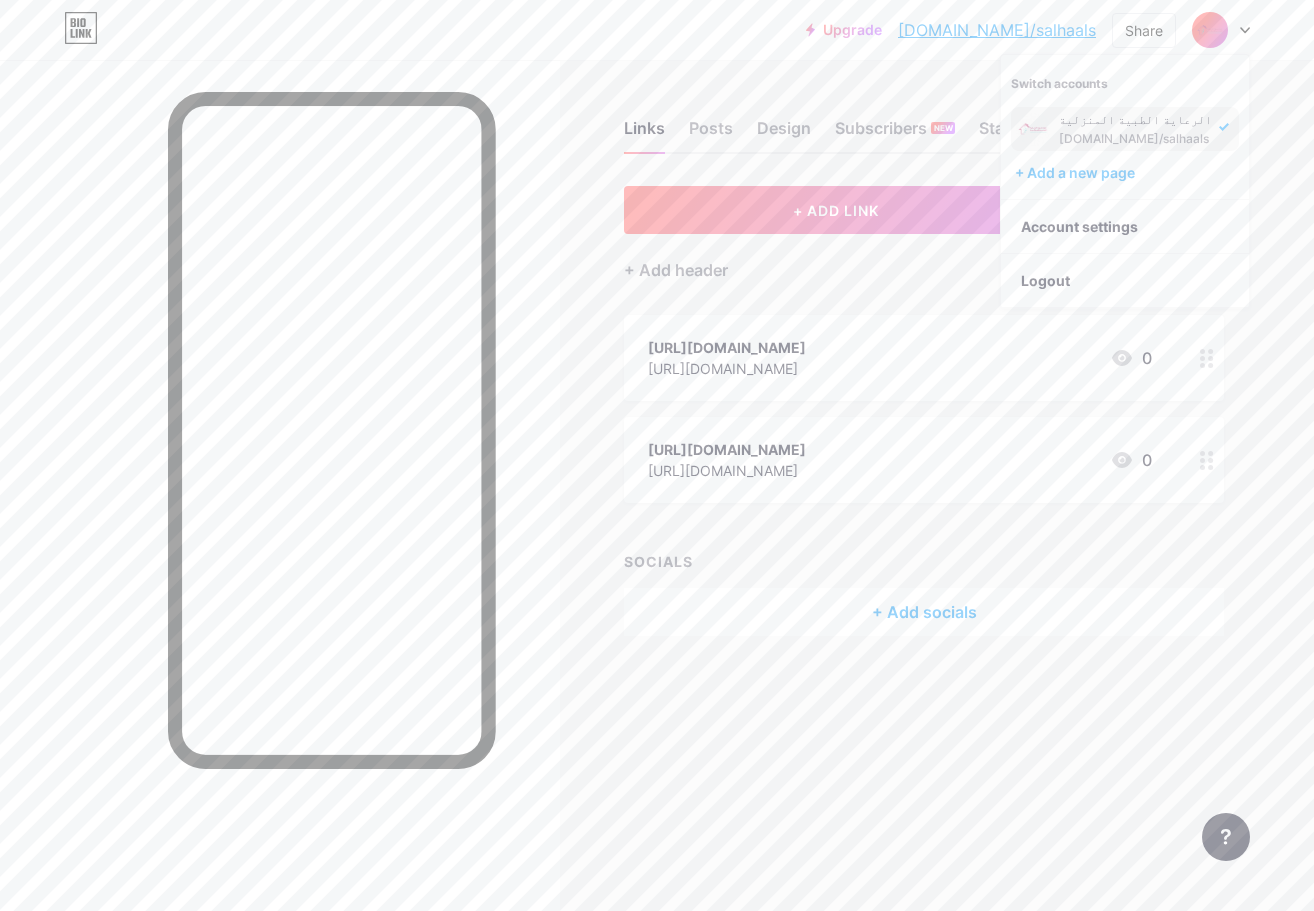 click on "الرعاية الطبية المنزلية" at bounding box center (1135, 120) 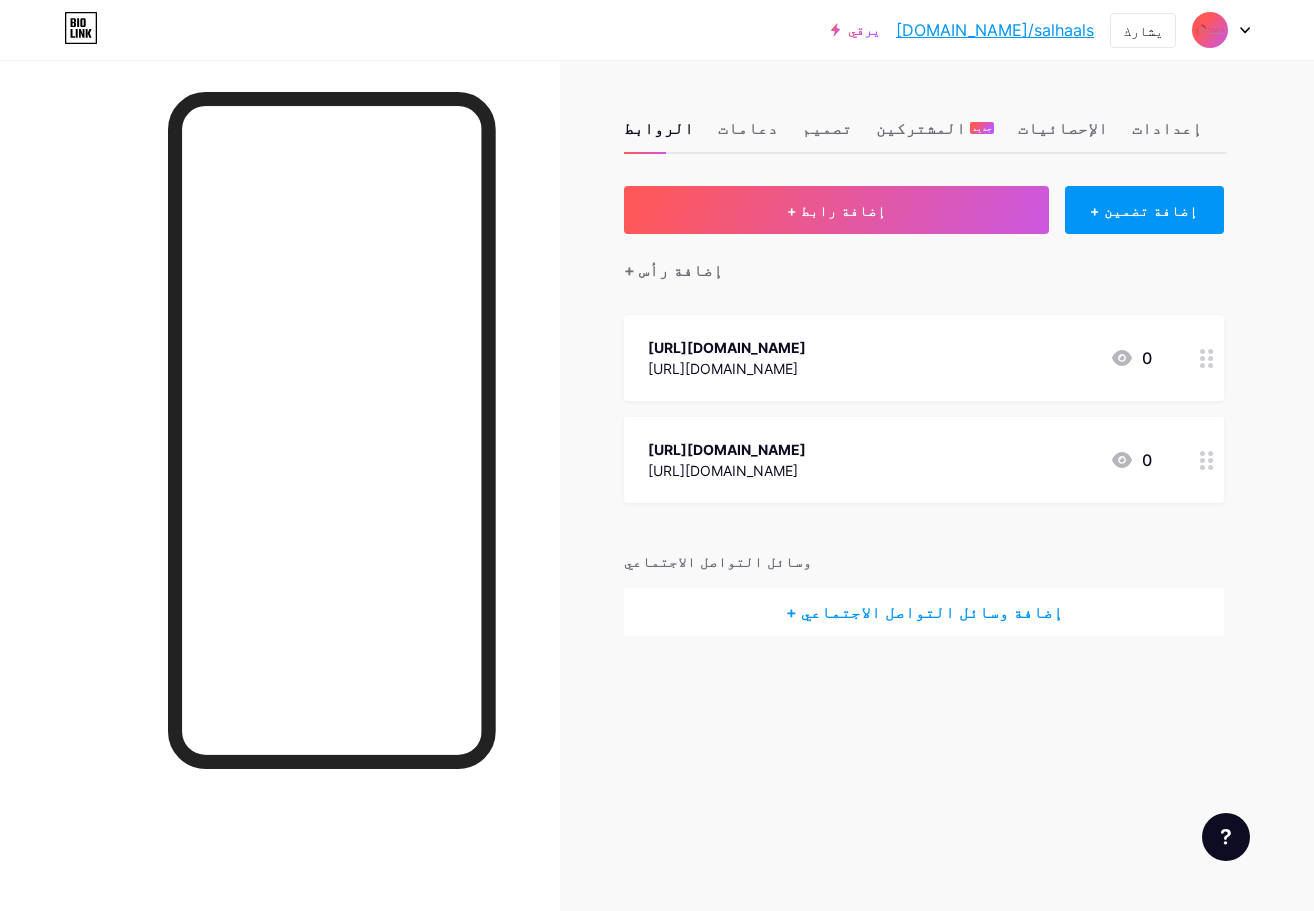 scroll, scrollTop: 0, scrollLeft: 0, axis: both 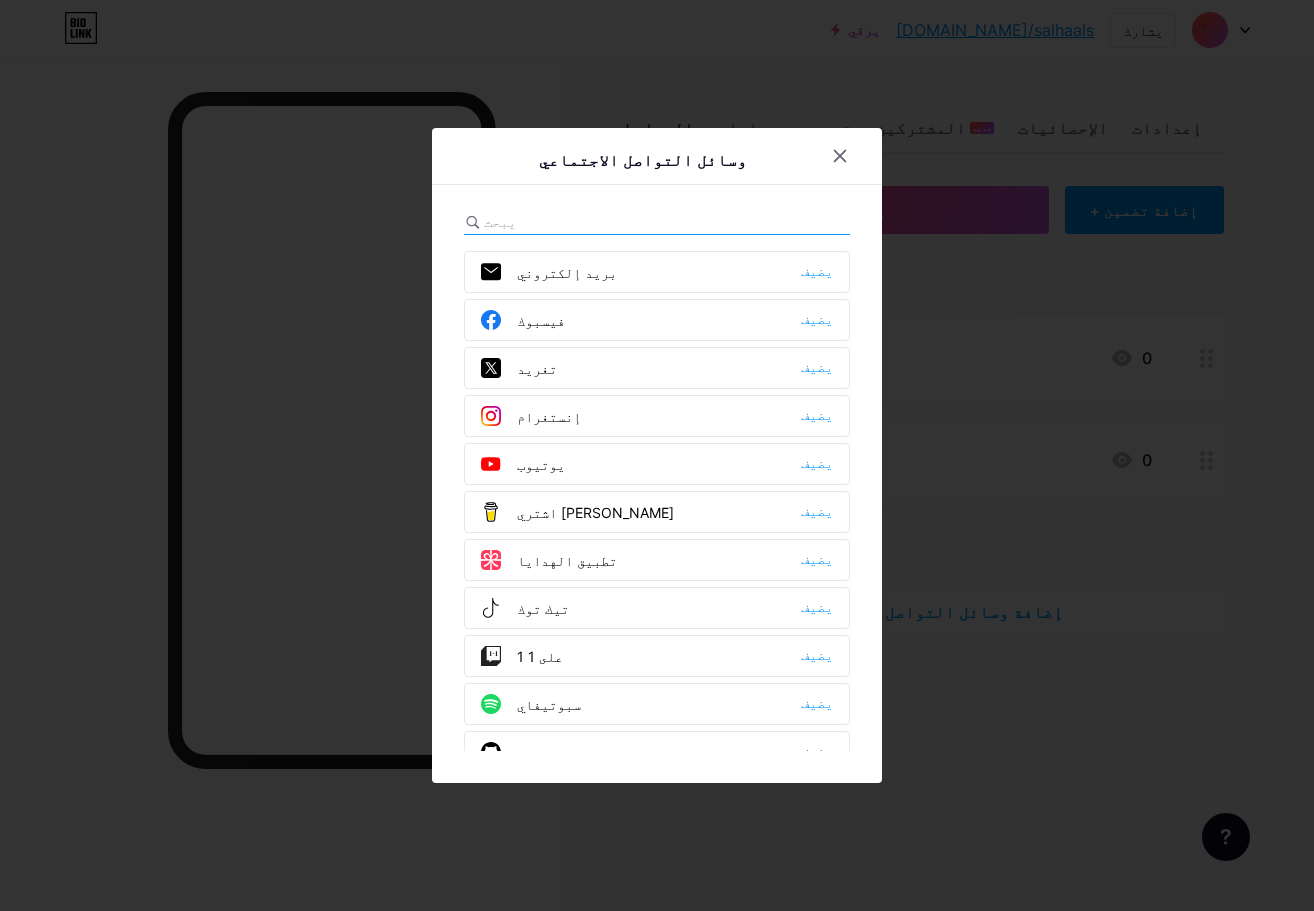 click on "إنستغرام
يضيف" at bounding box center [657, 416] 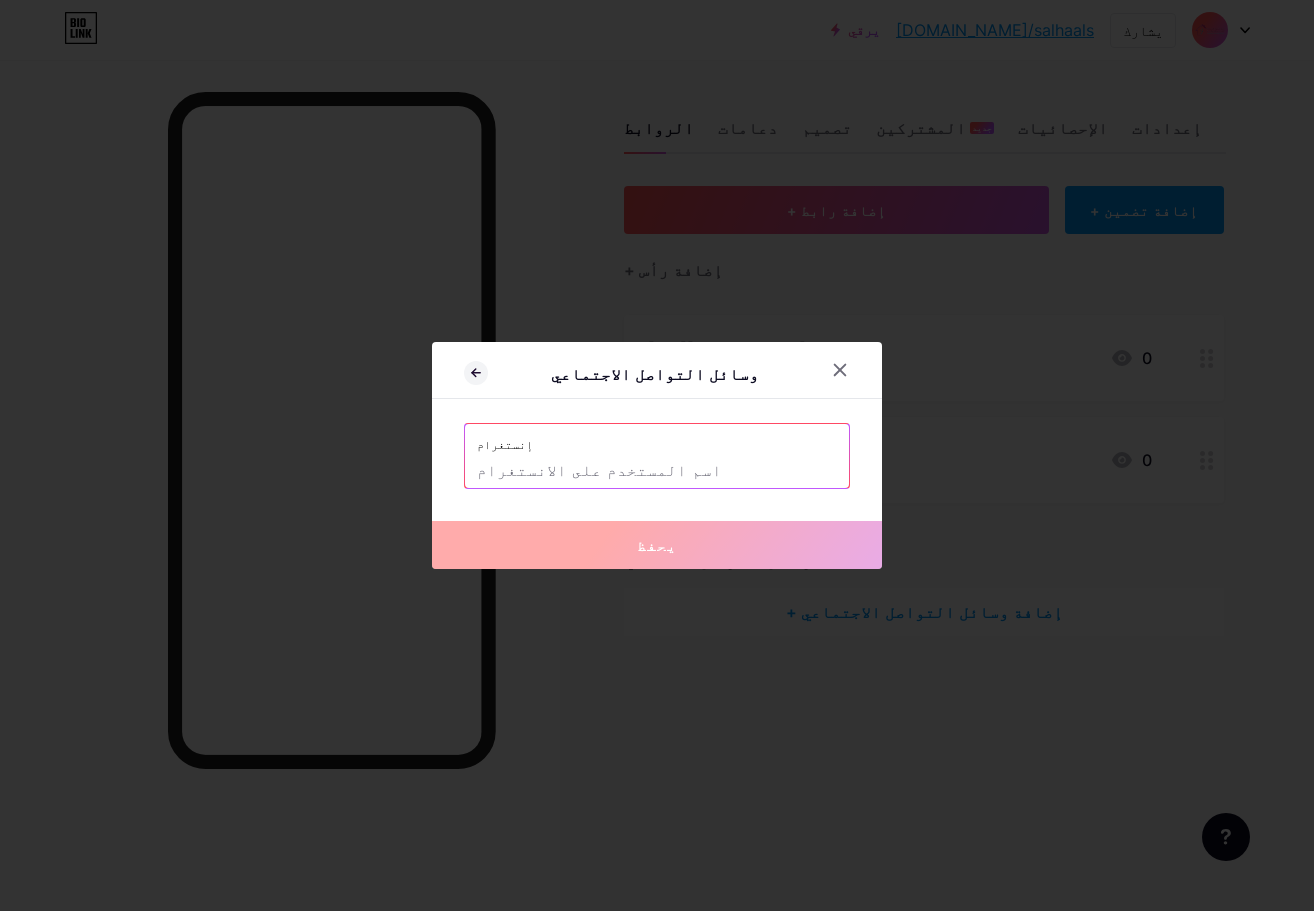 click at bounding box center [657, 471] 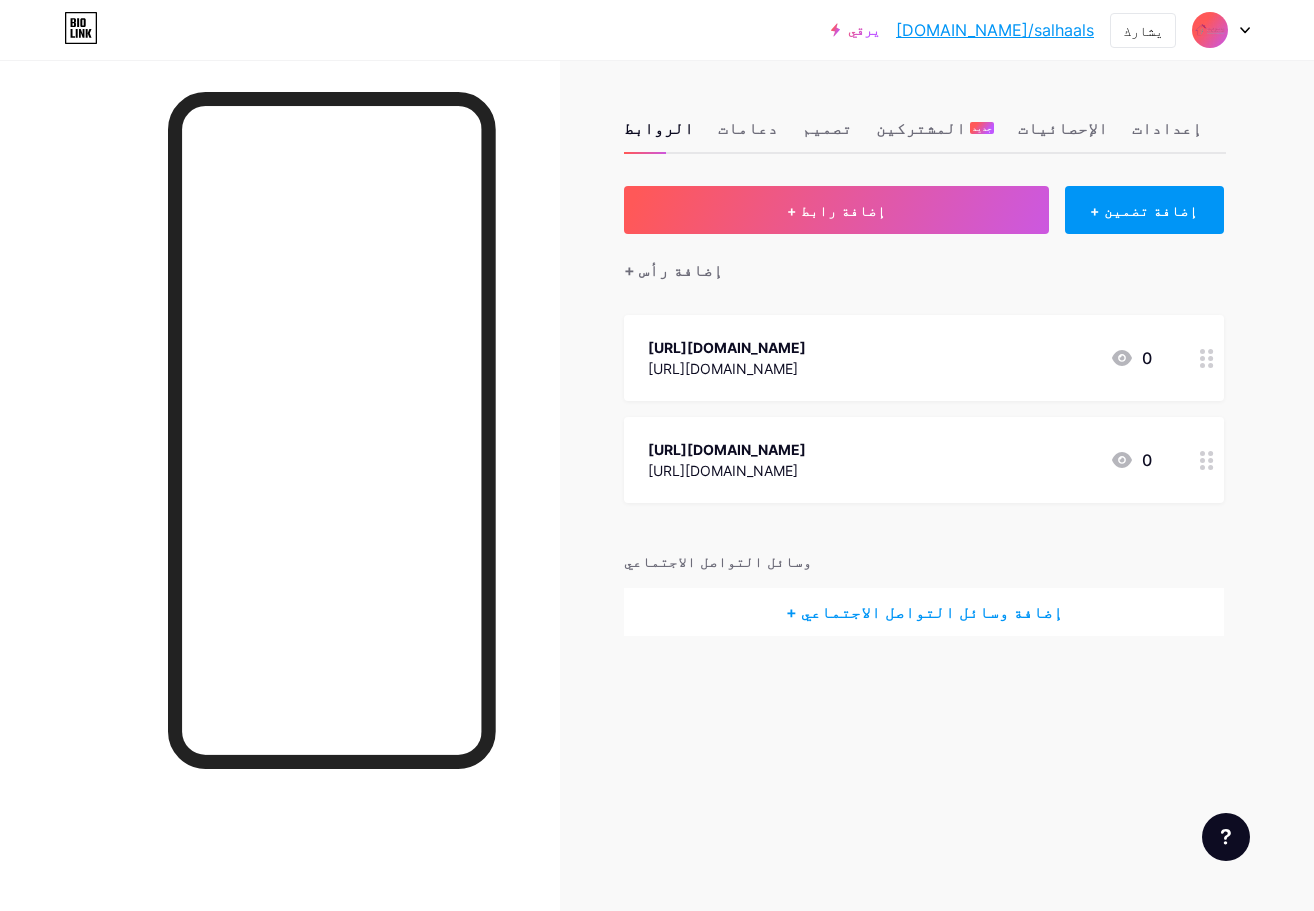 click on "+ إضافة وسائل التواصل الاجتماعي" at bounding box center [924, 612] 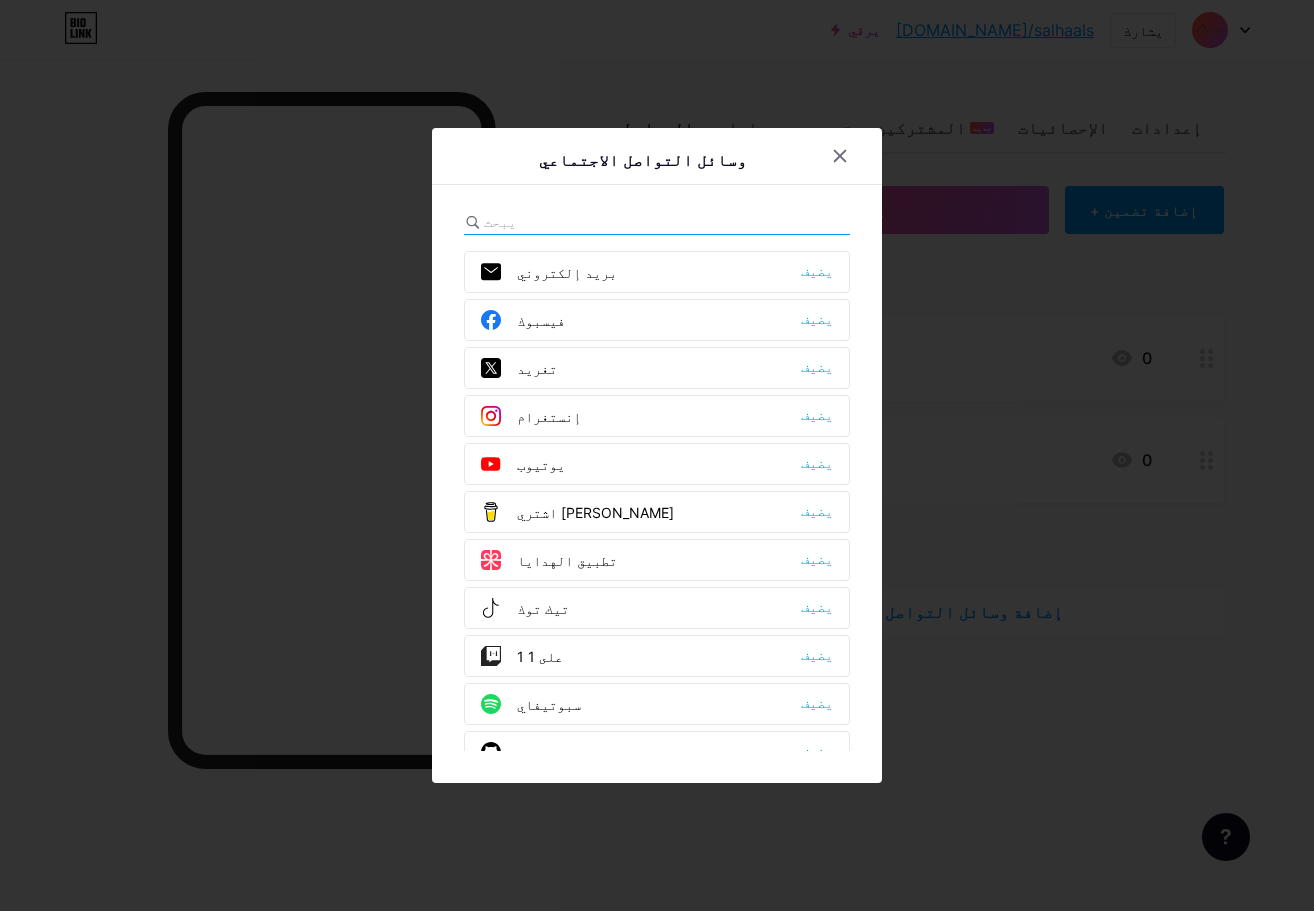 click on "إنستغرام
يضيف" at bounding box center (657, 416) 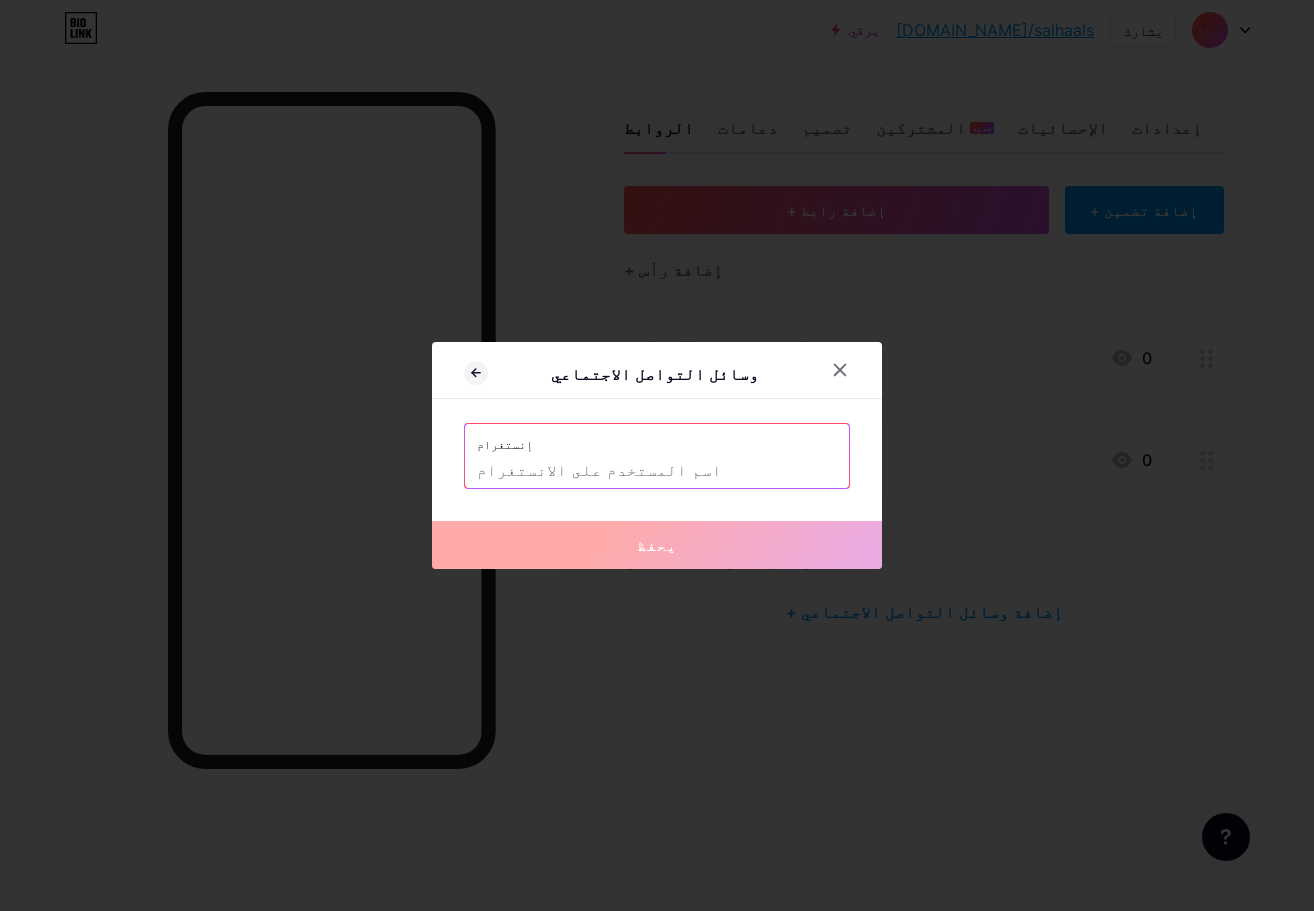 click at bounding box center [657, 471] 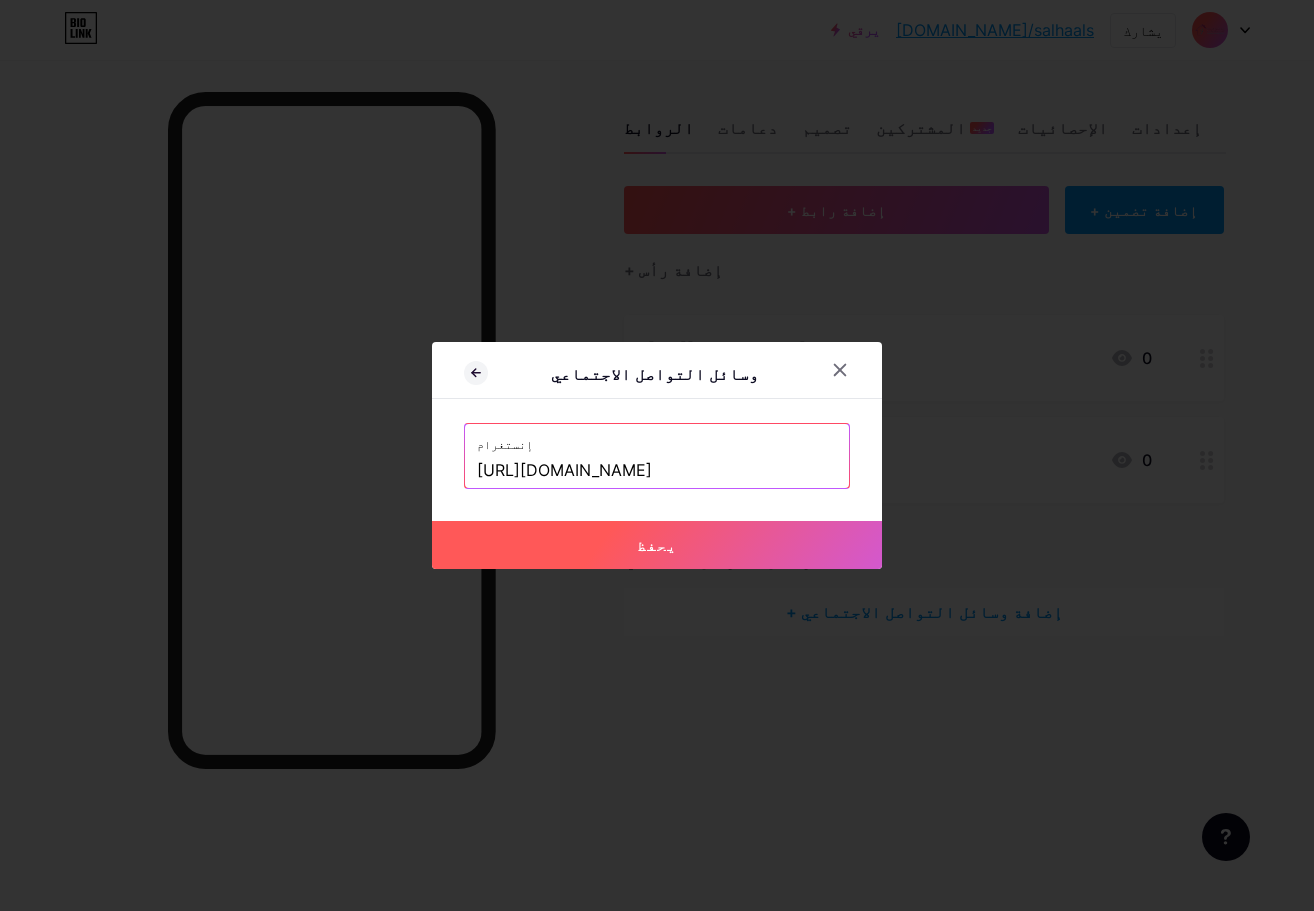 click on "يحفظ" at bounding box center [657, 545] 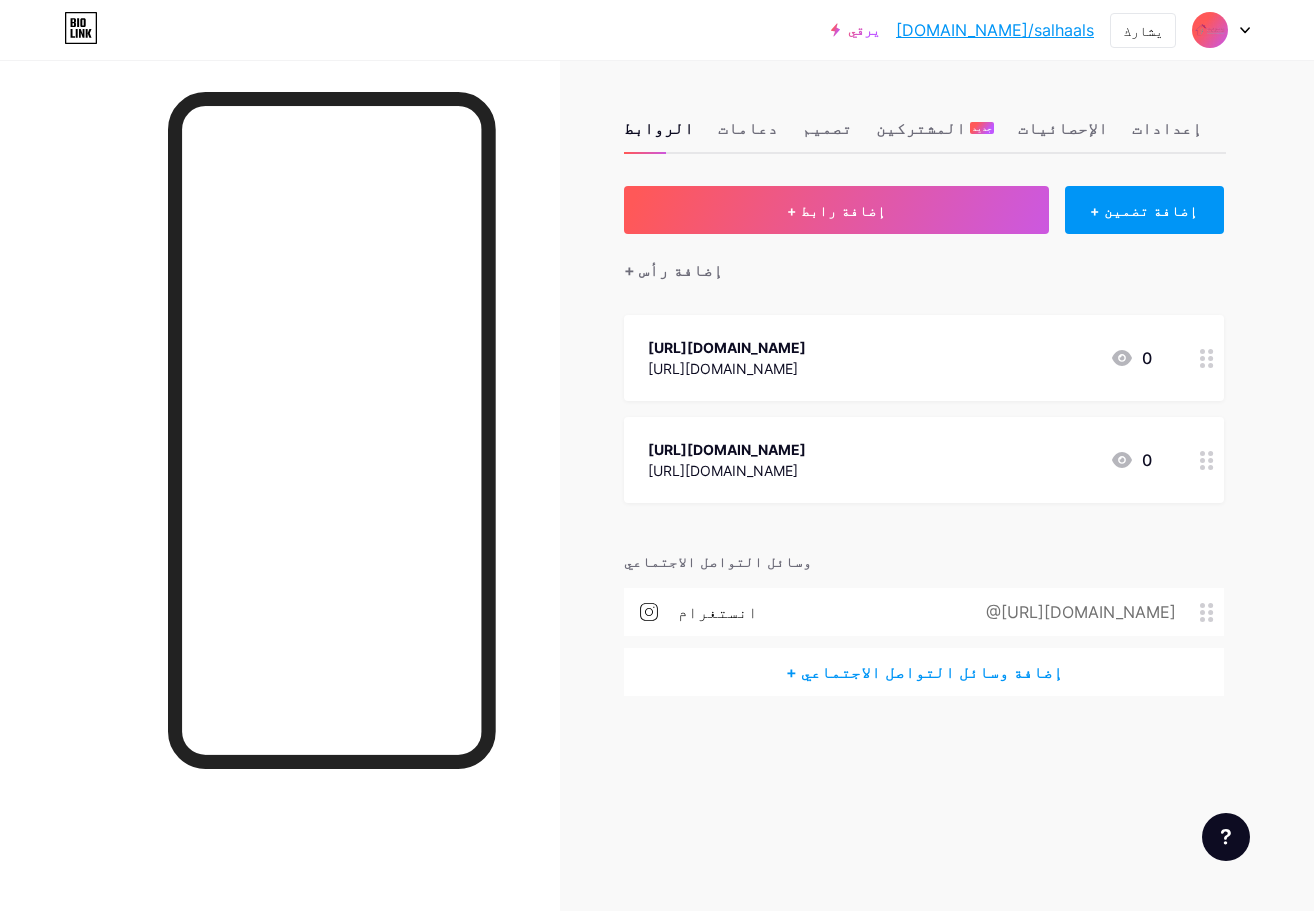 click on "+ إضافة وسائل التواصل الاجتماعي" at bounding box center (924, 672) 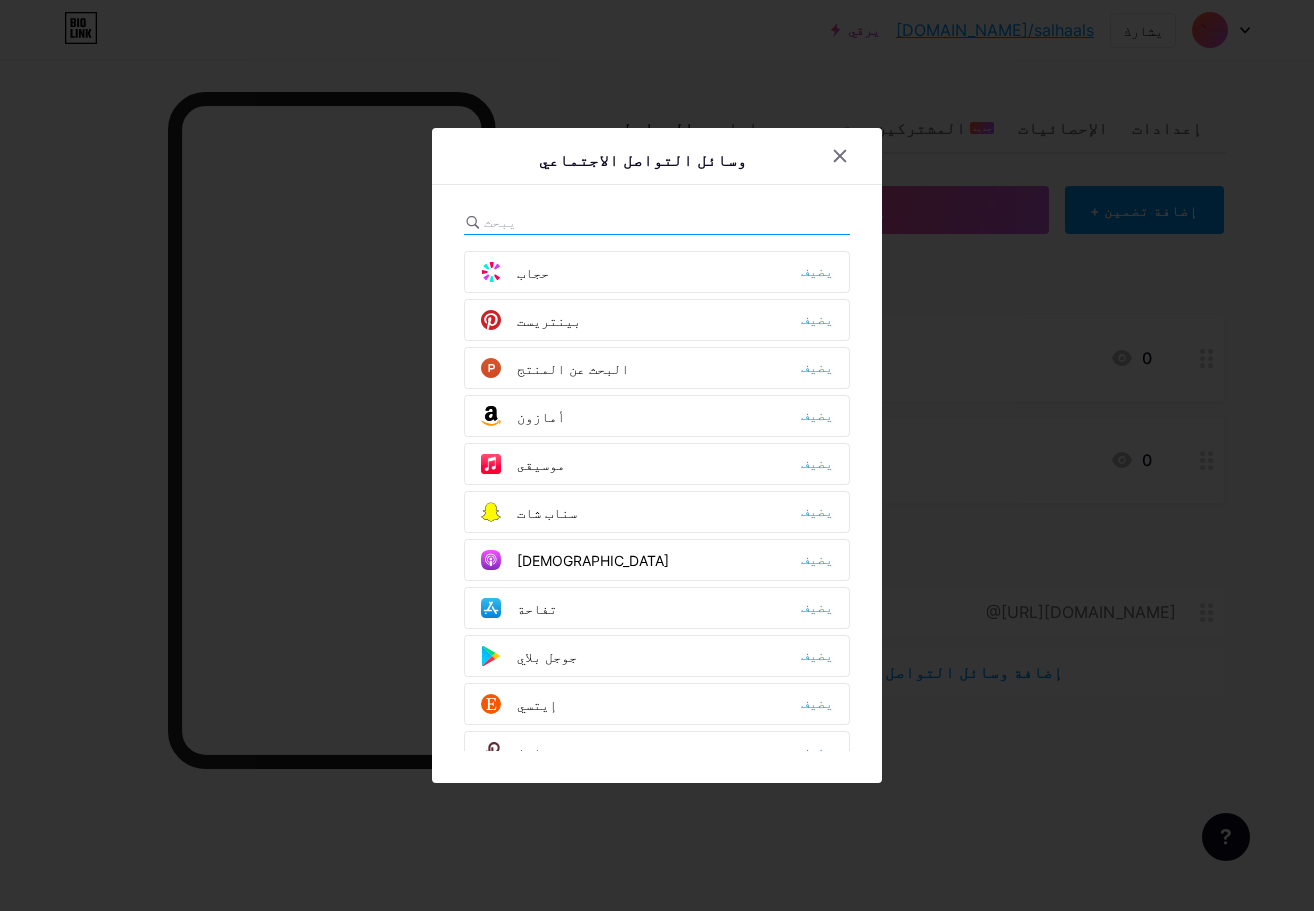 scroll, scrollTop: 1700, scrollLeft: 0, axis: vertical 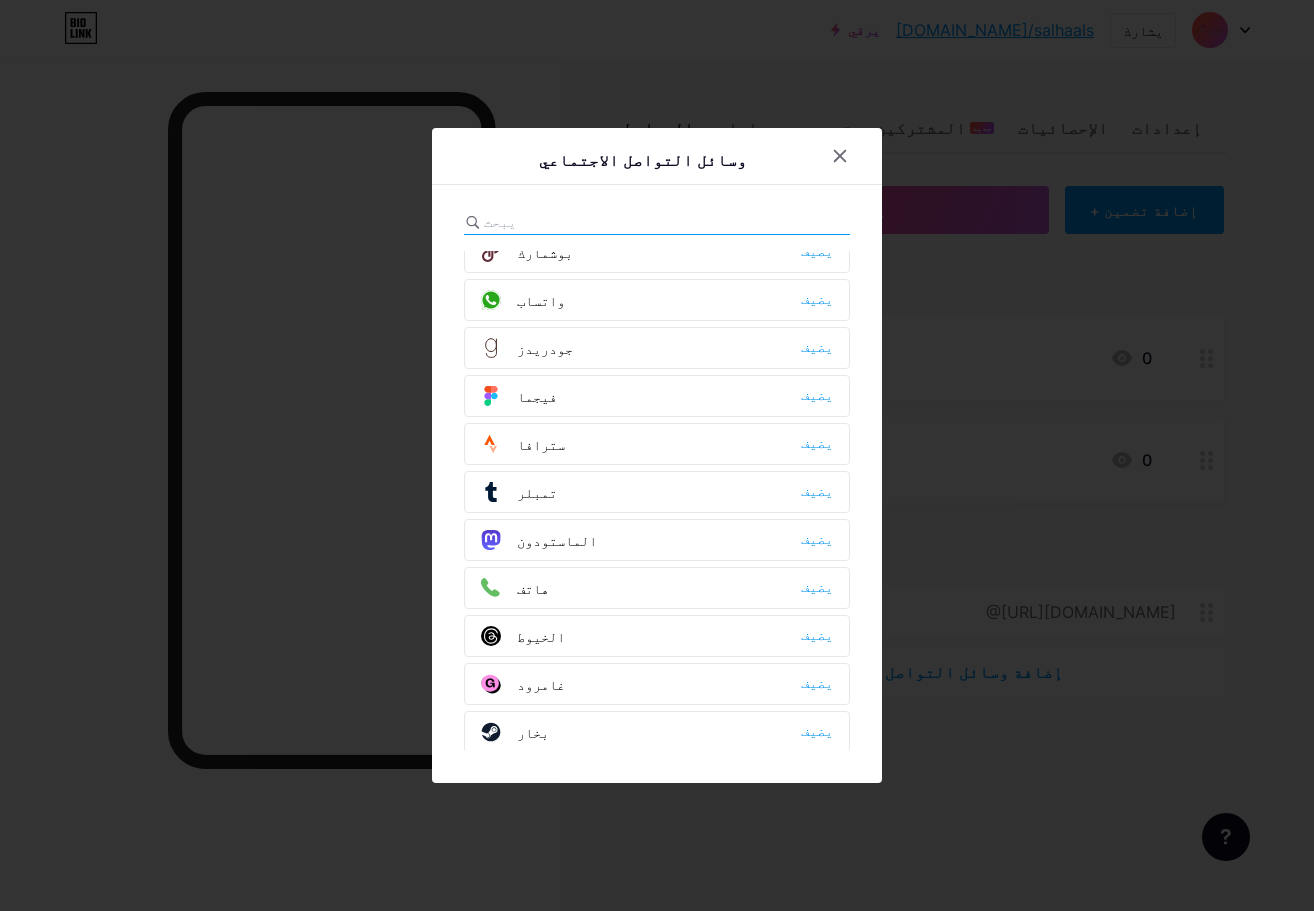 click on "واتساب
يضيف" at bounding box center (657, 300) 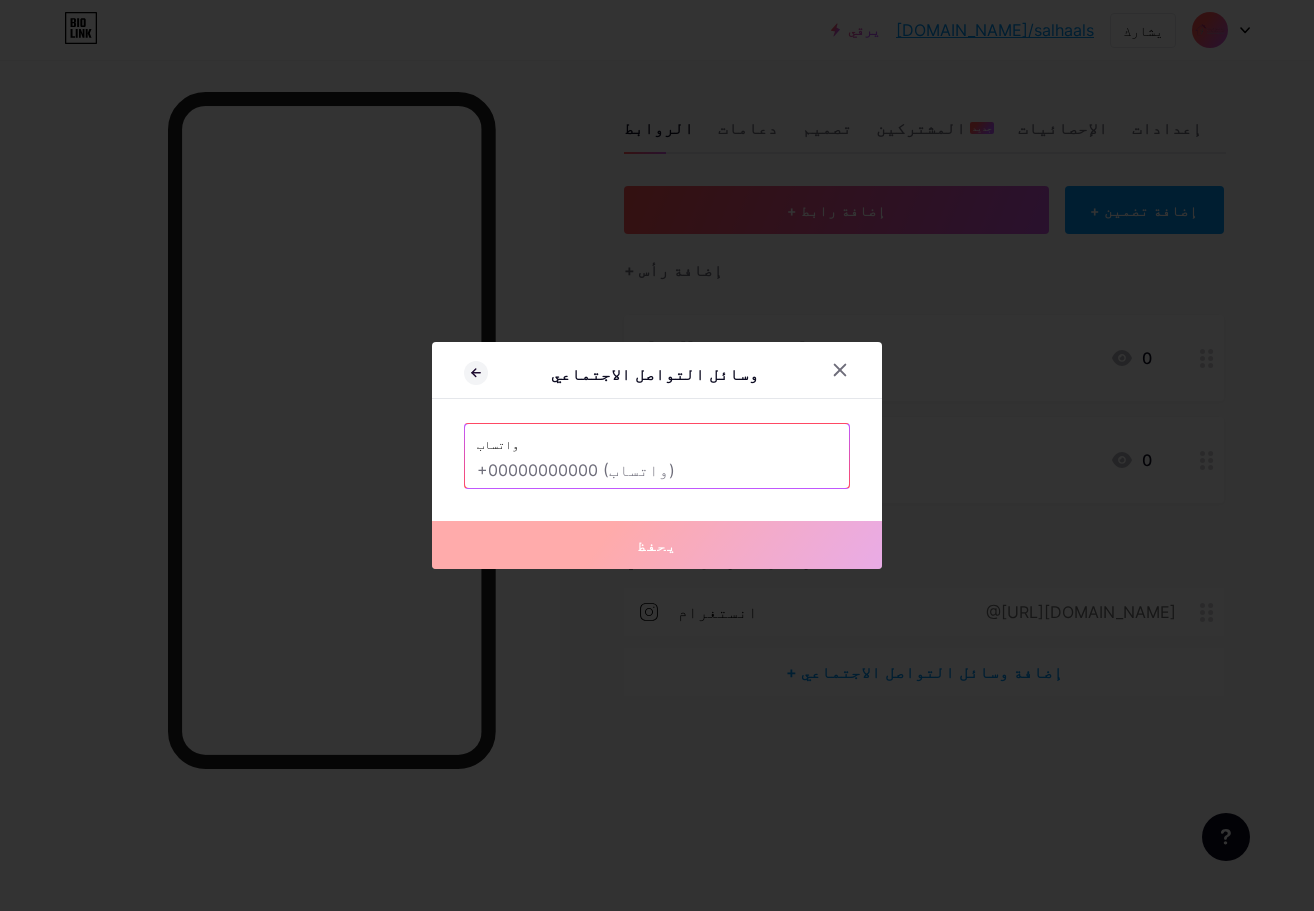 click at bounding box center (657, 455) 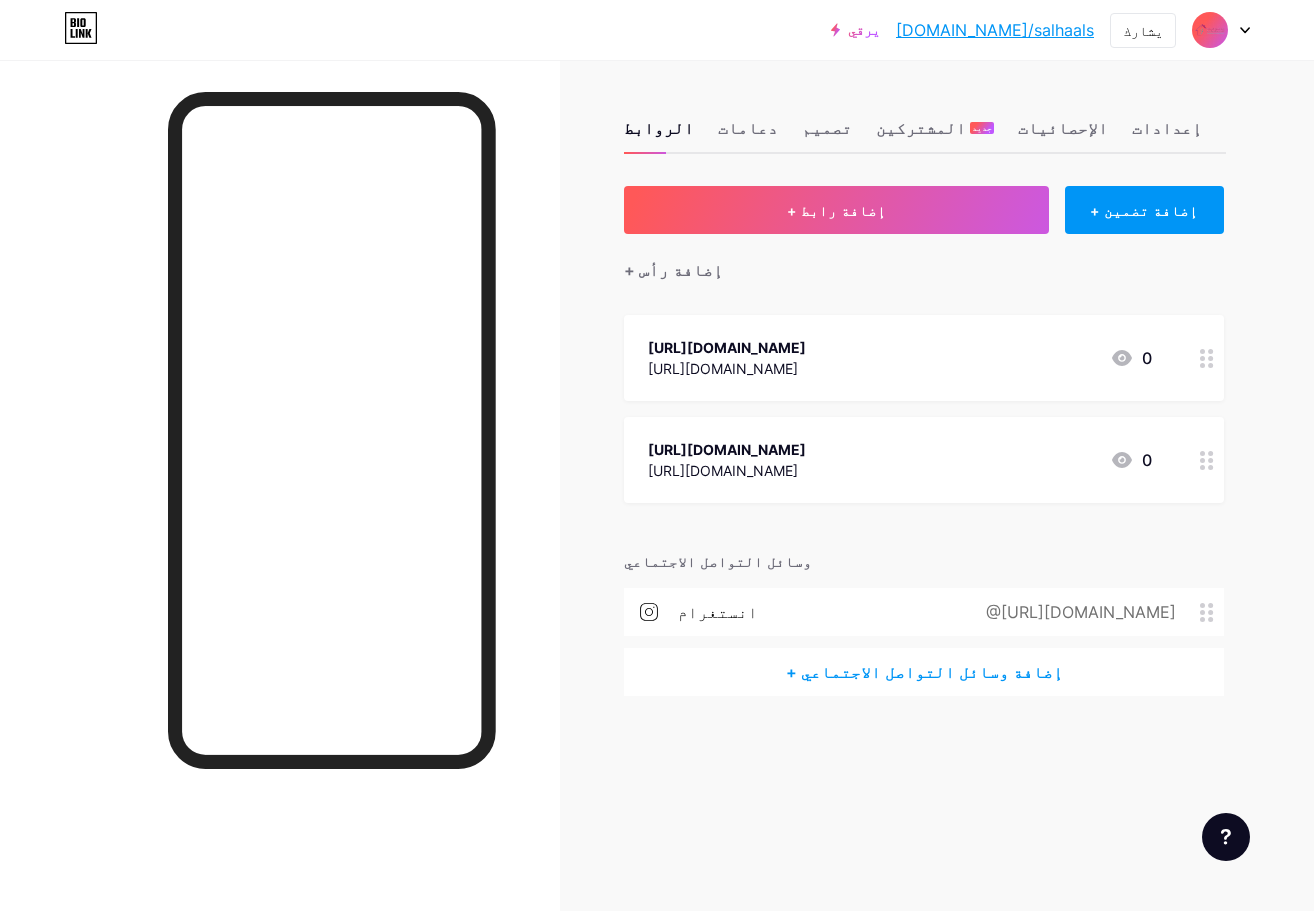 click on "+ إضافة وسائل التواصل الاجتماعي" at bounding box center (924, 672) 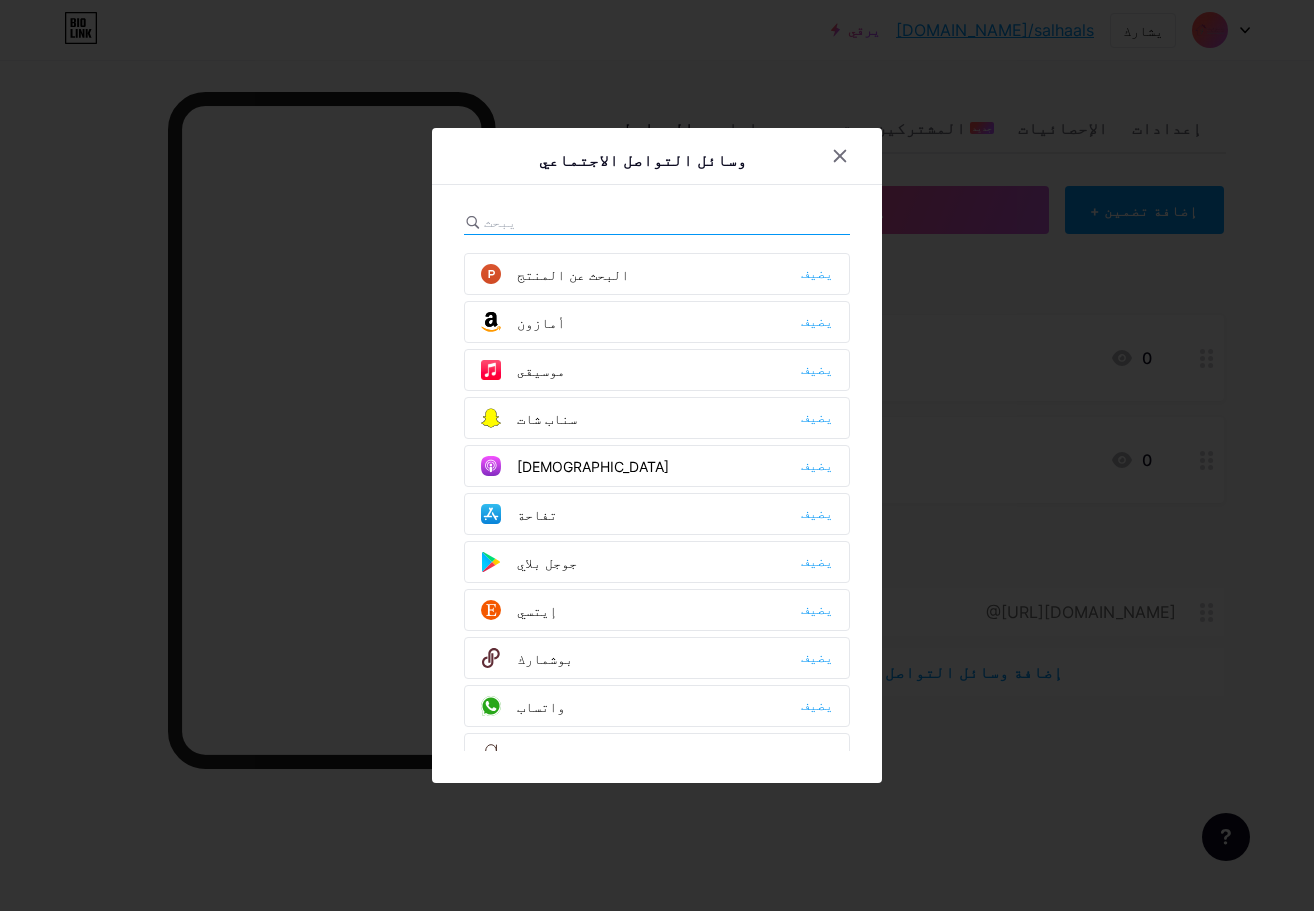 scroll, scrollTop: 1500, scrollLeft: 0, axis: vertical 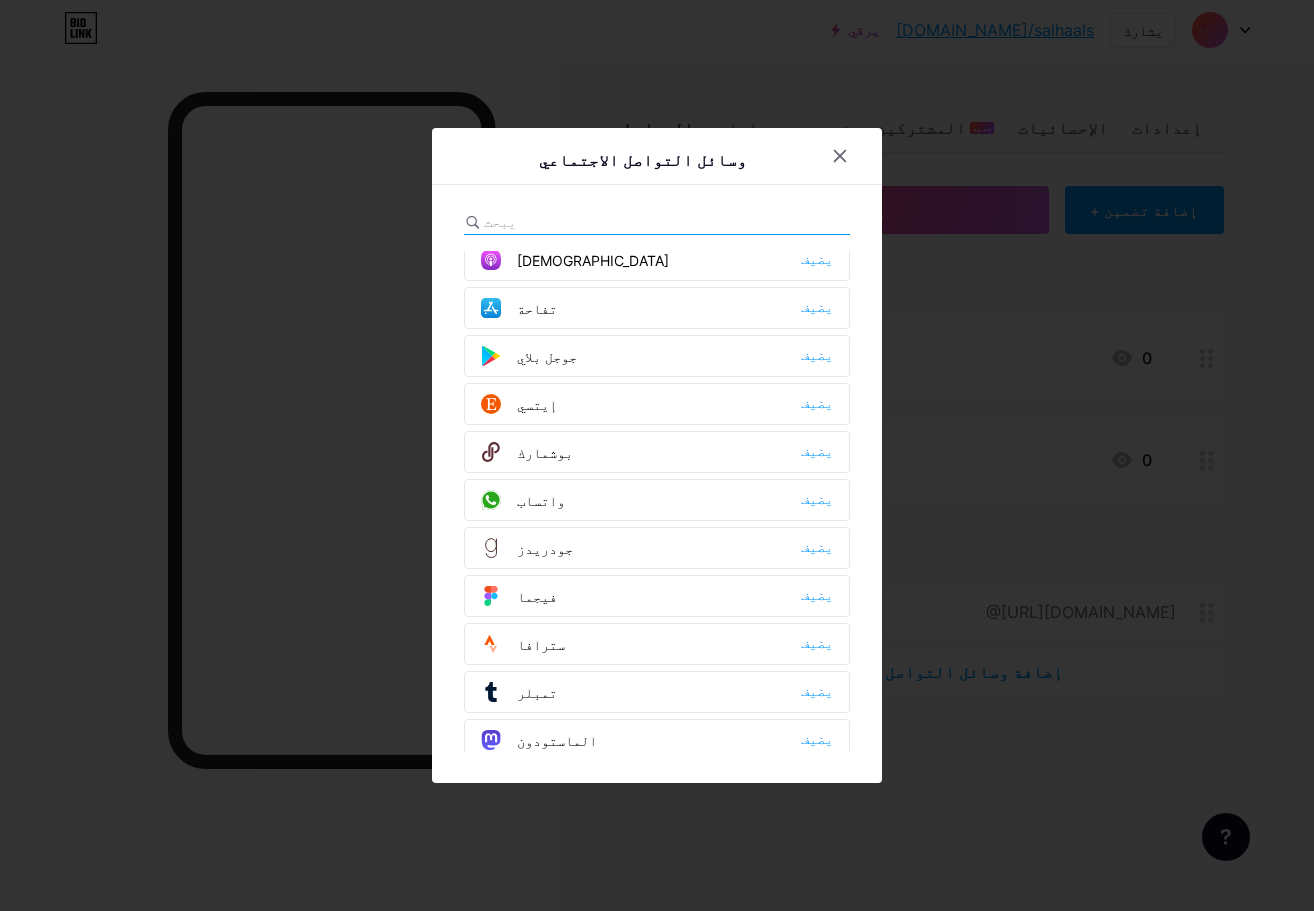 click on "واتساب" at bounding box center [541, 500] 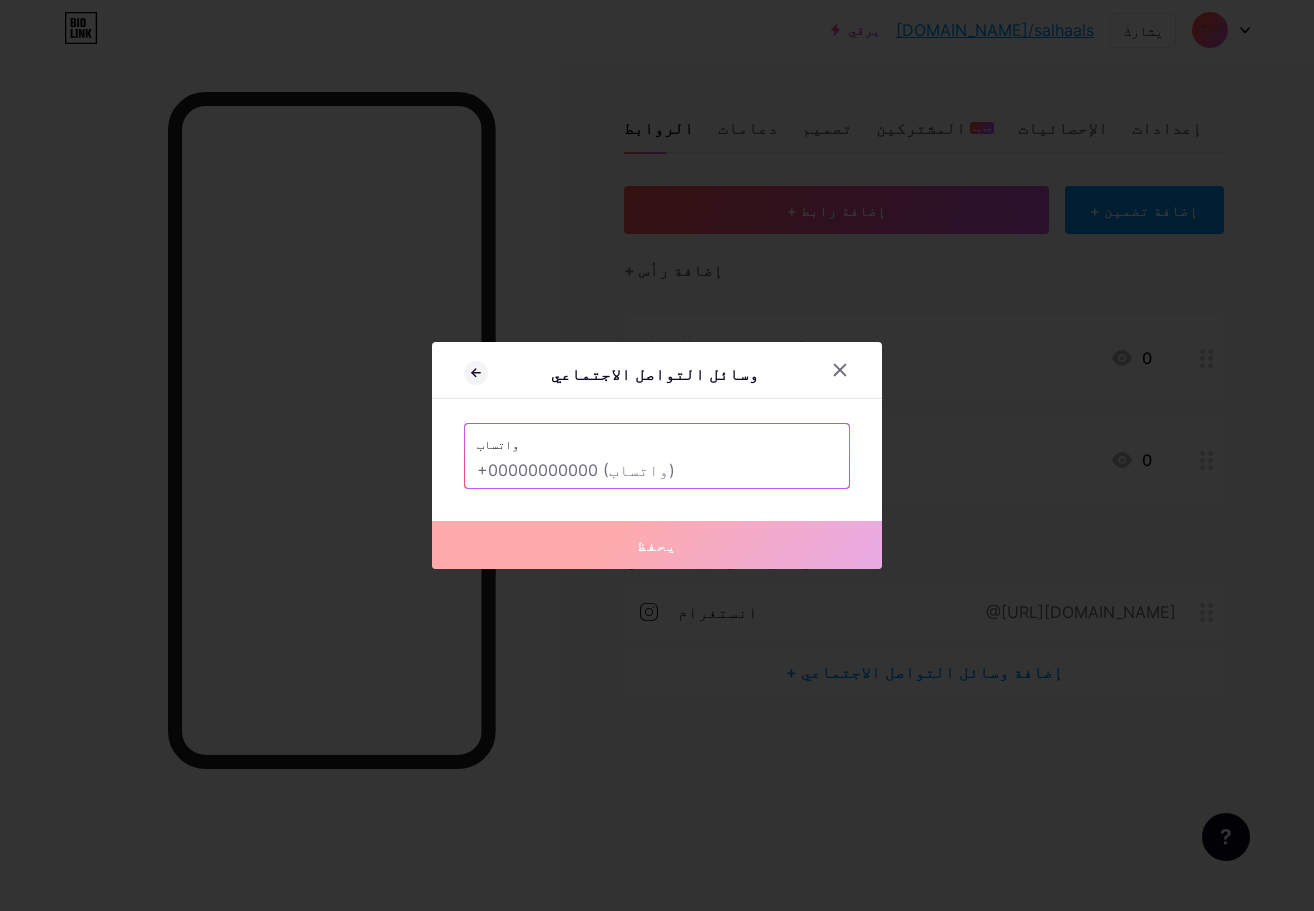 click on "واتساب" at bounding box center (657, 439) 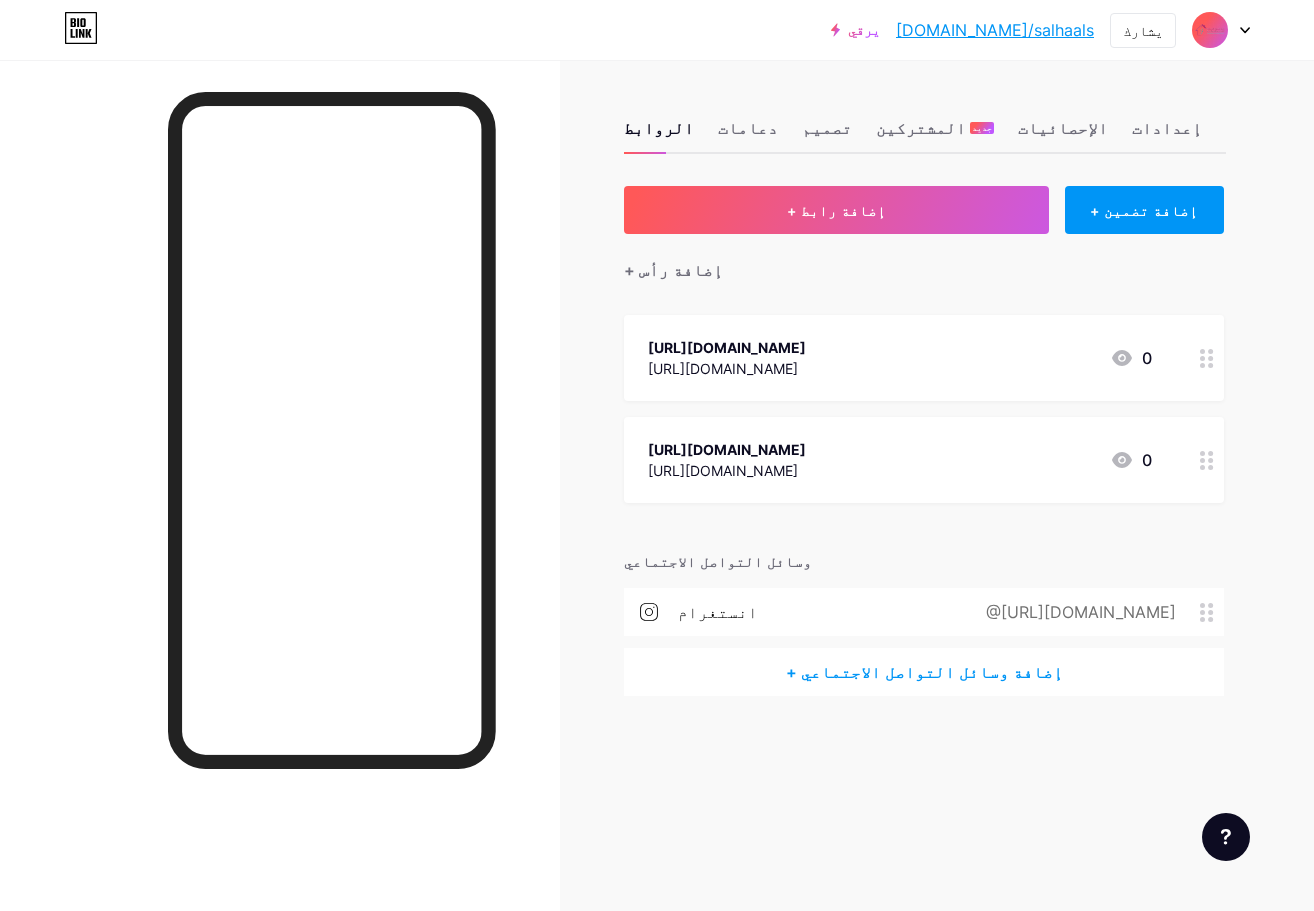 click on "+ إضافة وسائل التواصل الاجتماعي" at bounding box center (924, 672) 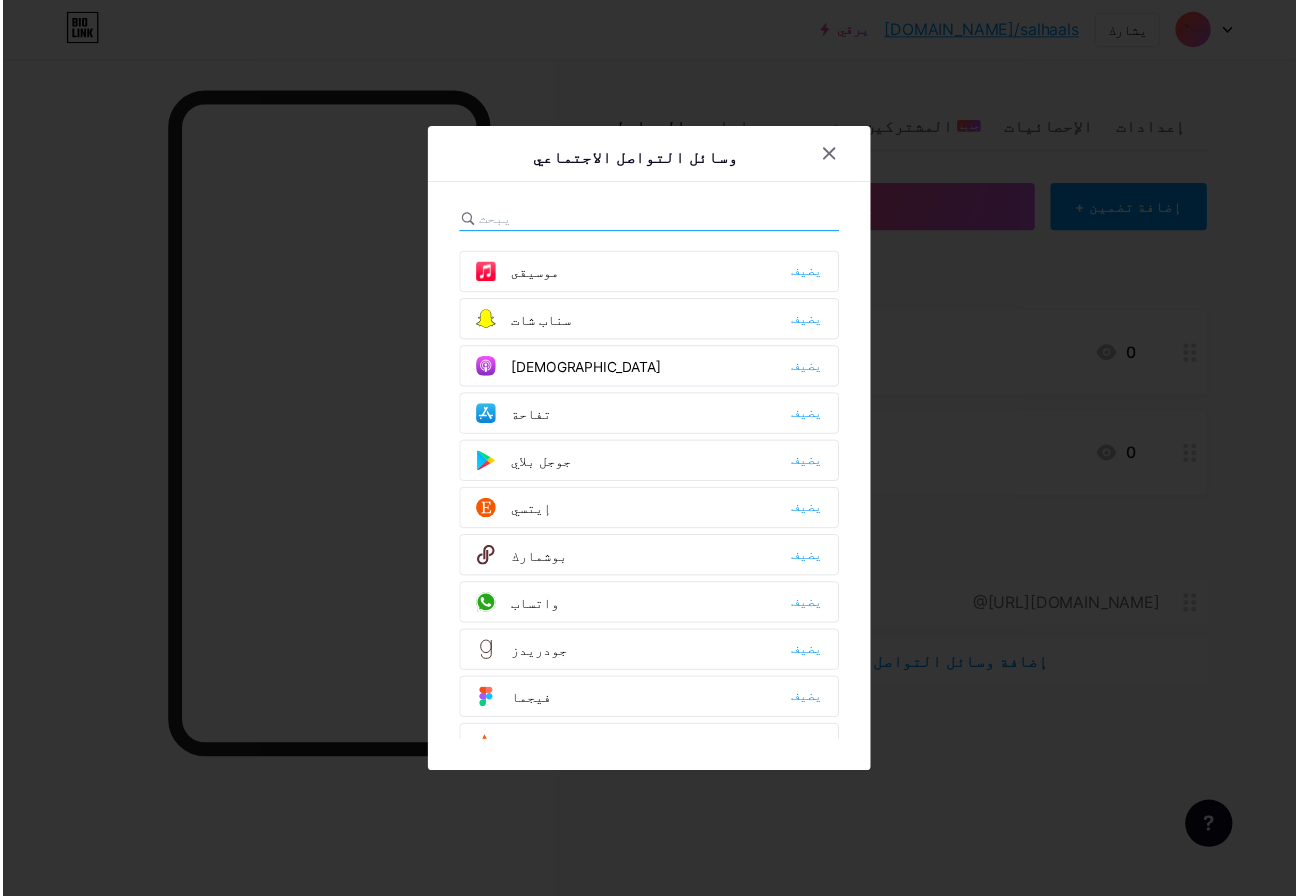 scroll, scrollTop: 1600, scrollLeft: 0, axis: vertical 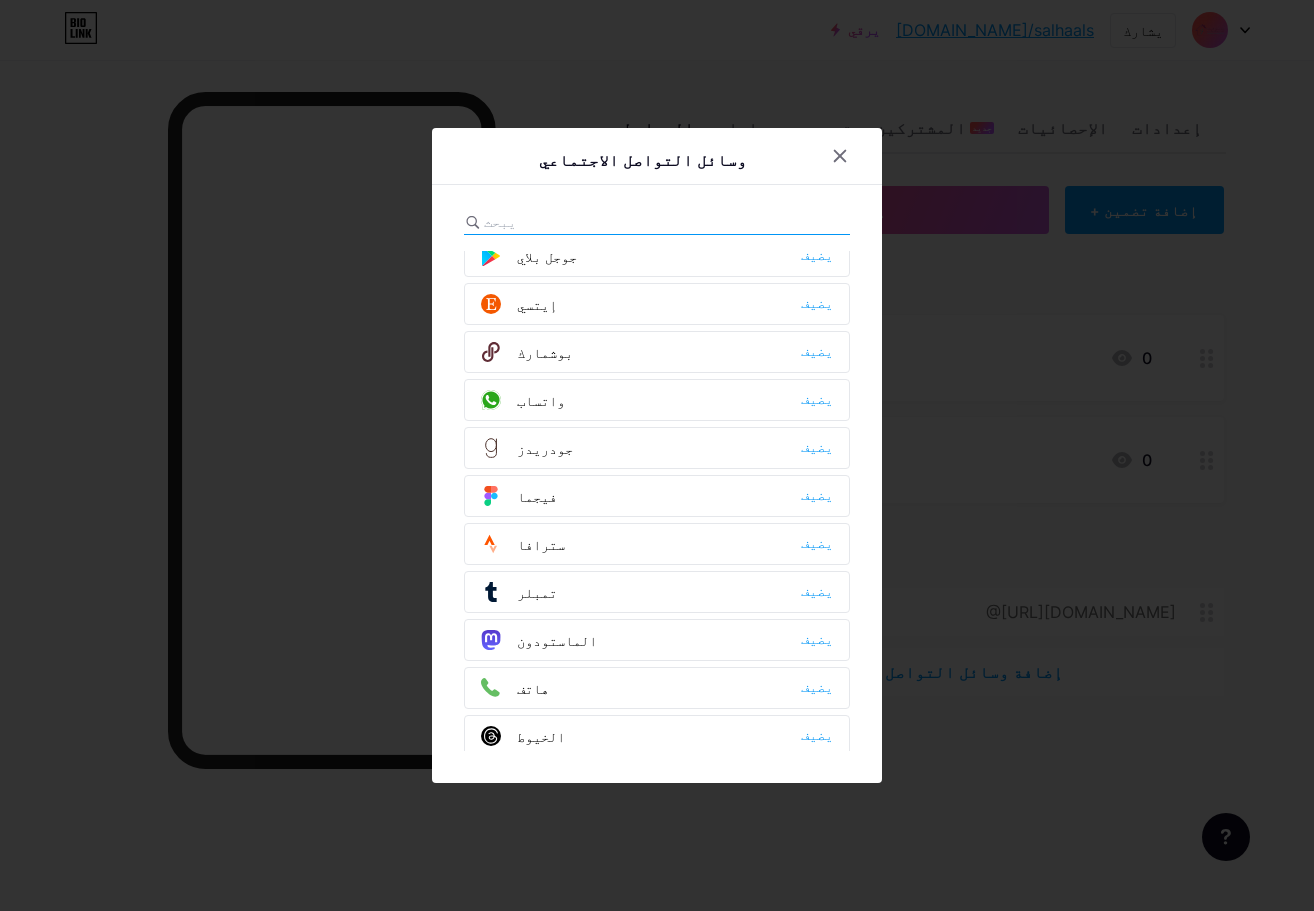 click on "واتساب
يضيف" at bounding box center (657, 400) 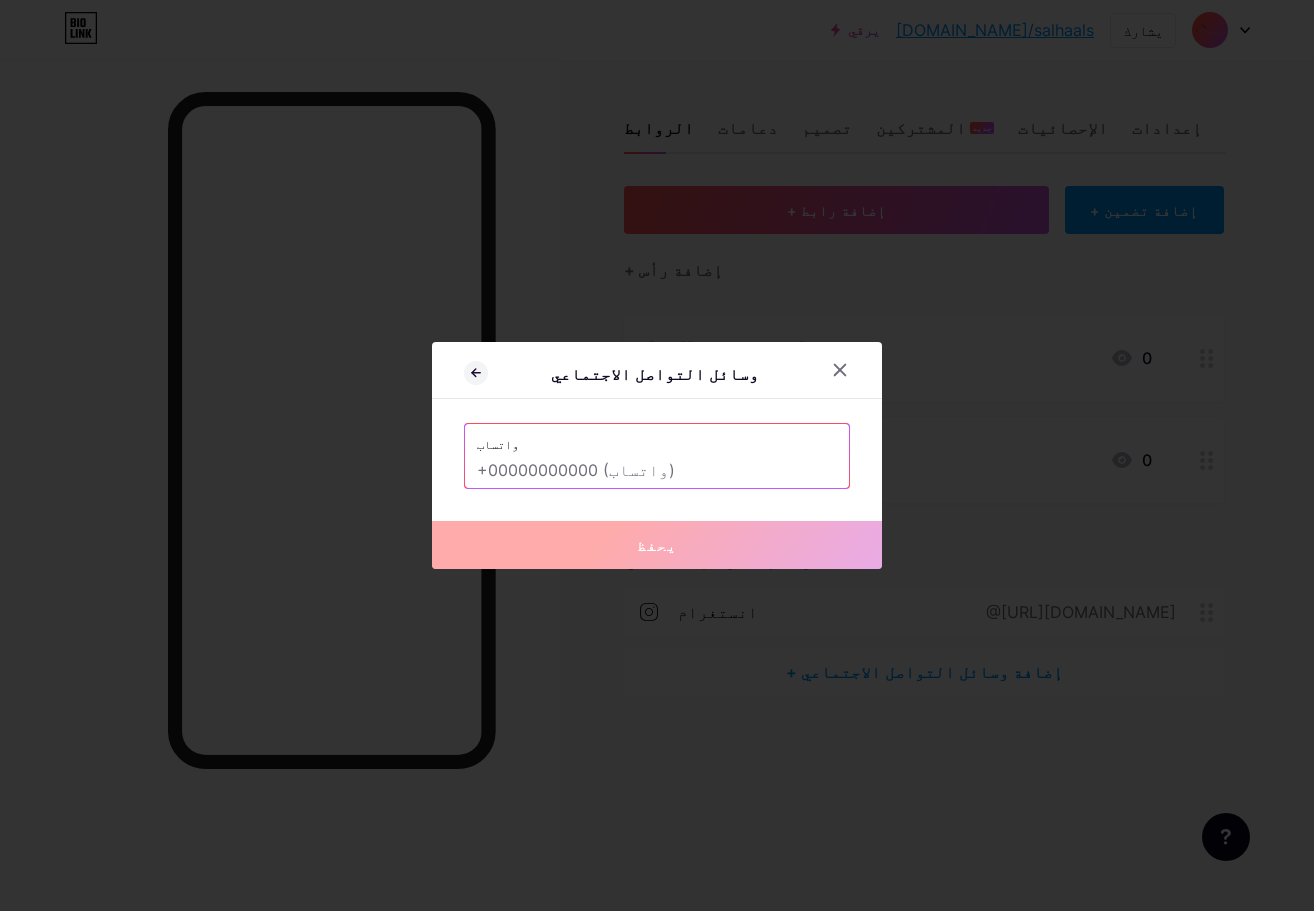 click at bounding box center [657, 471] 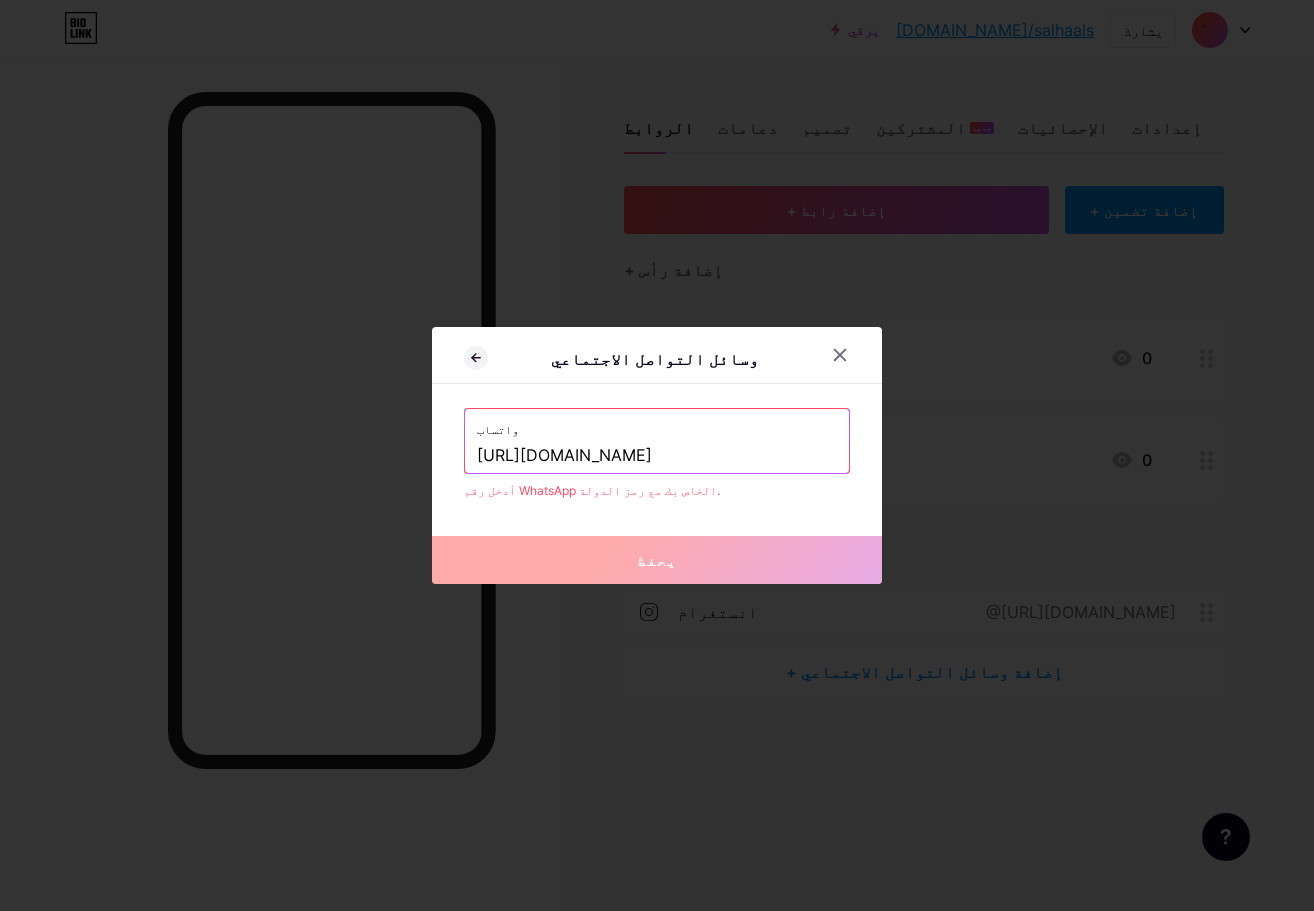 click on "https://iwtsp.com/966567360070" at bounding box center (657, 456) 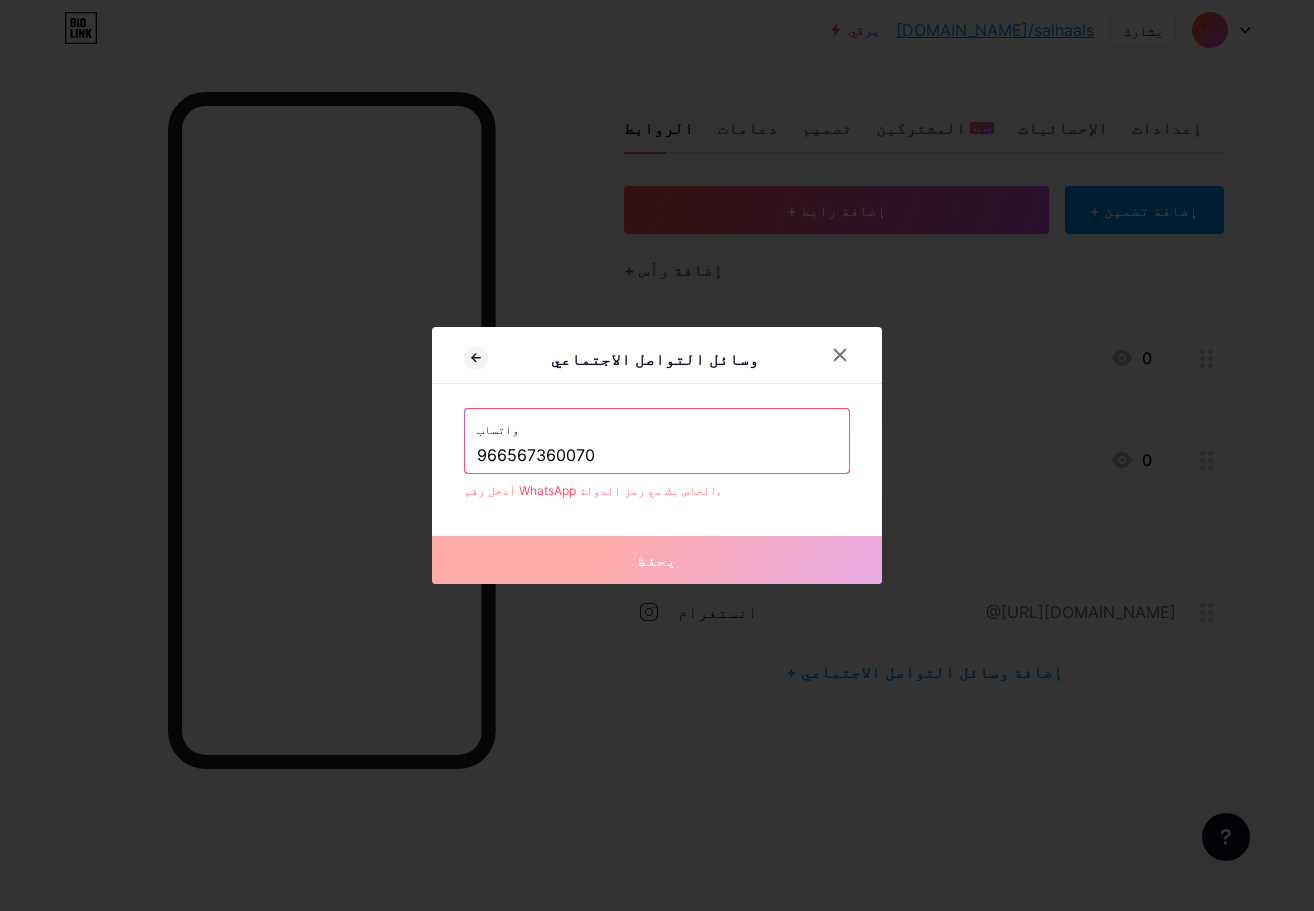 click on "واتساب" at bounding box center [657, 424] 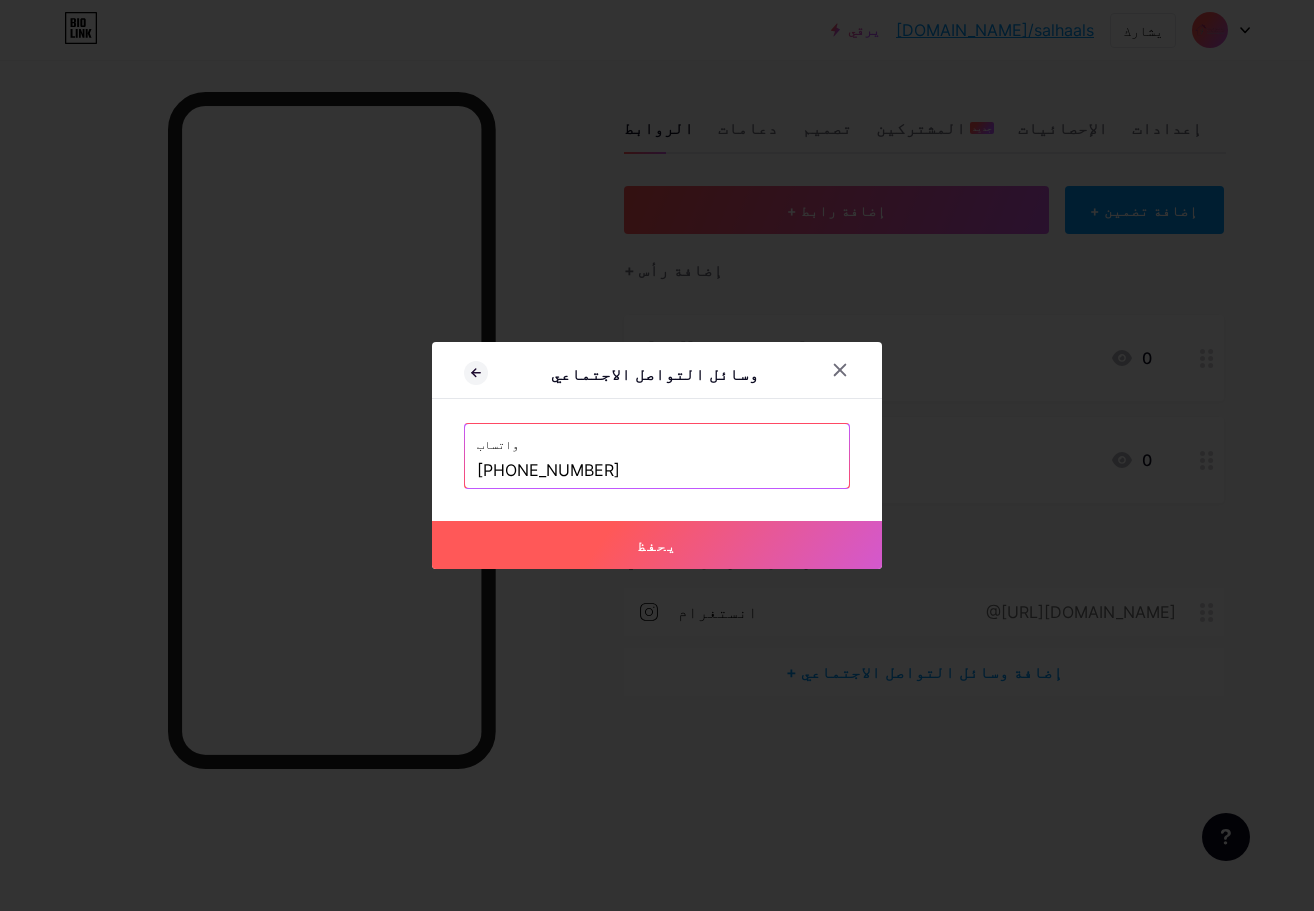 click on "يحفظ" at bounding box center (657, 545) 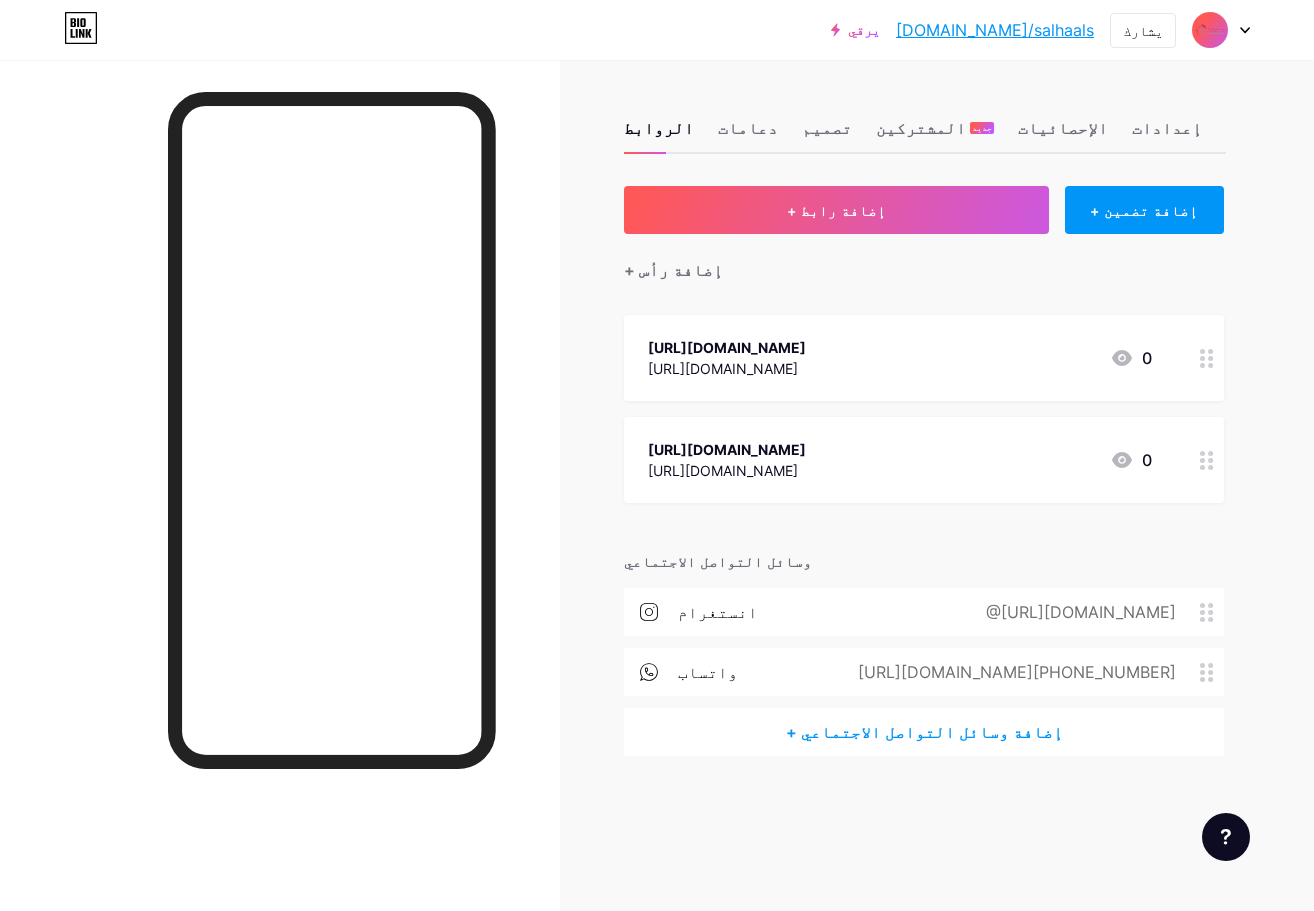 click on "+ إضافة وسائل التواصل الاجتماعي" at bounding box center [924, 732] 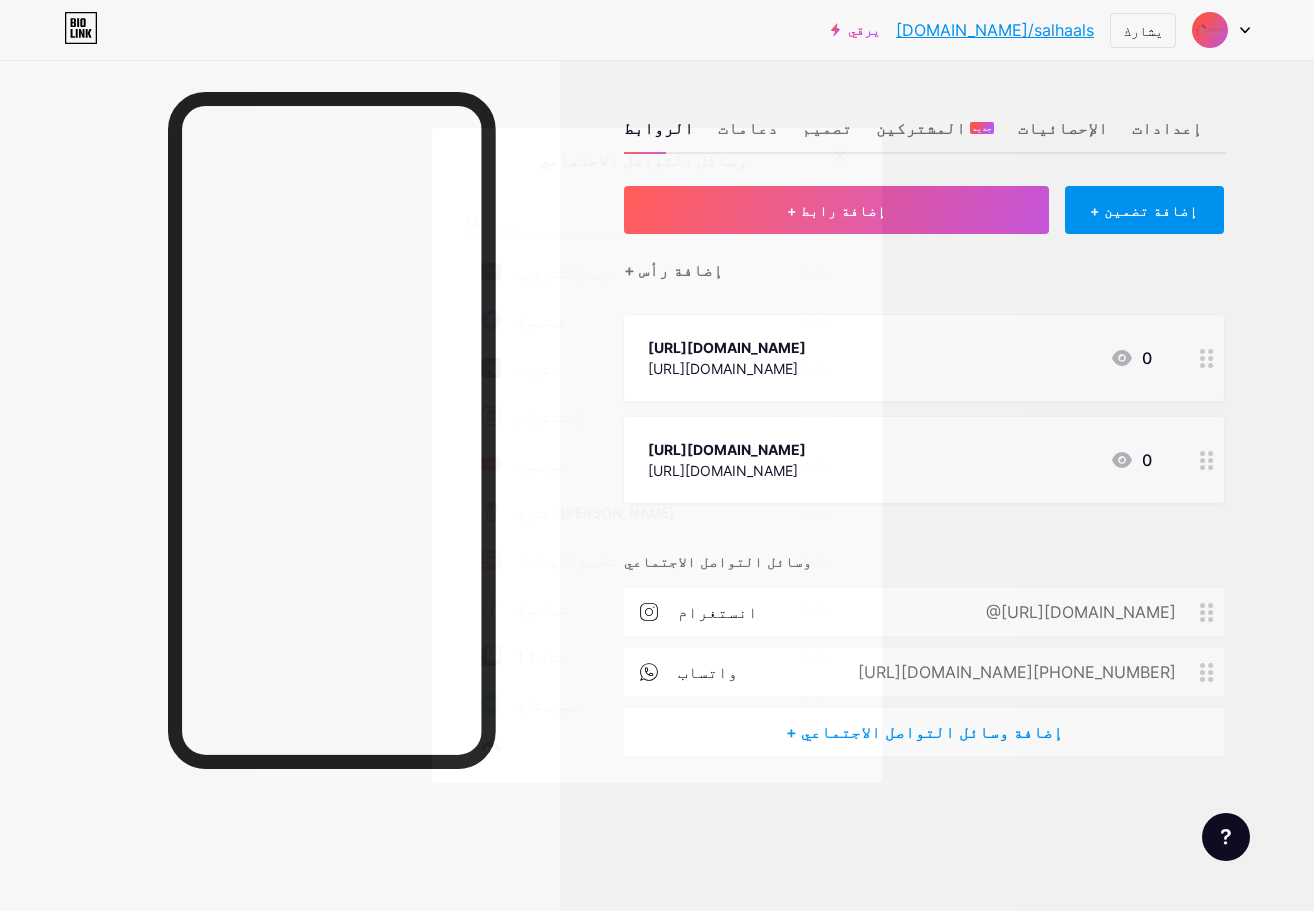 drag, startPoint x: 537, startPoint y: 609, endPoint x: 542, endPoint y: 595, distance: 14.866069 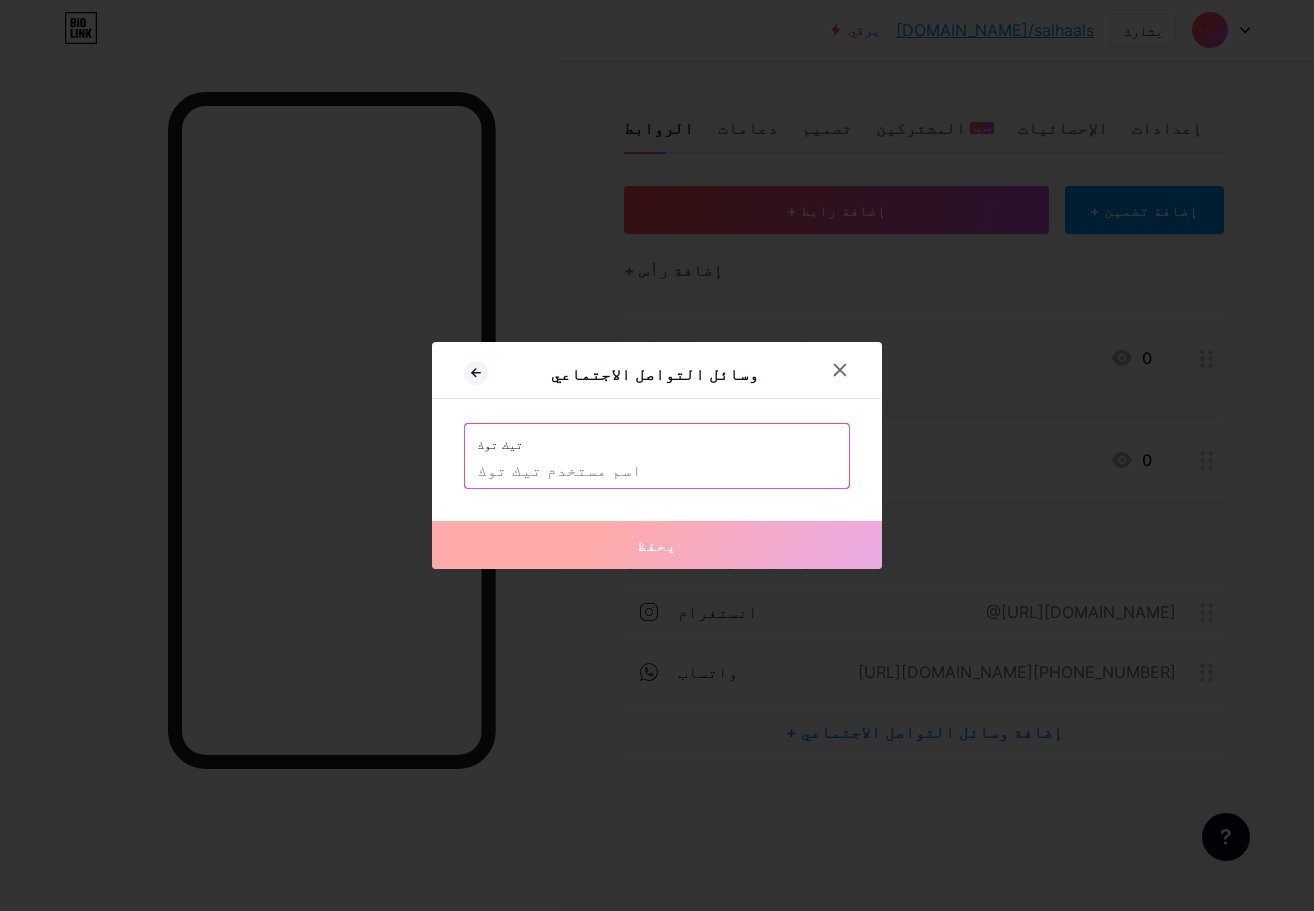 click on "تيك توك" at bounding box center [657, 439] 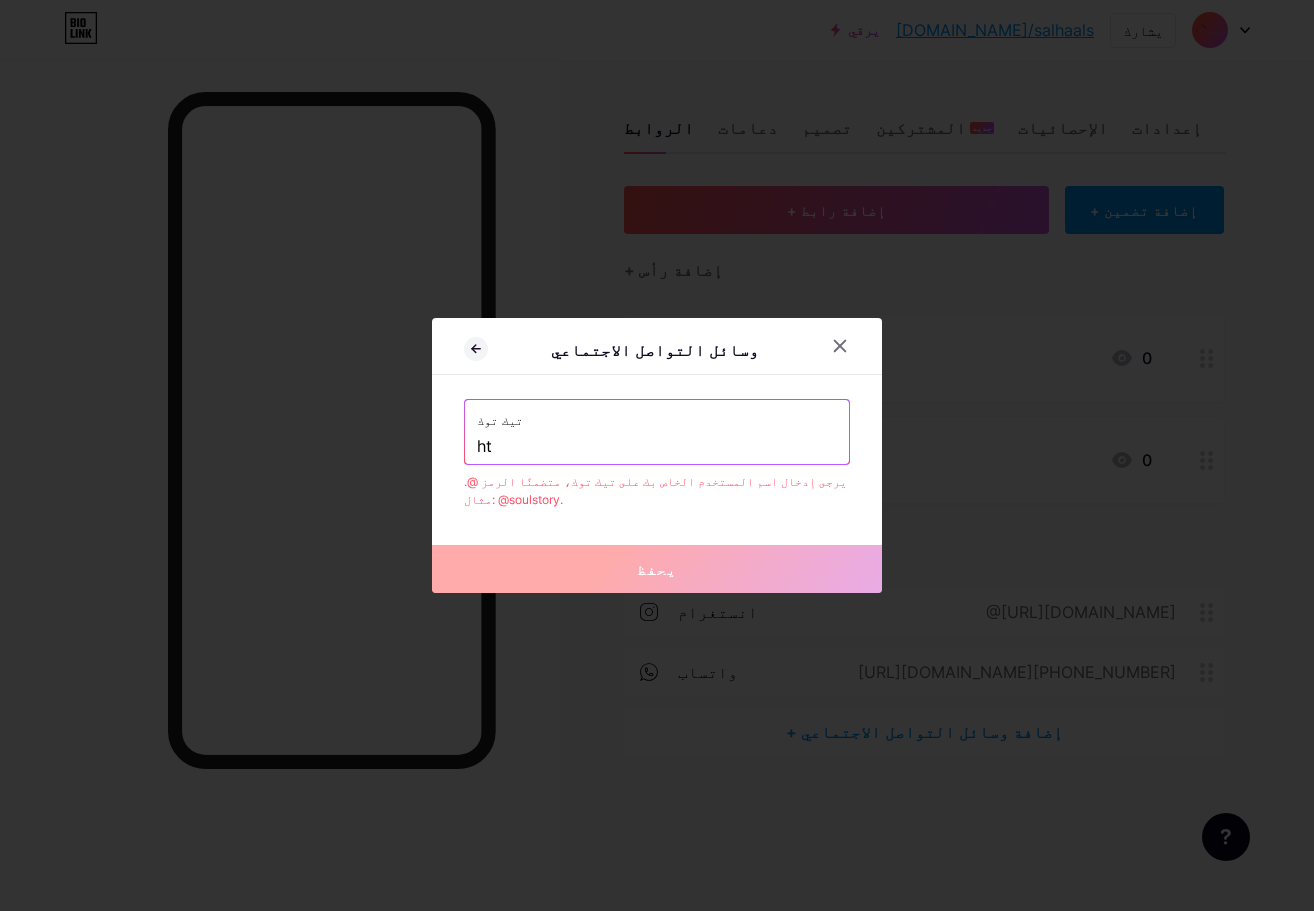 type on "h" 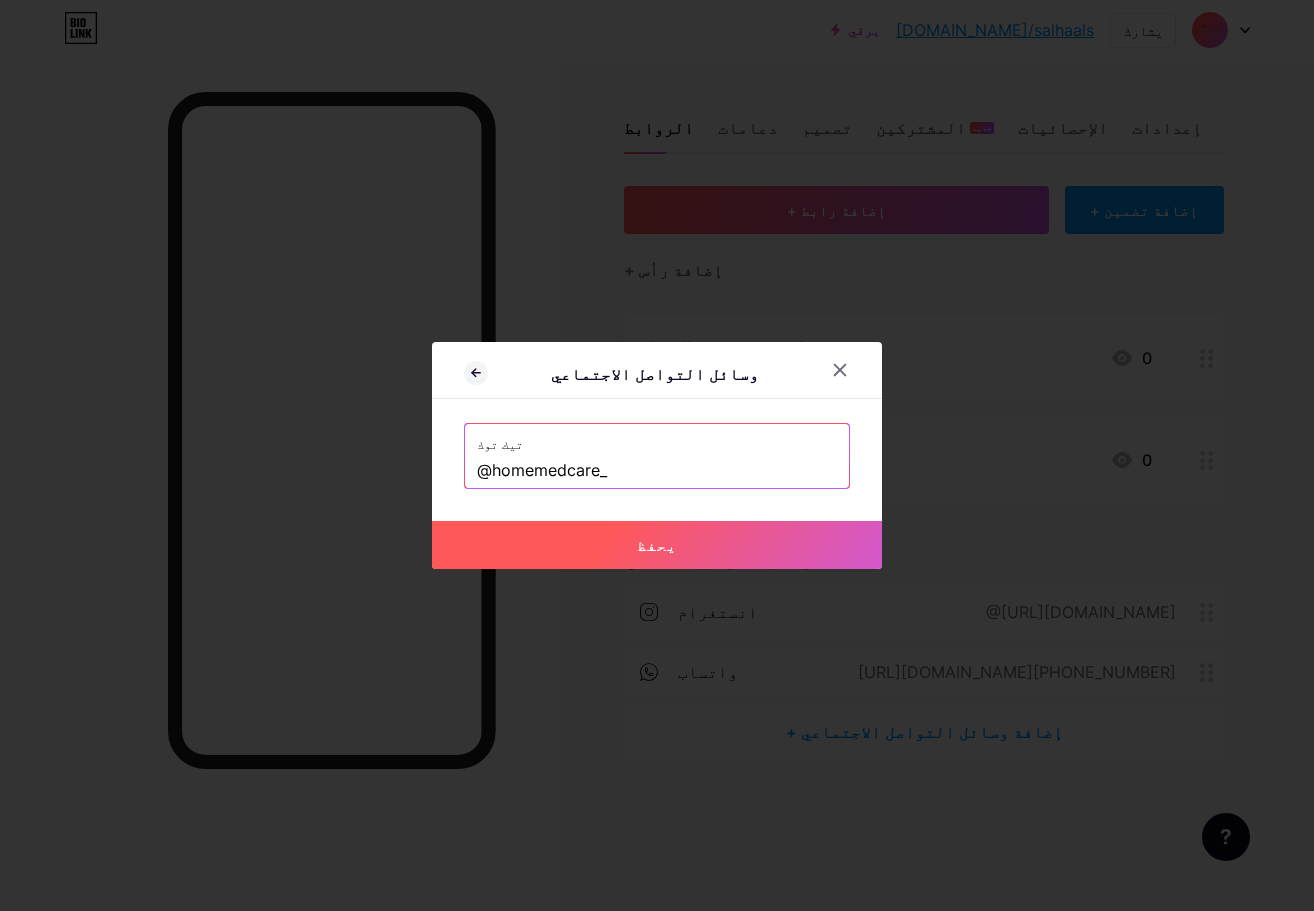 click on "يحفظ" at bounding box center (657, 545) 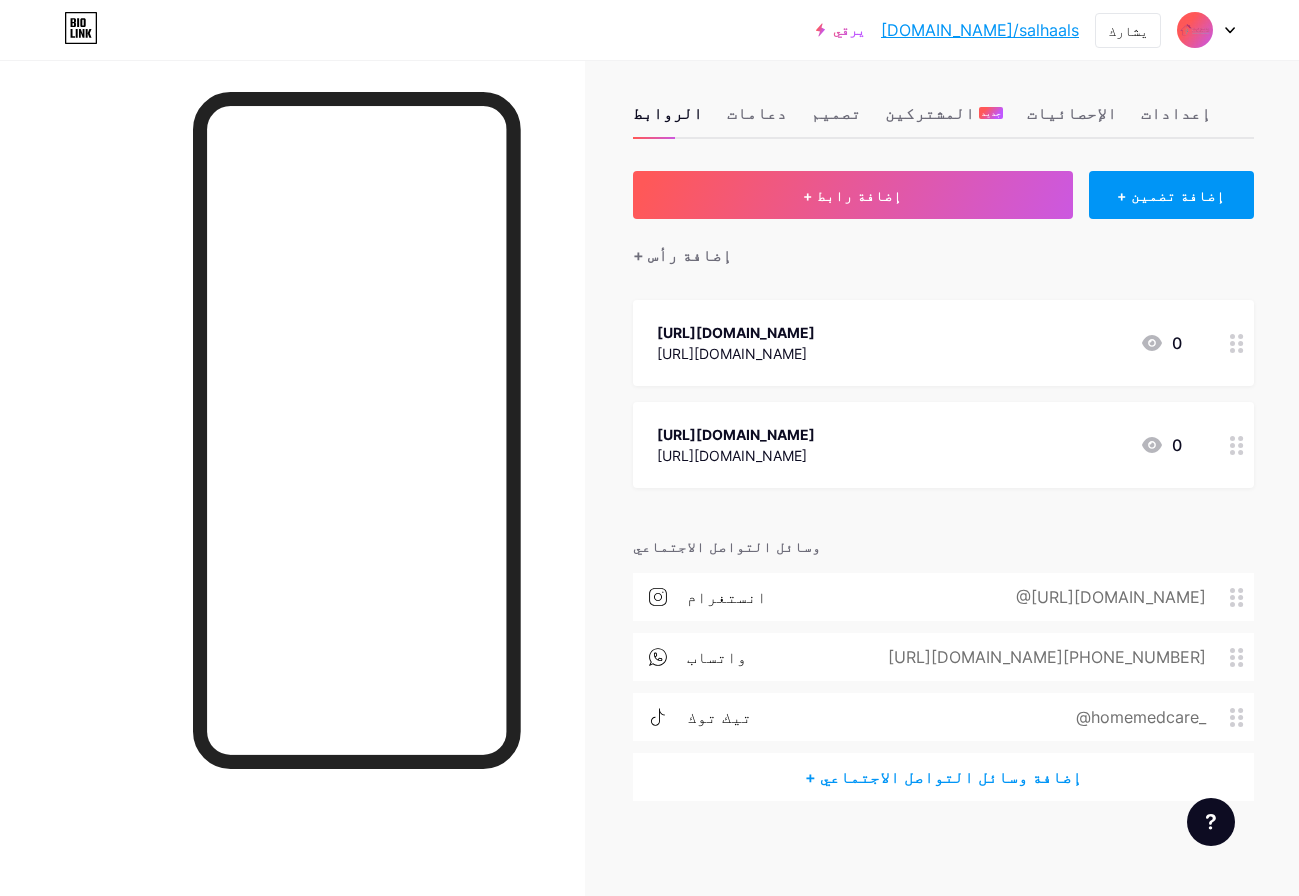scroll, scrollTop: 19, scrollLeft: 0, axis: vertical 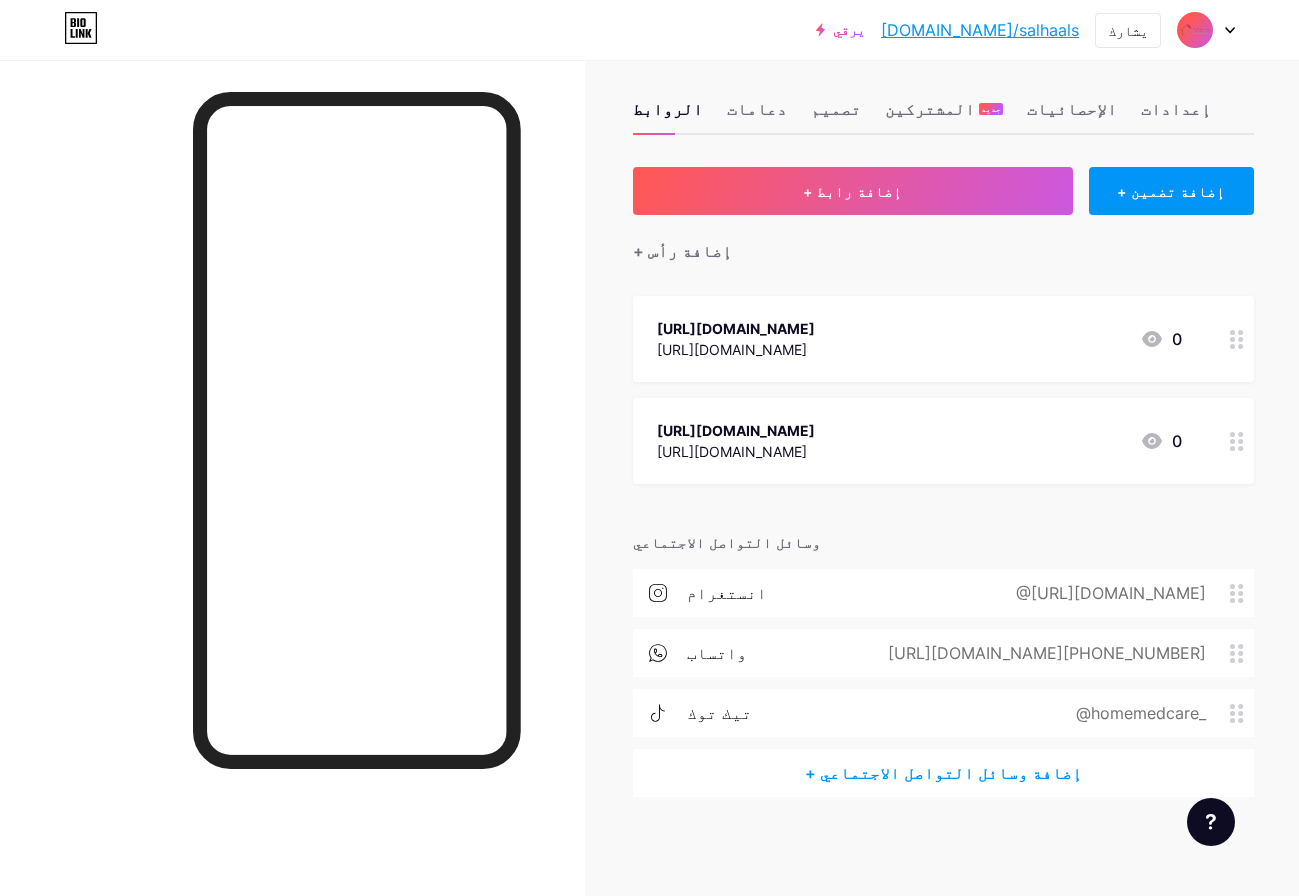 click on "[DOMAIN_NAME]/salhaals" at bounding box center (980, 30) 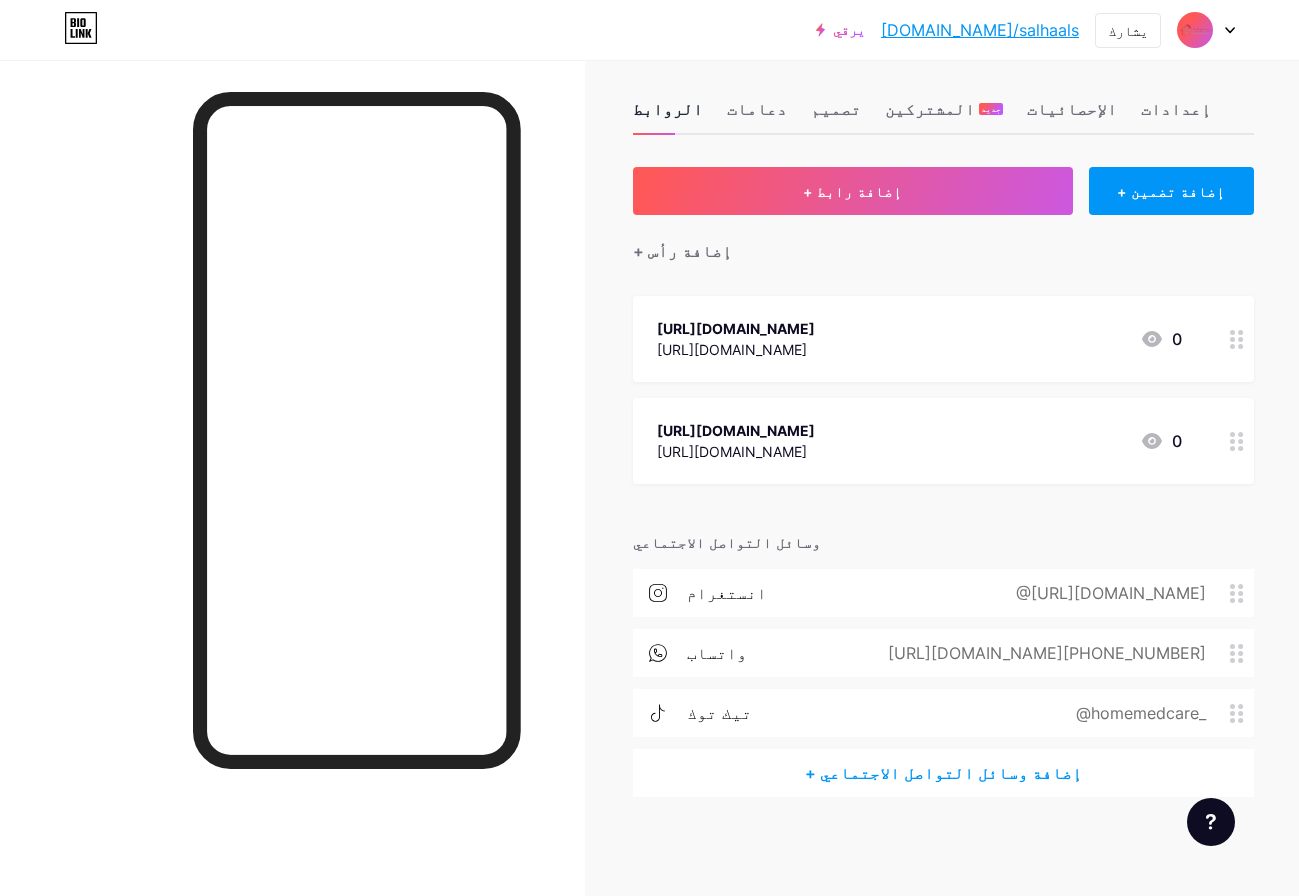 click on "الروابط" at bounding box center (668, 109) 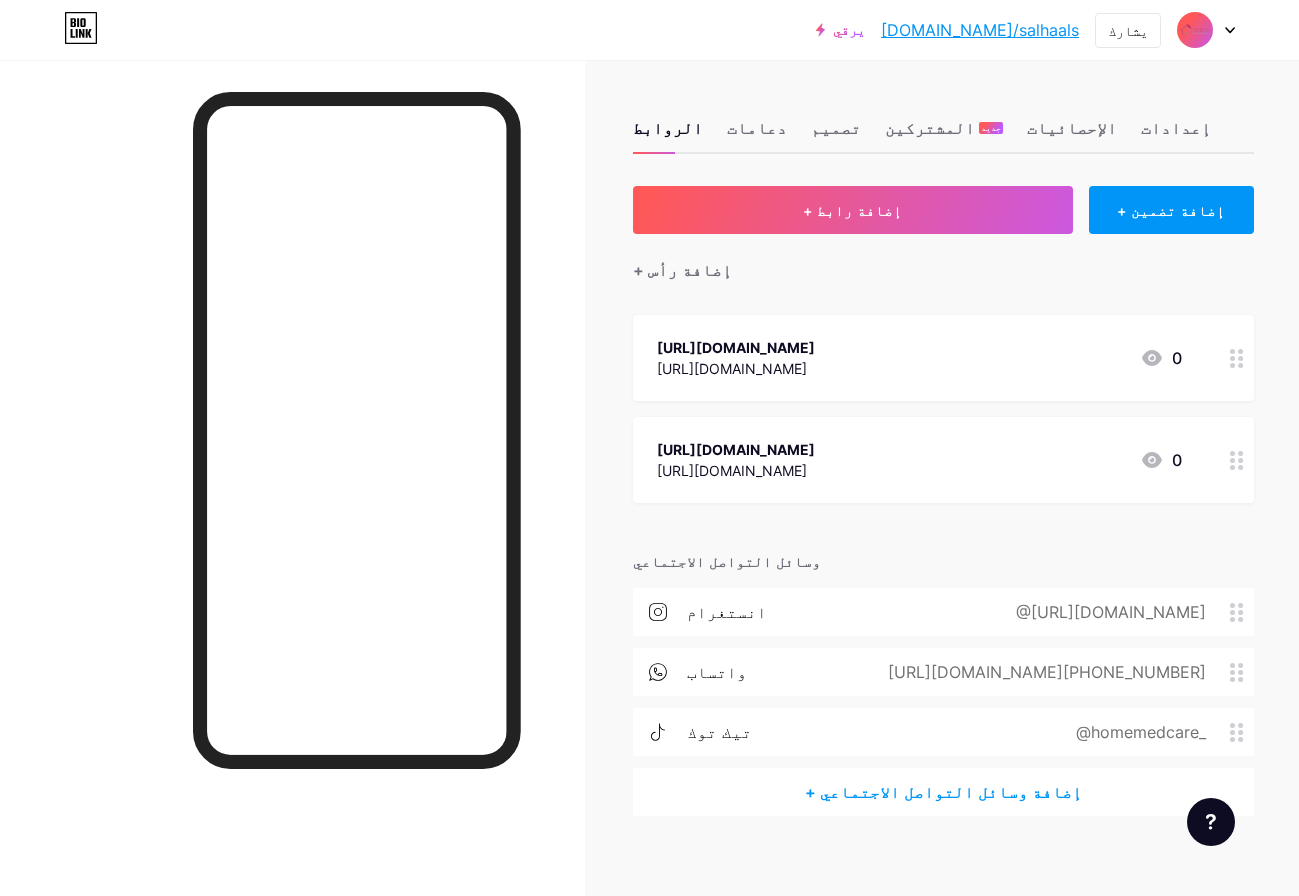 scroll, scrollTop: 0, scrollLeft: 0, axis: both 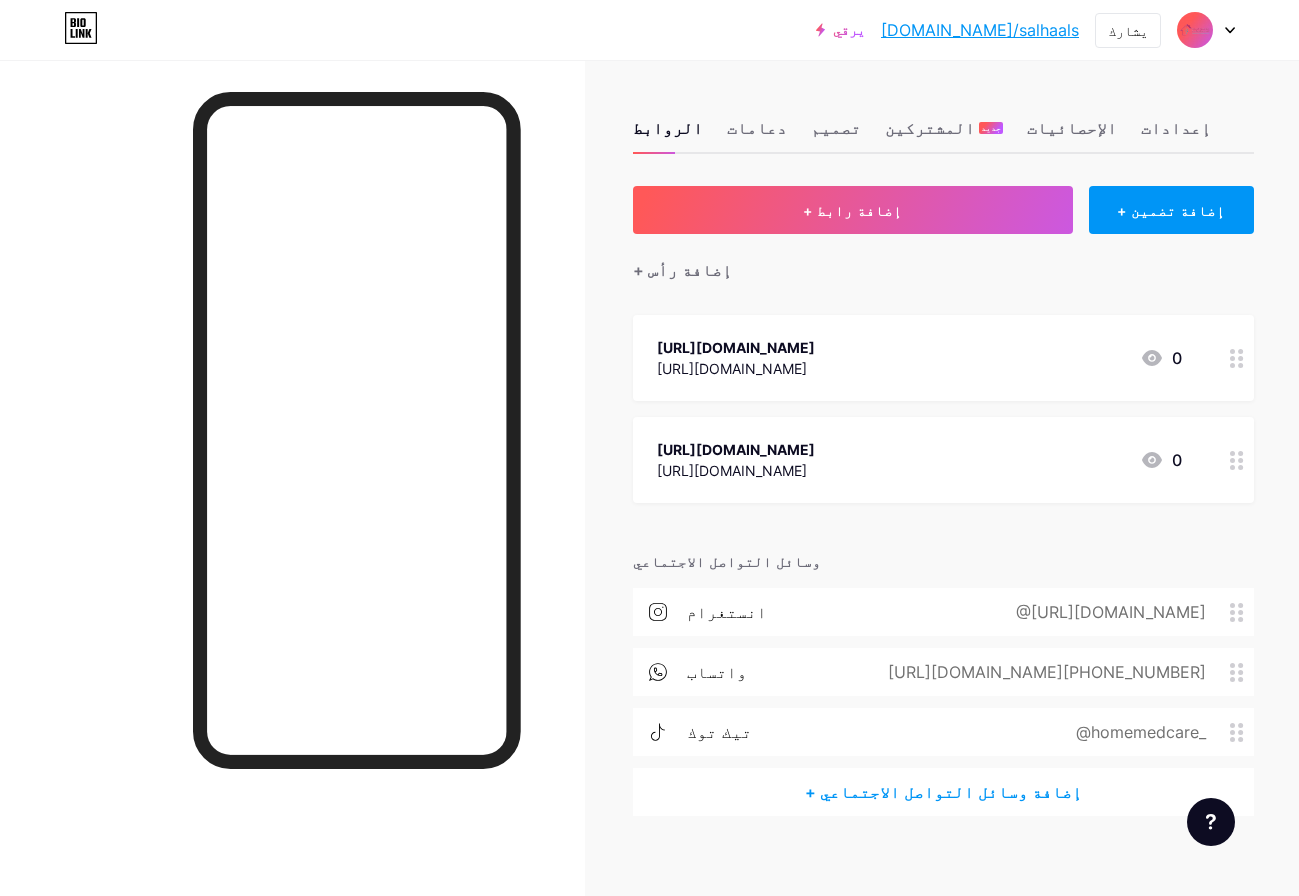 click on "bio.link/salhaals" at bounding box center [980, 30] 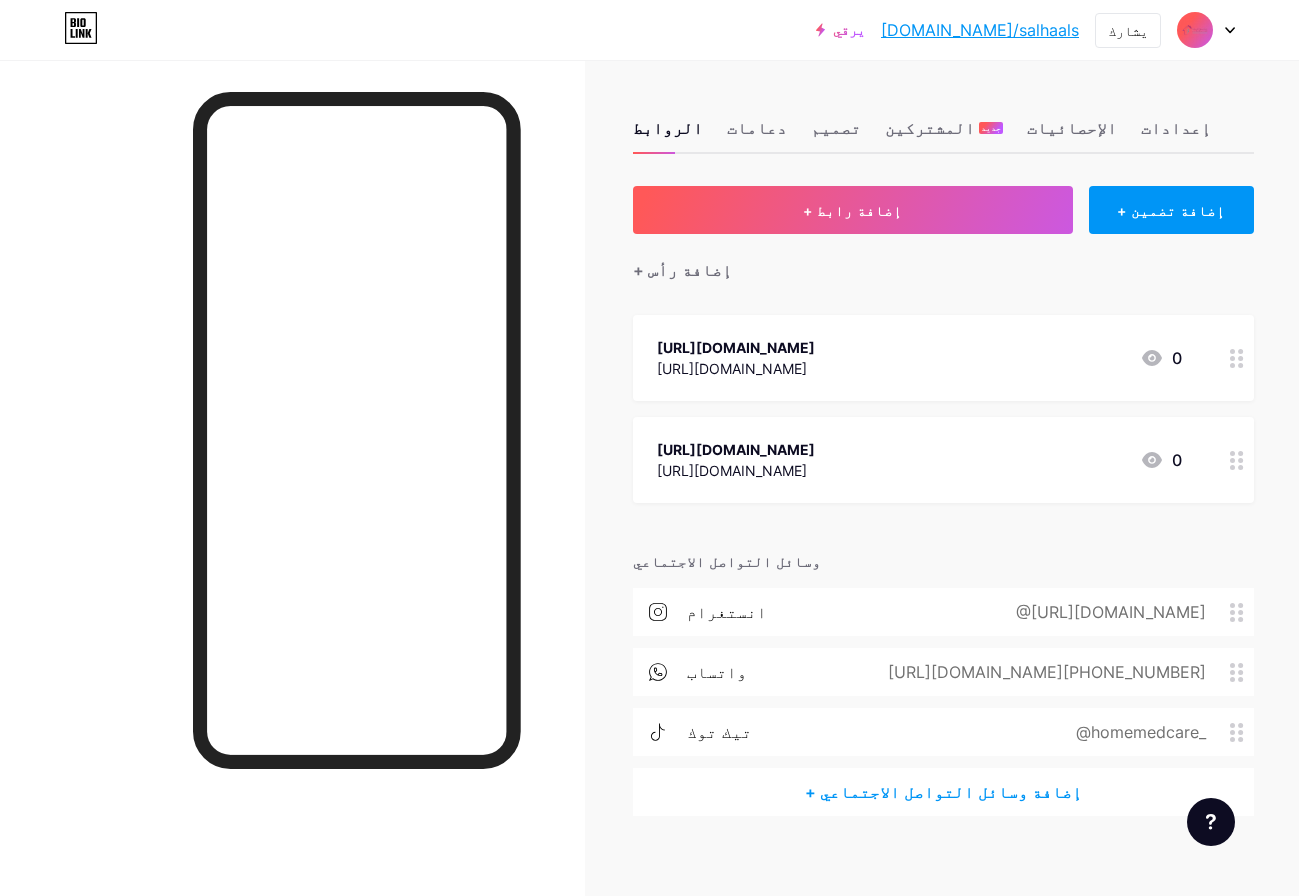 click at bounding box center [1195, 30] 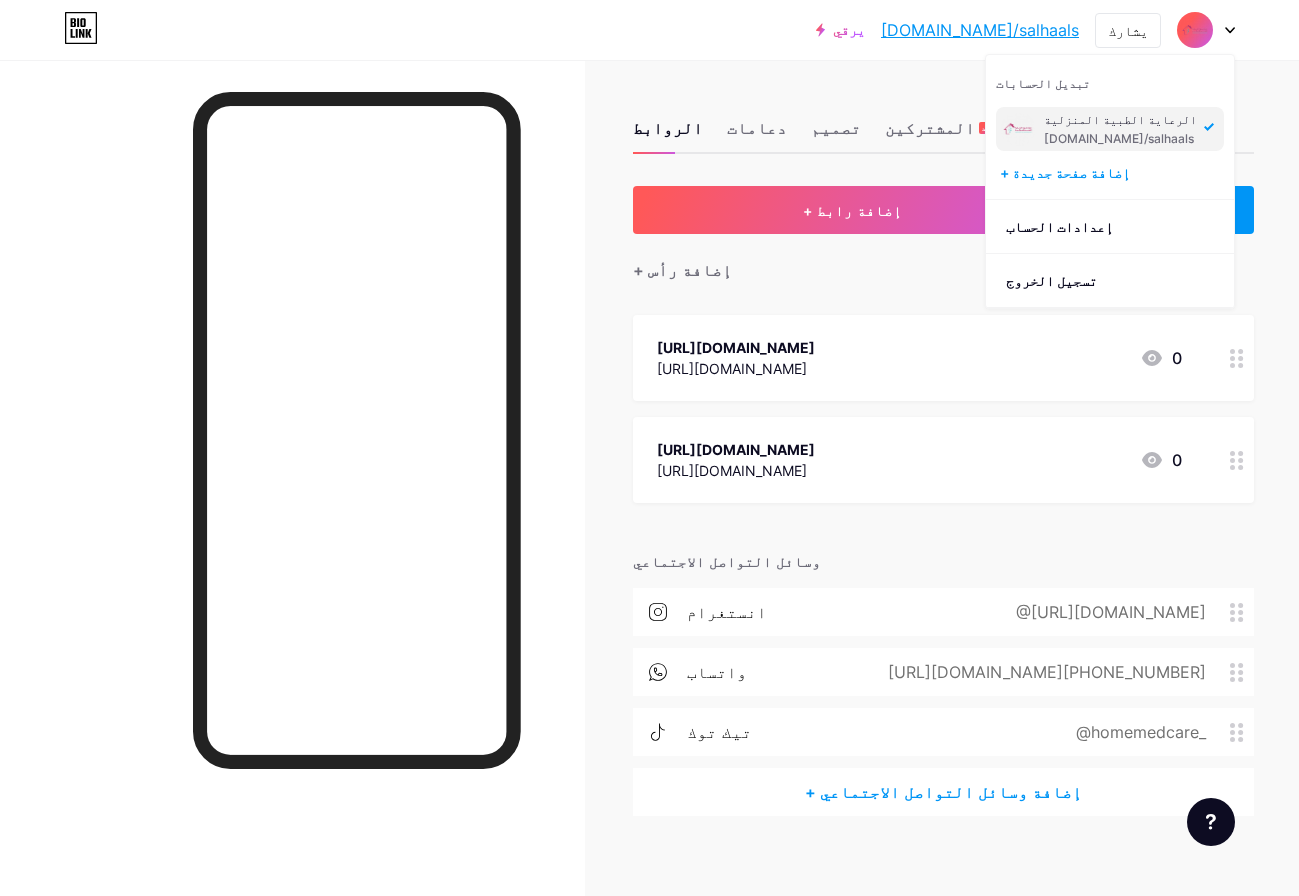 click on "الرعاية الطبية المنزلية" at bounding box center [1120, 119] 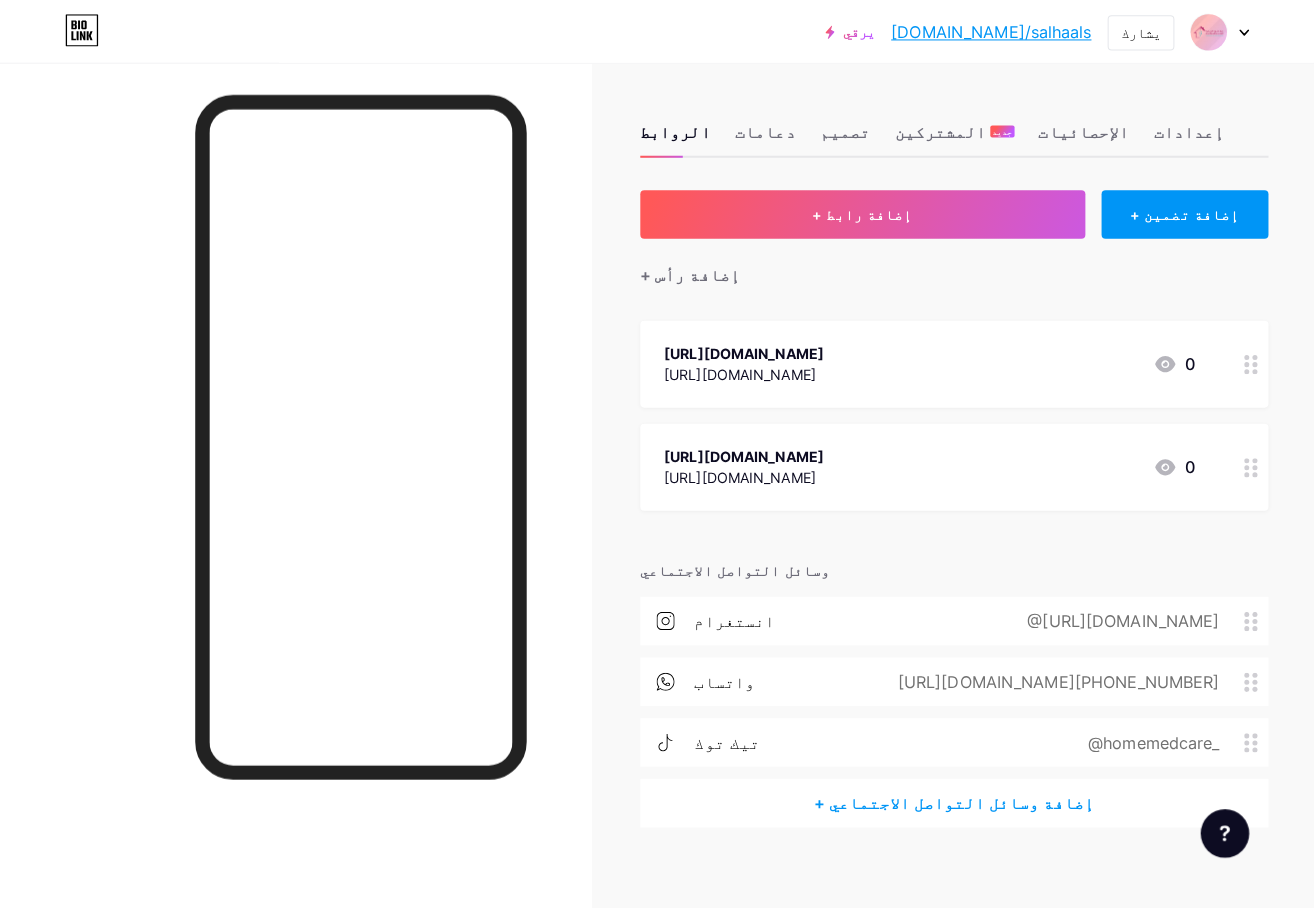 scroll, scrollTop: 0, scrollLeft: 0, axis: both 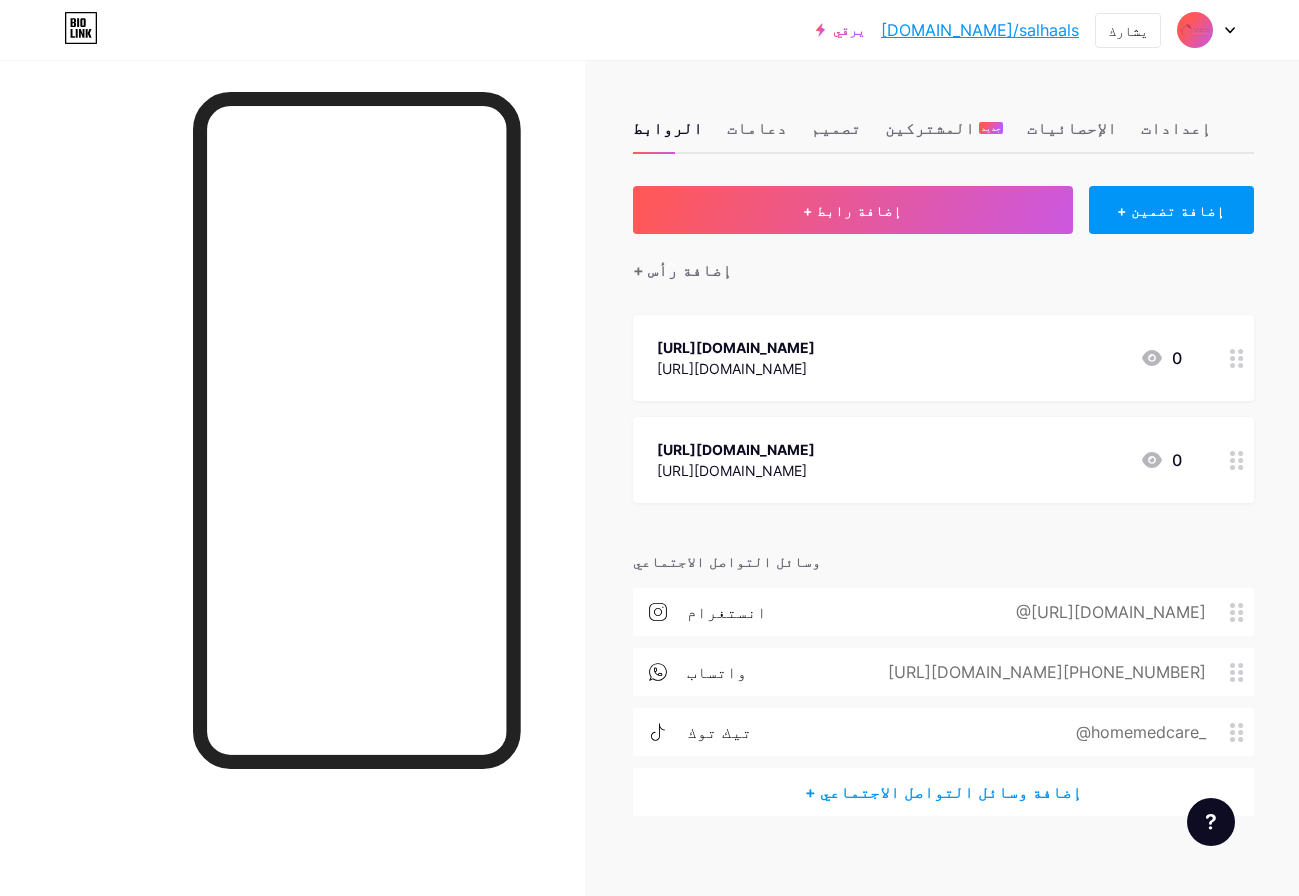 drag, startPoint x: 934, startPoint y: 584, endPoint x: 663, endPoint y: 487, distance: 287.83676 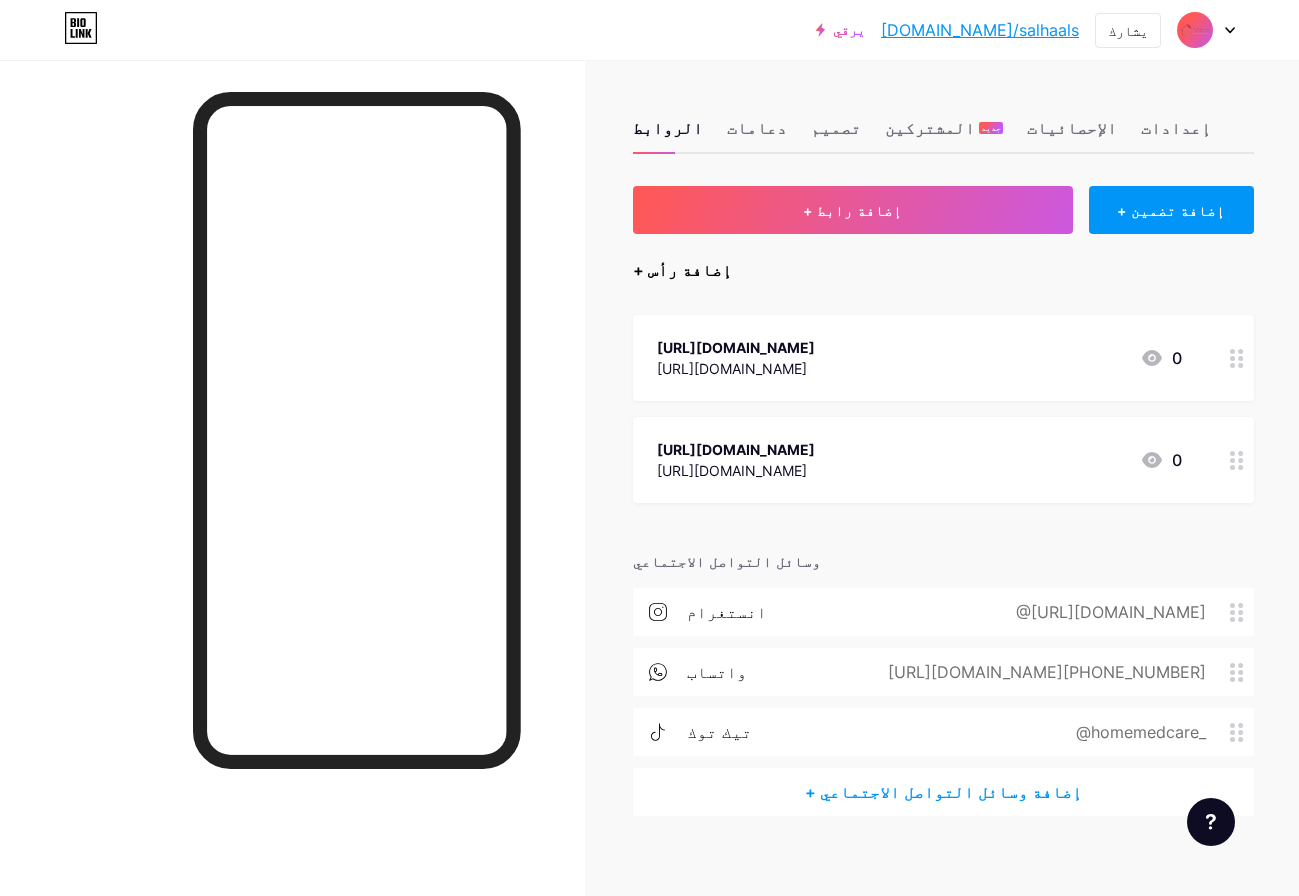 click on "+ إضافة رأس" at bounding box center (682, 270) 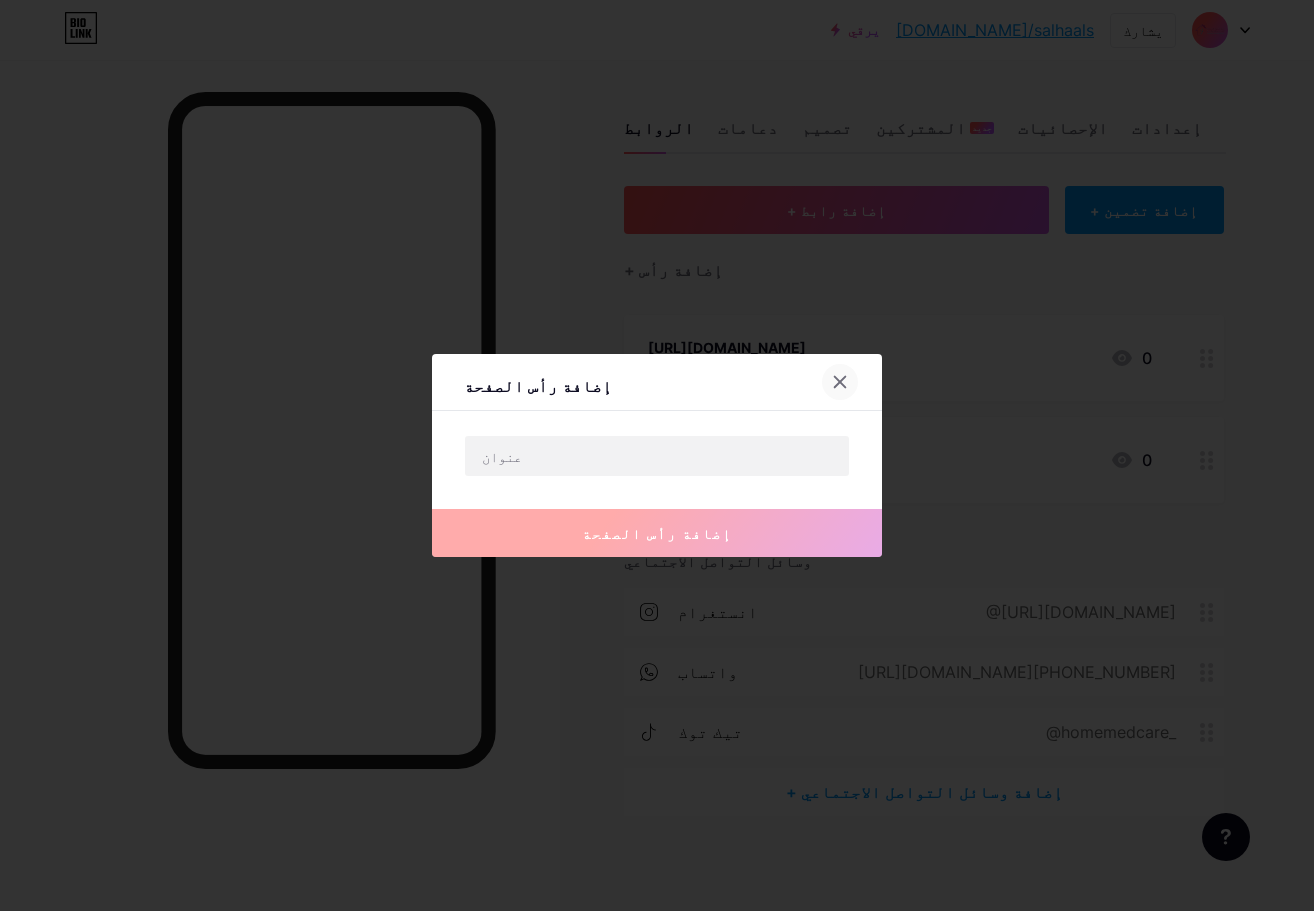 click at bounding box center (840, 382) 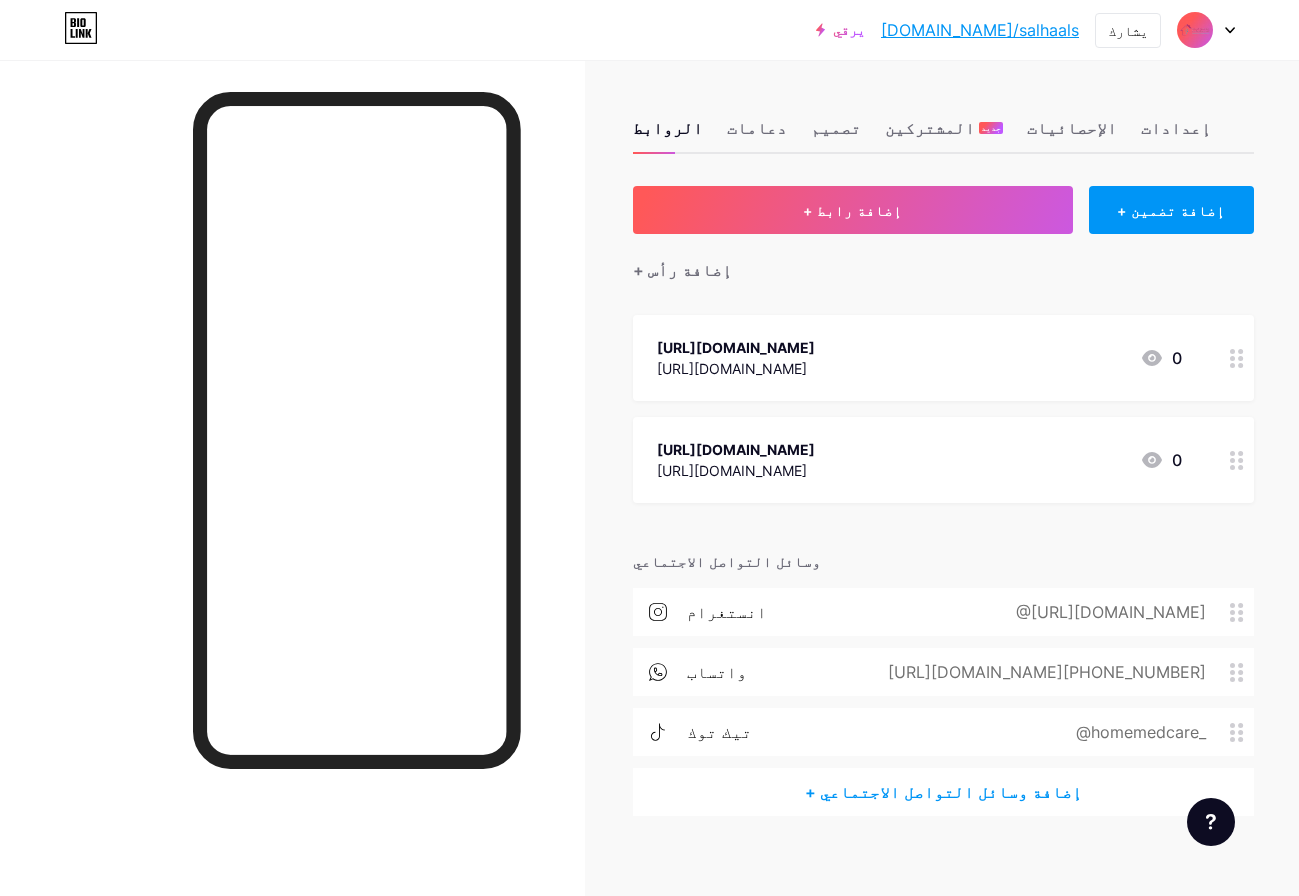 click on "[DOMAIN_NAME]/salhaals" at bounding box center [980, 30] 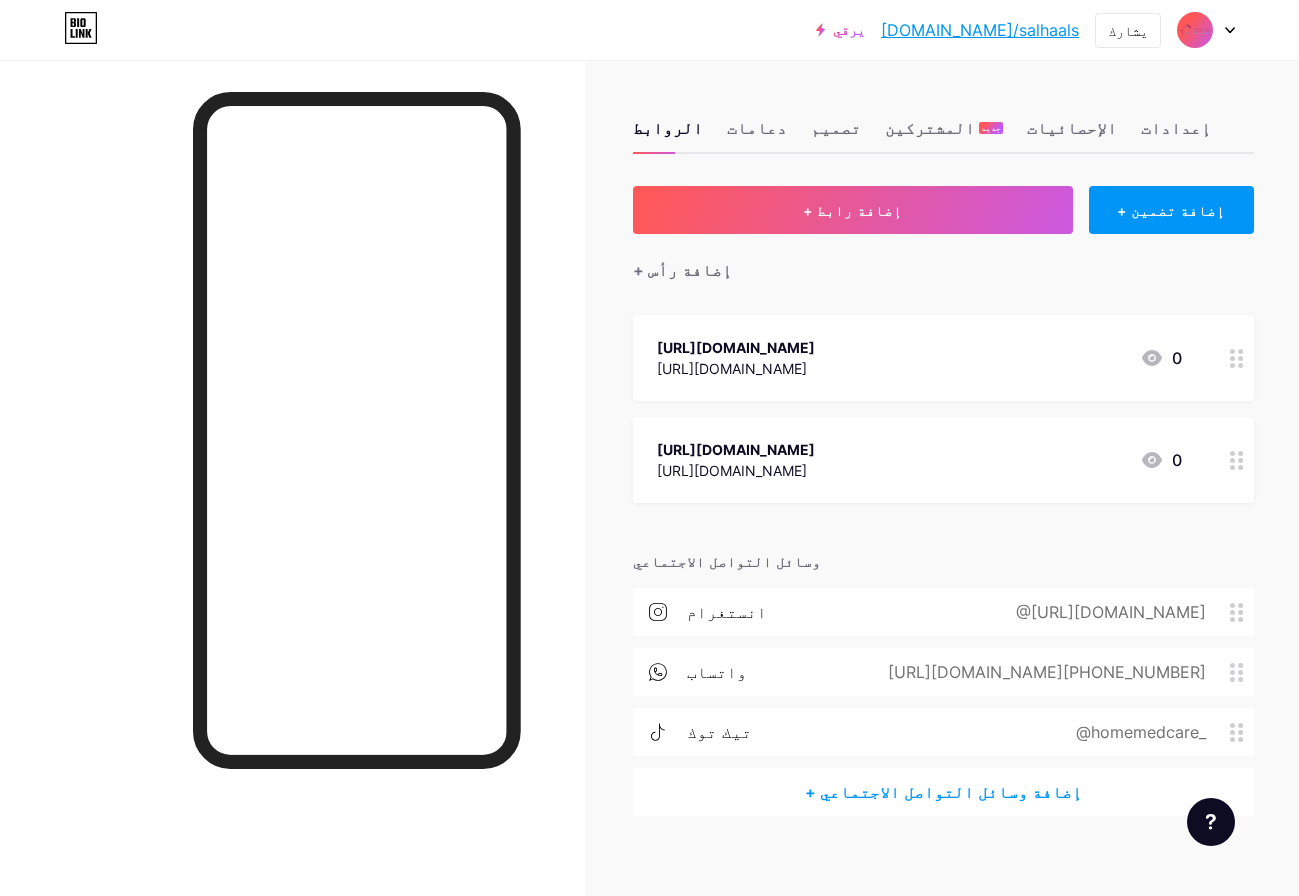 click on "[DOMAIN_NAME]/salhaals" at bounding box center [980, 30] 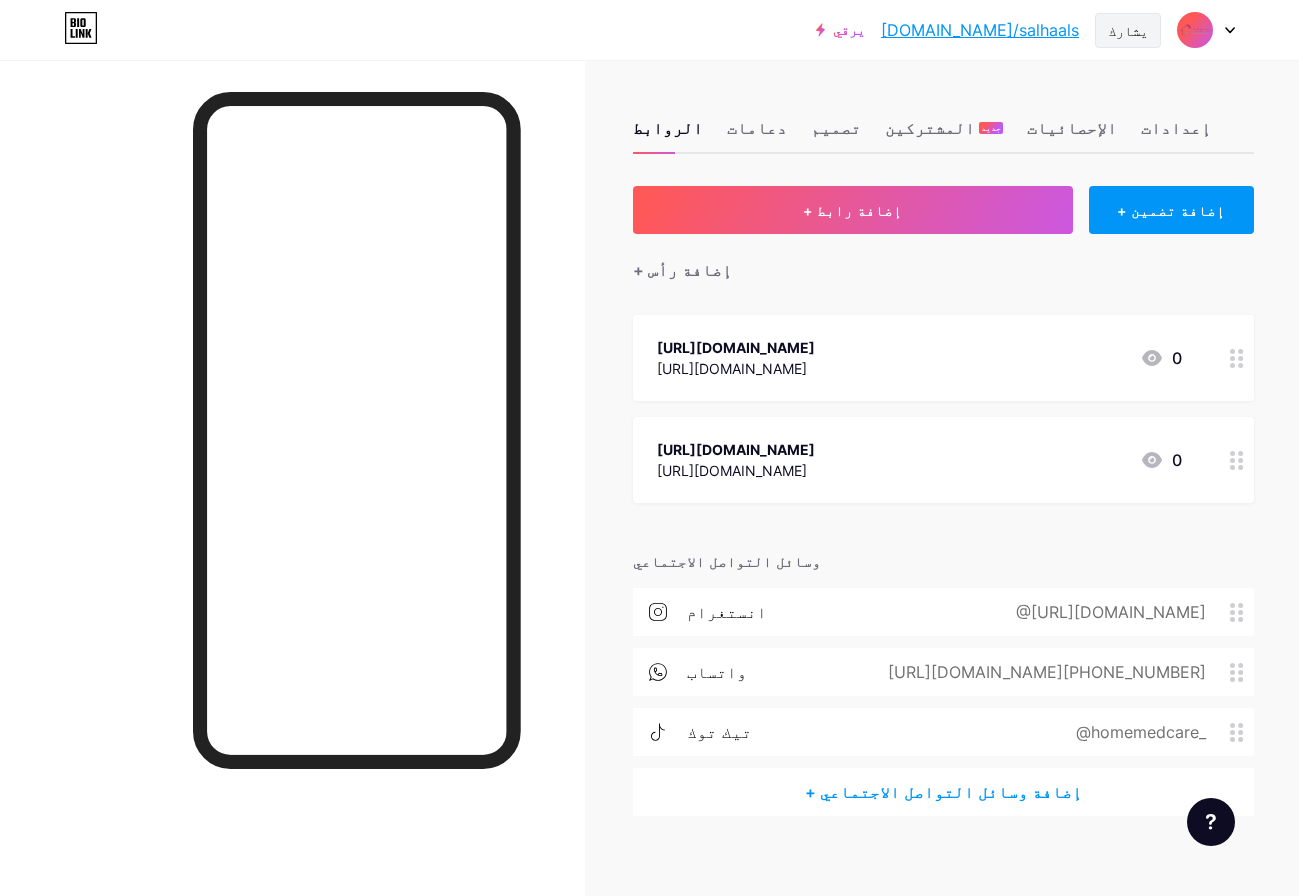 click on "يشارك" at bounding box center [1128, 30] 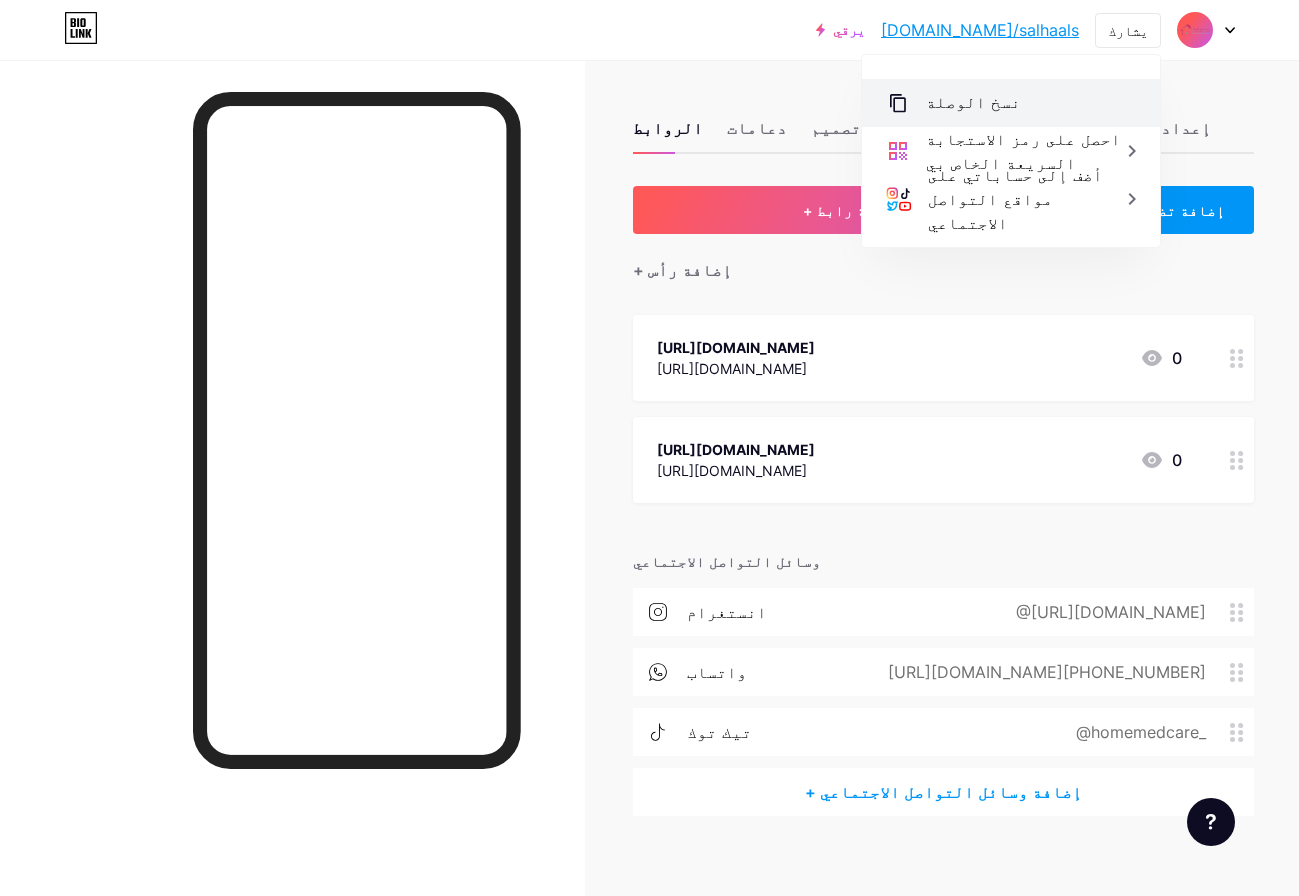 click on "نسخ الوصلة" at bounding box center (1011, 103) 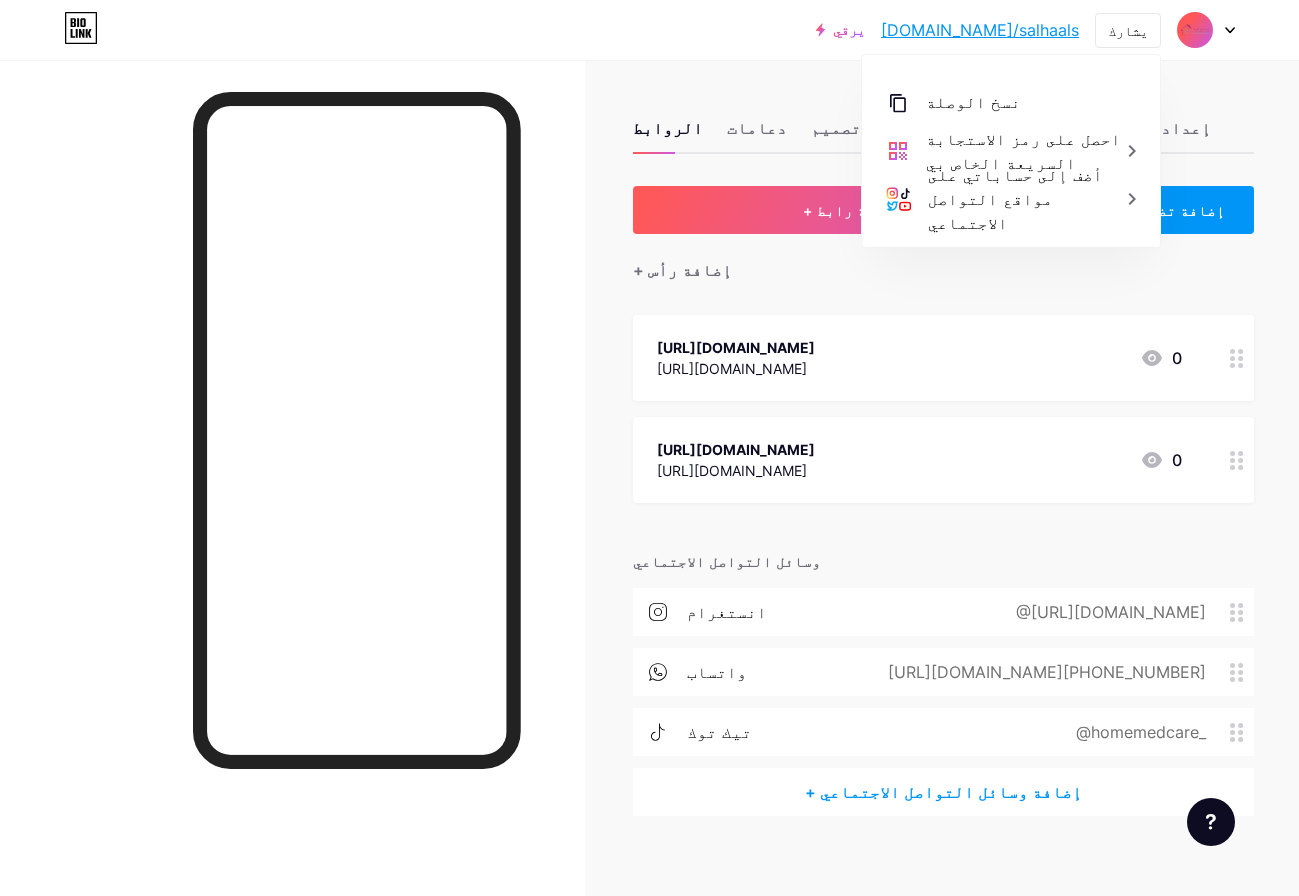 click on "@[URL][DOMAIN_NAME]" at bounding box center (1111, 612) 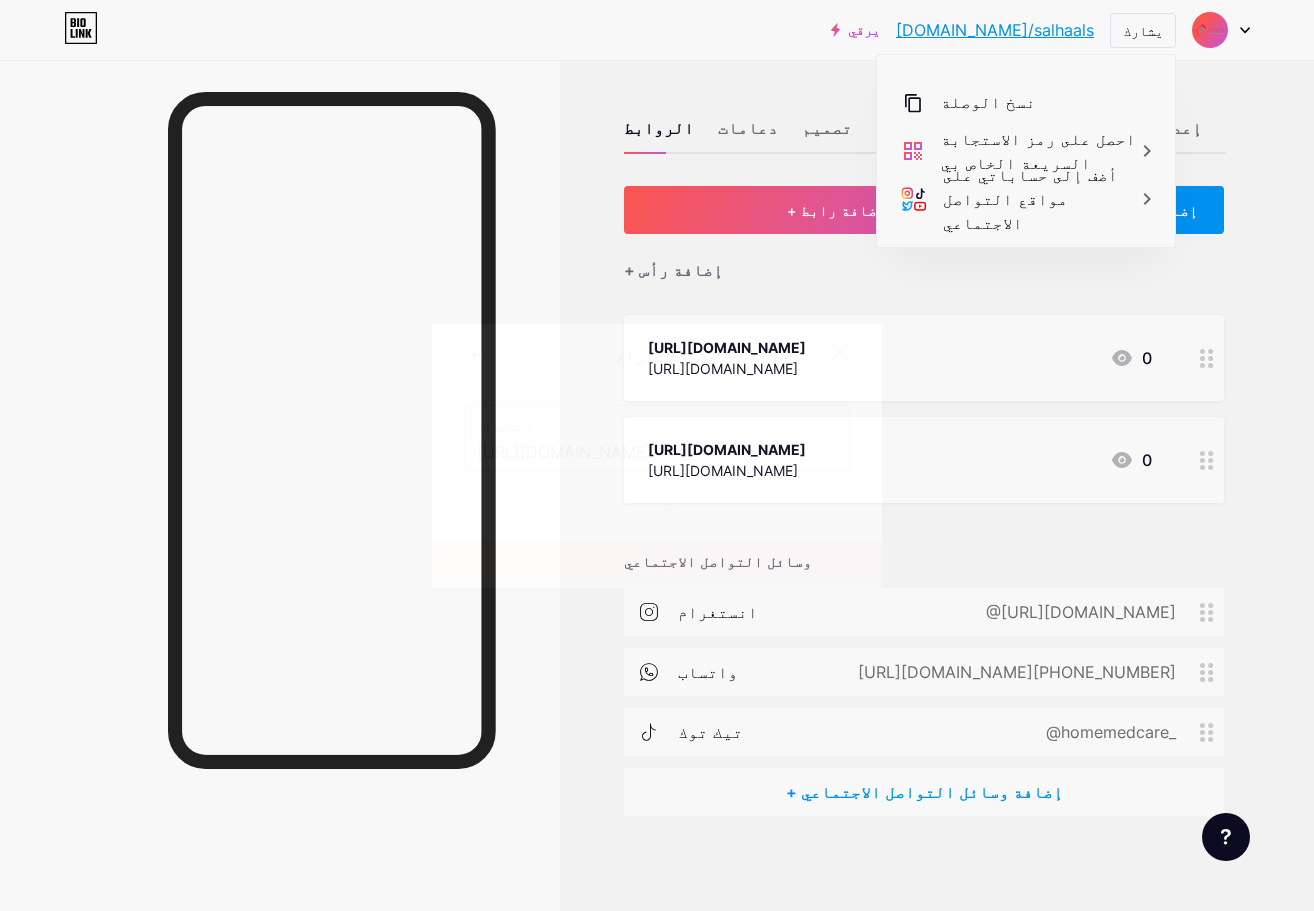 click on "[URL][DOMAIN_NAME]" at bounding box center (657, 453) 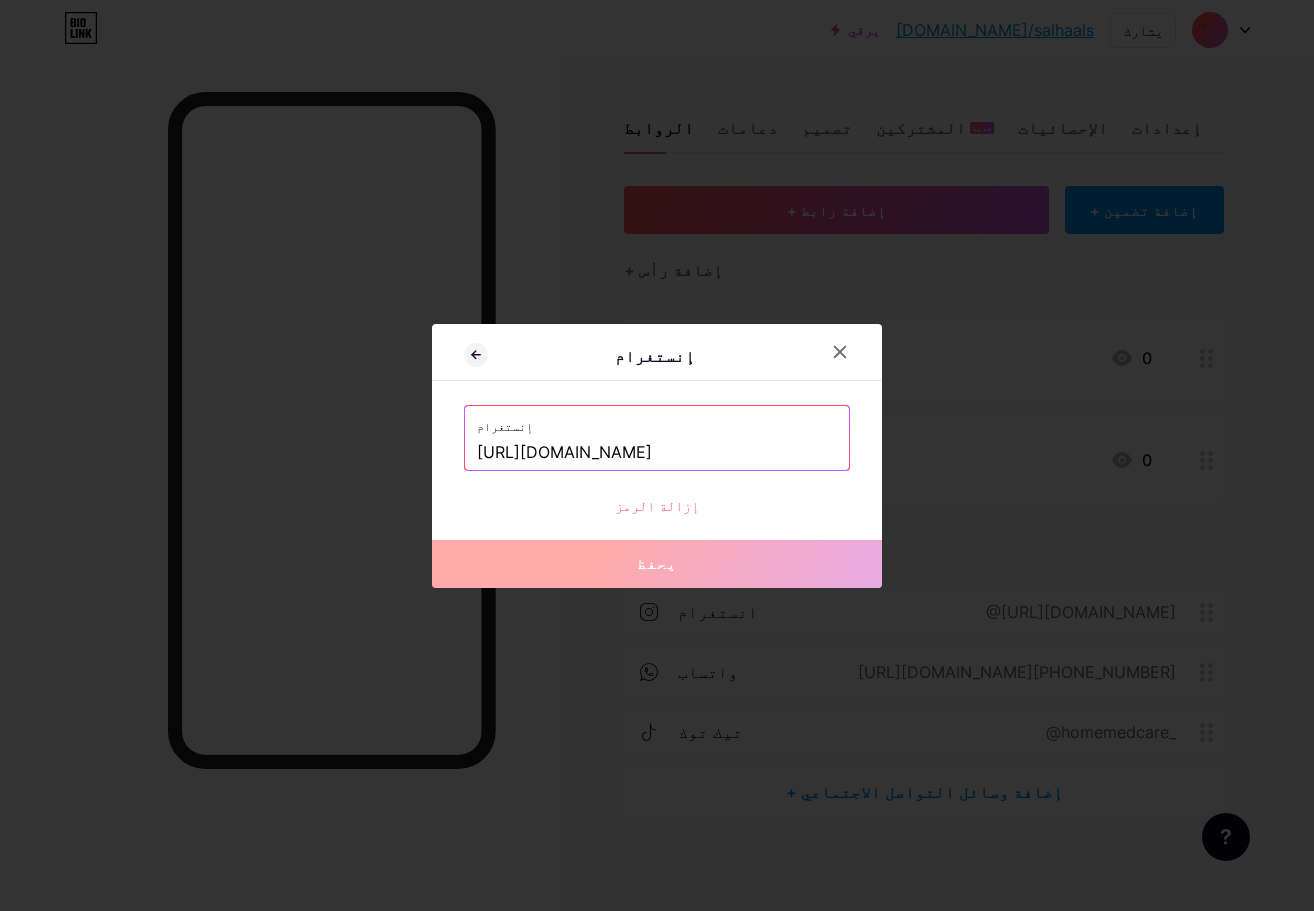drag, startPoint x: 807, startPoint y: 455, endPoint x: 452, endPoint y: 470, distance: 355.31677 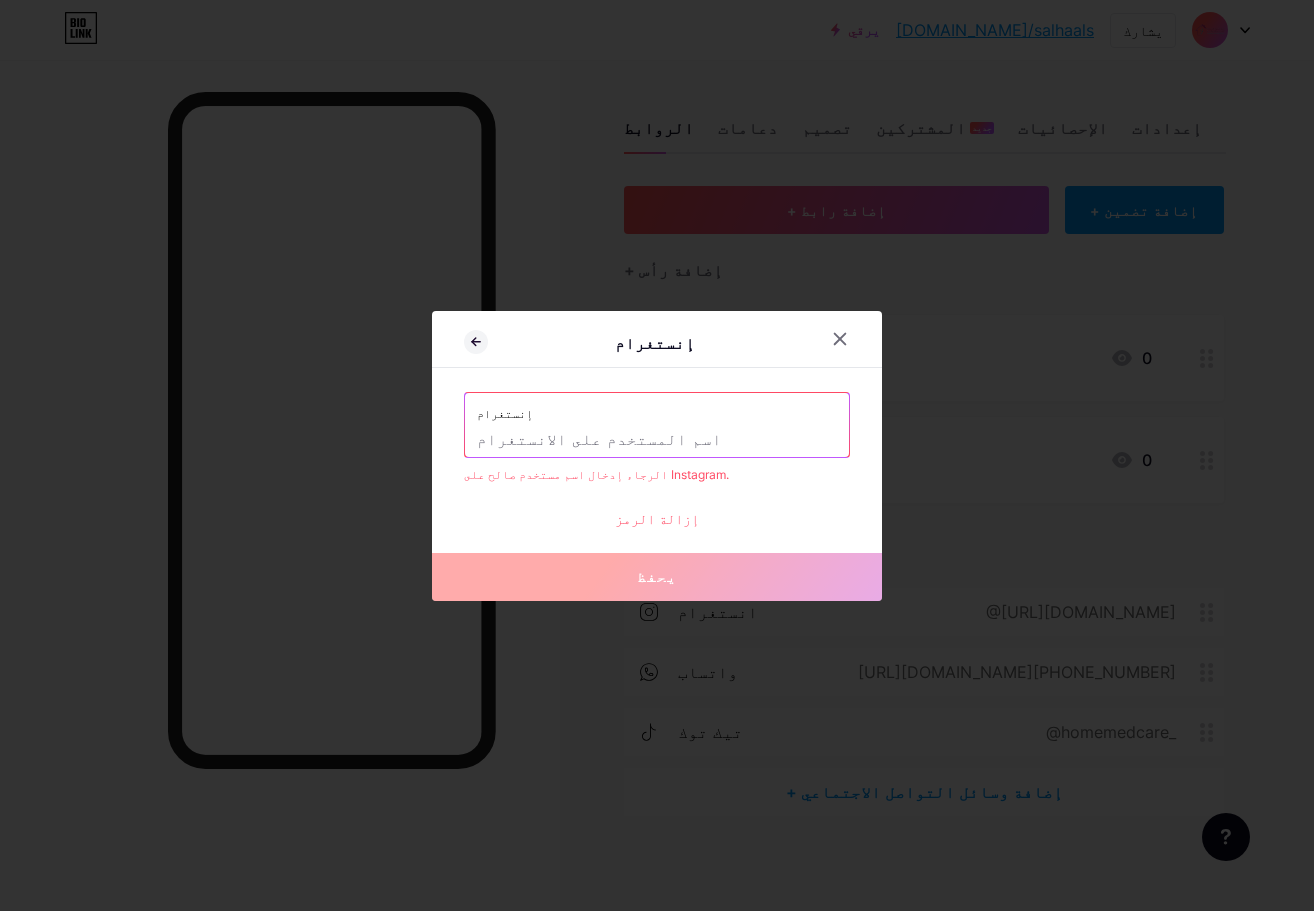 type on "H" 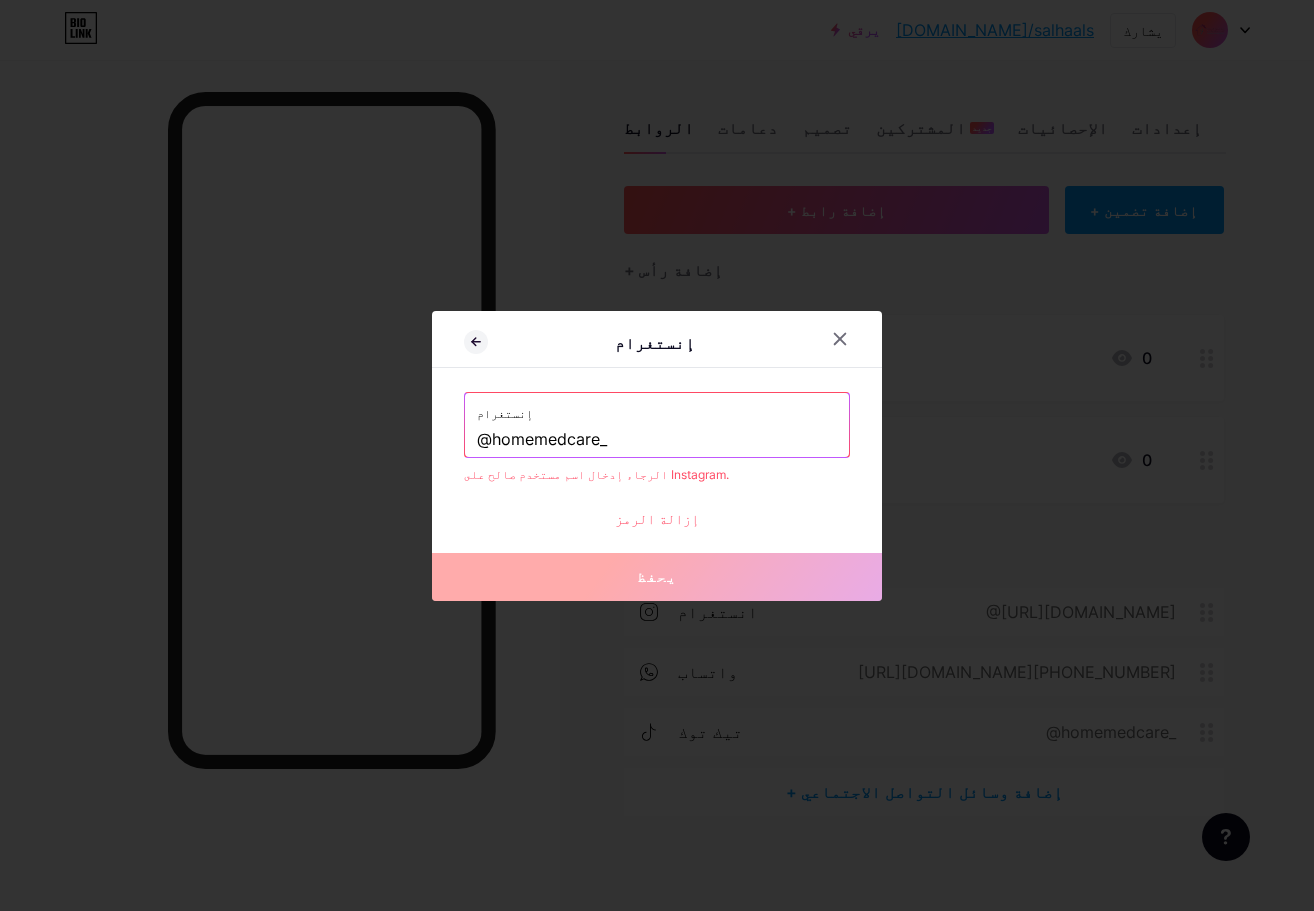 drag, startPoint x: 481, startPoint y: 441, endPoint x: 401, endPoint y: 444, distance: 80.05623 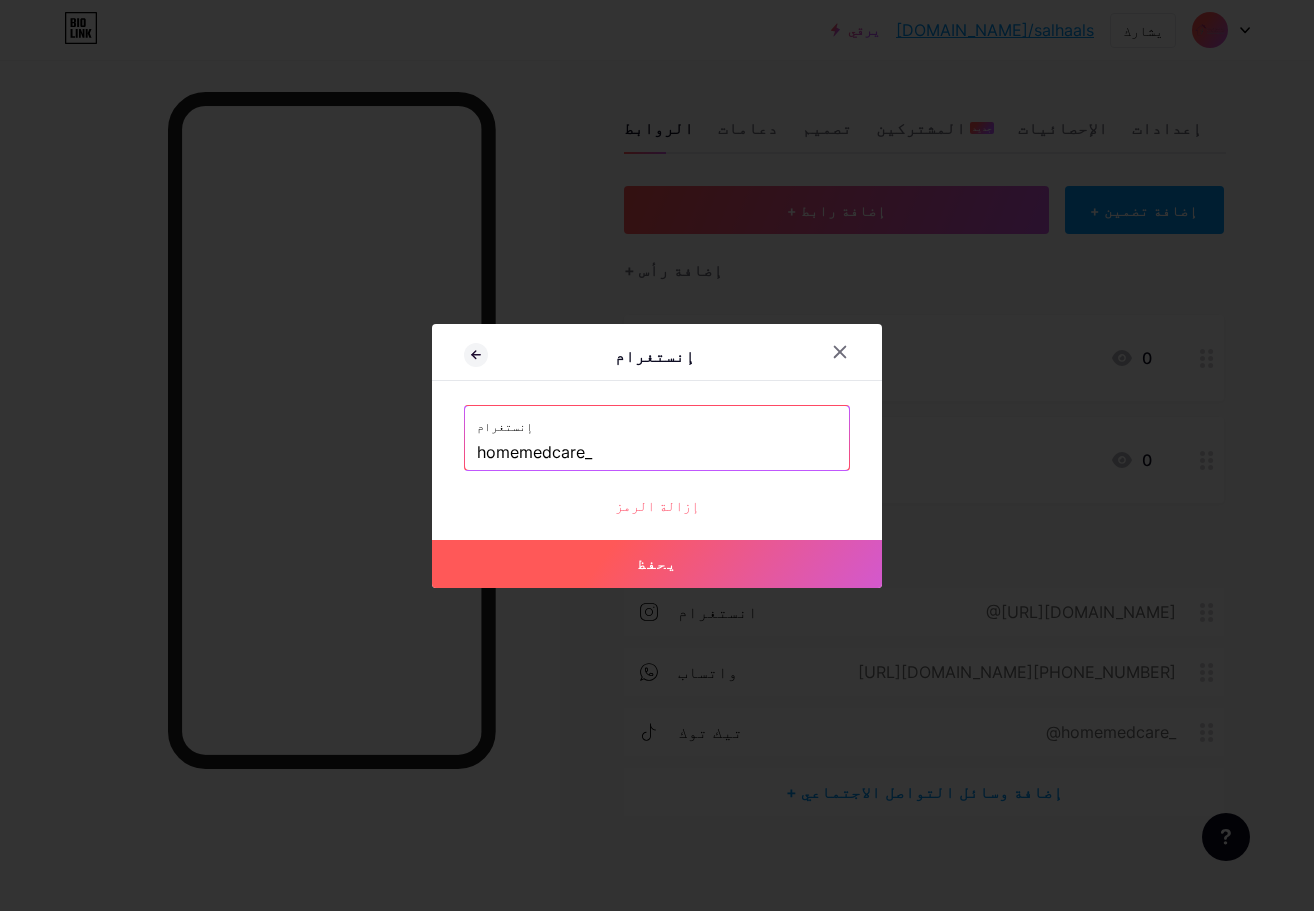 drag, startPoint x: 665, startPoint y: 555, endPoint x: 653, endPoint y: 541, distance: 18.439089 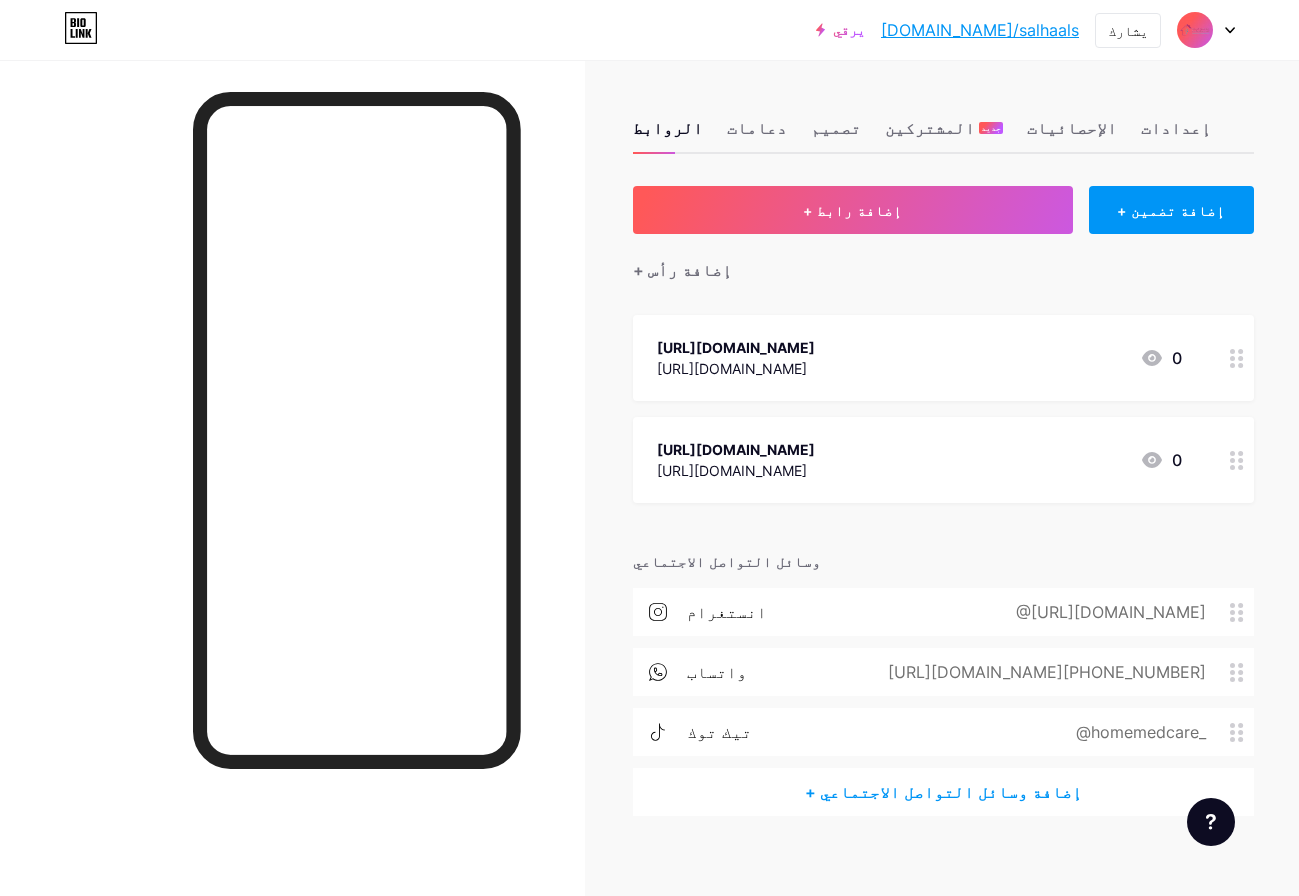 click on "[DOMAIN_NAME]/salhaals" at bounding box center [980, 30] 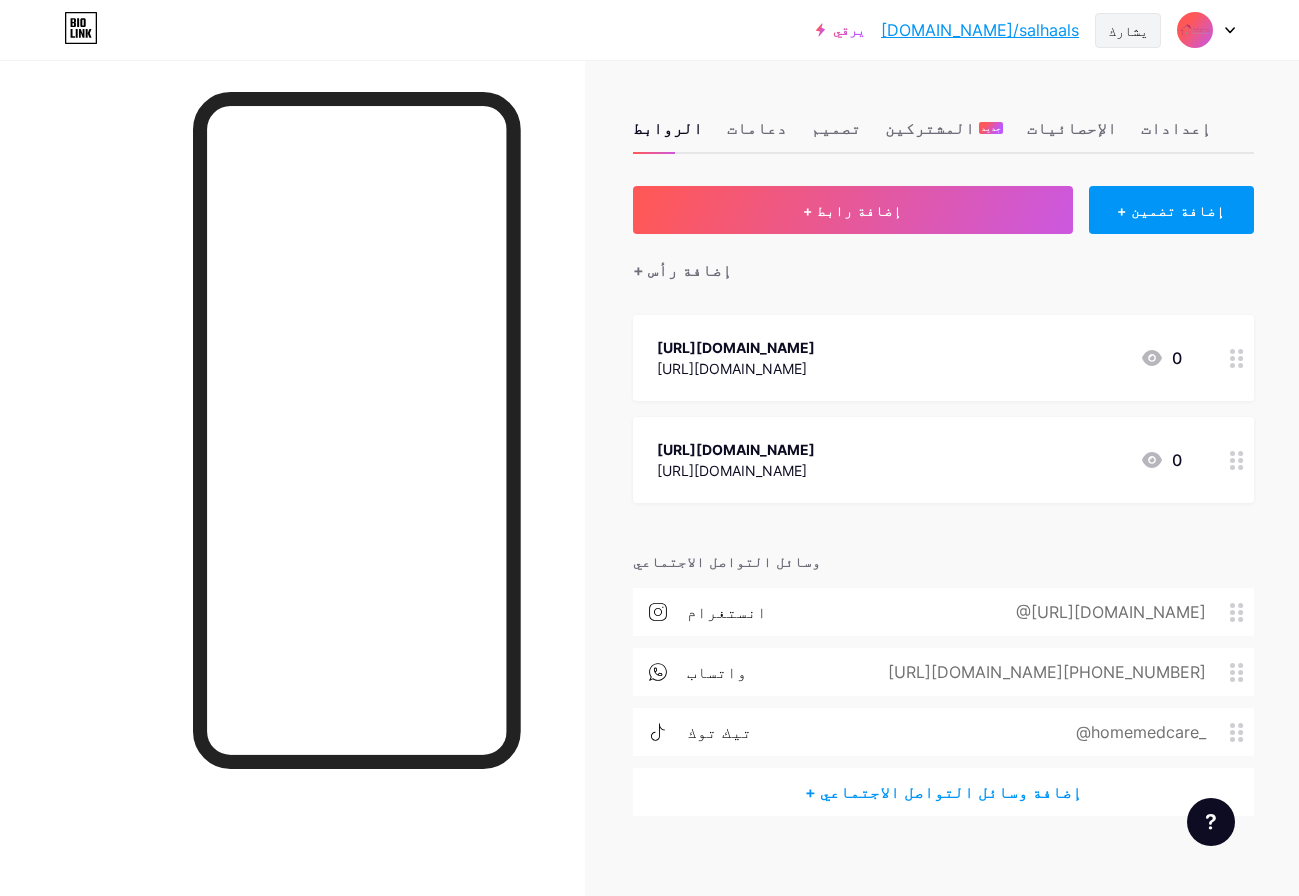 click on "يشارك" at bounding box center (1128, 30) 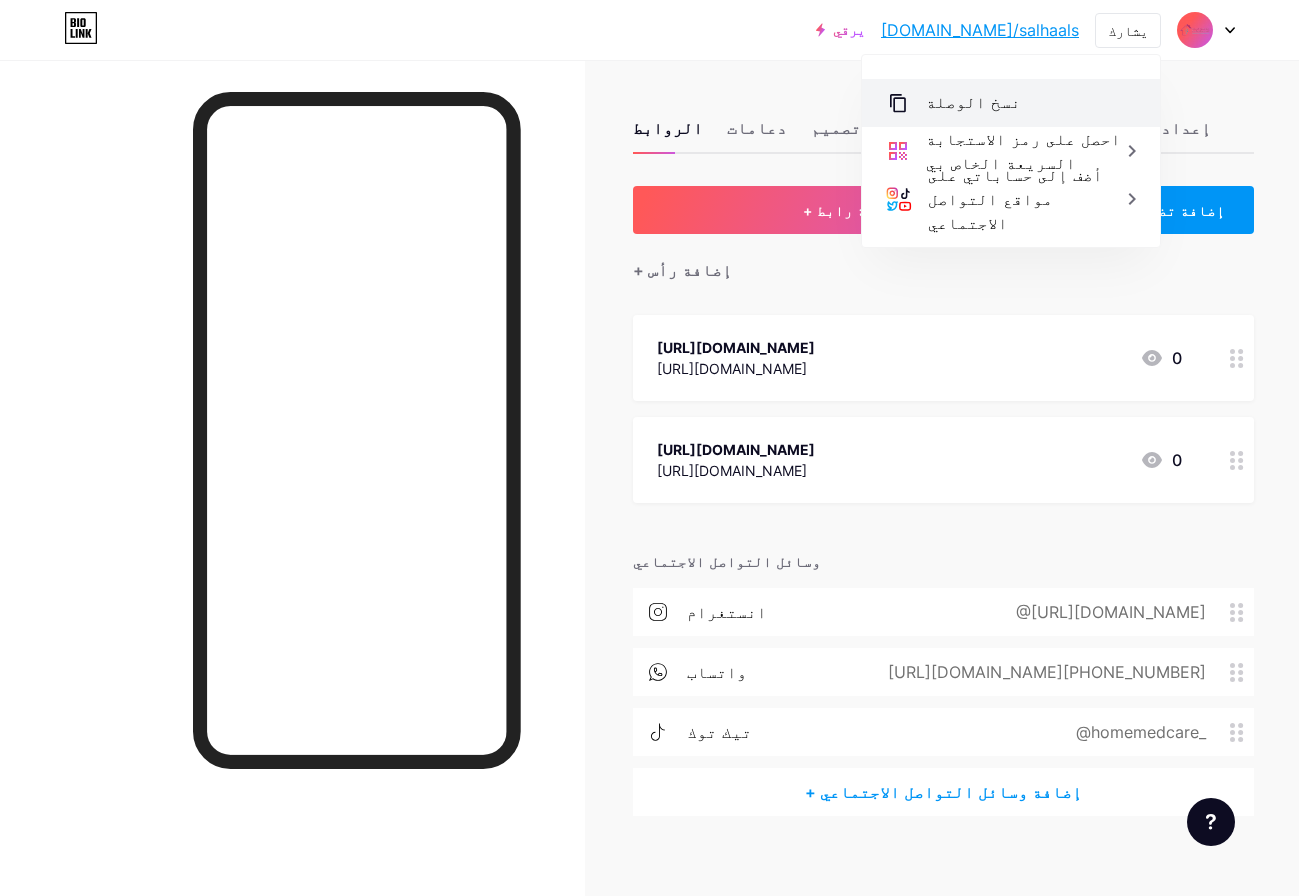 click on "نسخ الوصلة" at bounding box center [1011, 103] 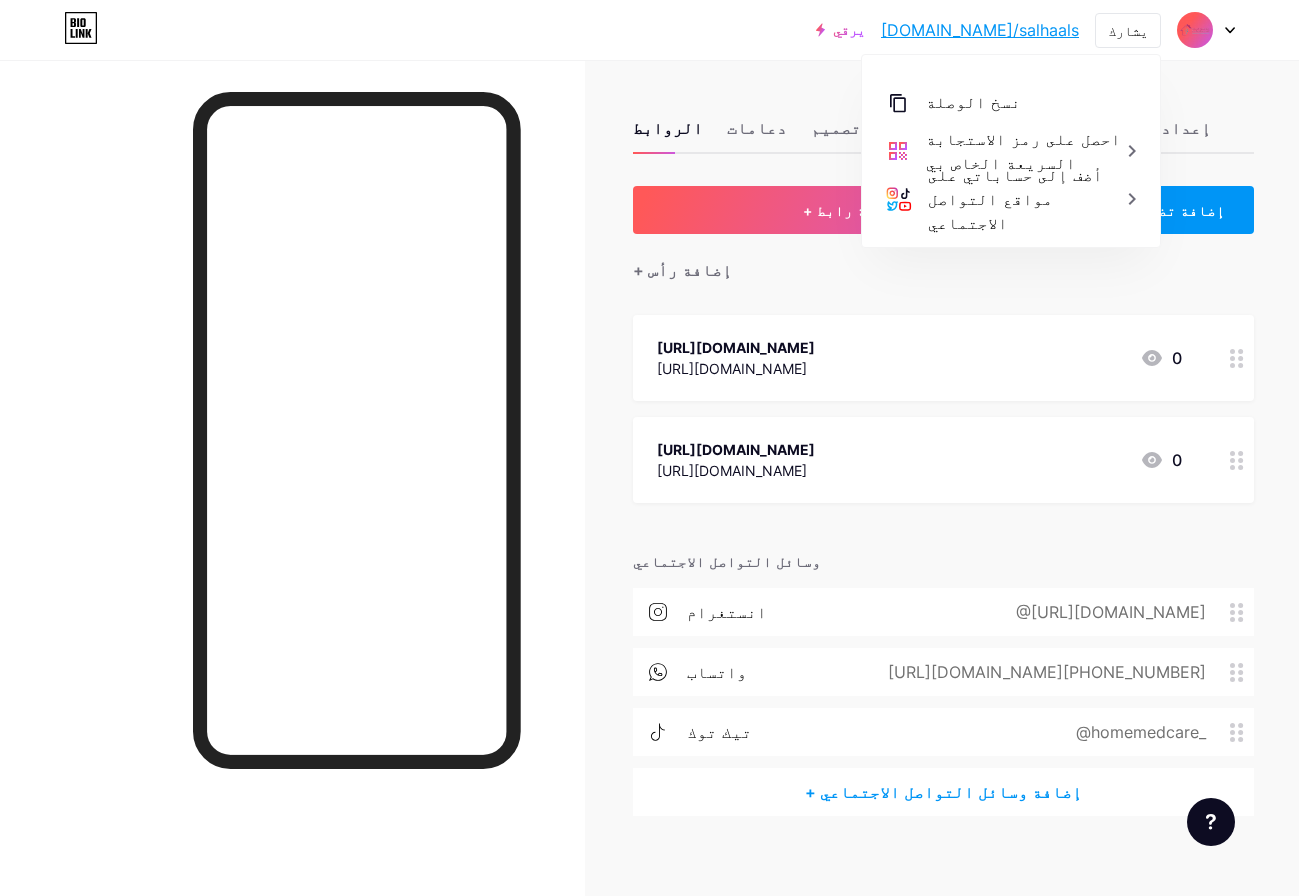 click on "+ إضافة رابط     + إضافة تضمين
+ إضافة رأس
[URL][DOMAIN_NAME]
[URL][DOMAIN_NAME]
0
[URL][DOMAIN_NAME]
[URL][DOMAIN_NAME]
0
وسائل التواصل الاجتماعي
انستغرام
@[URL][DOMAIN_NAME]
واتساب
[URL][DOMAIN_NAME][PHONE_NUMBER]
تيك توك
@homemedcare_               + إضافة وسائل التواصل الاجتماعي" at bounding box center (943, 501) 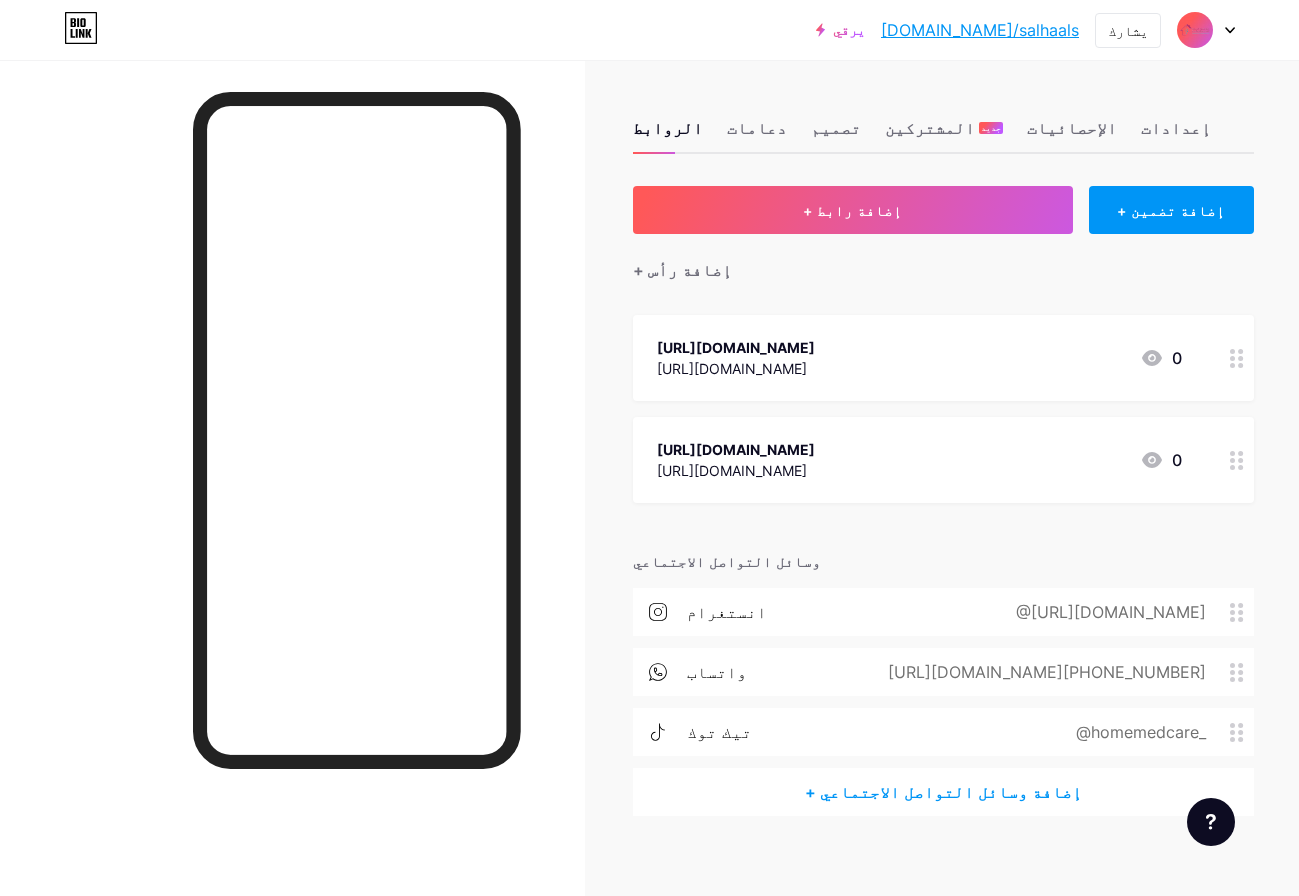click on "[URL][DOMAIN_NAME]
[URL][DOMAIN_NAME]
0" at bounding box center (943, 460) 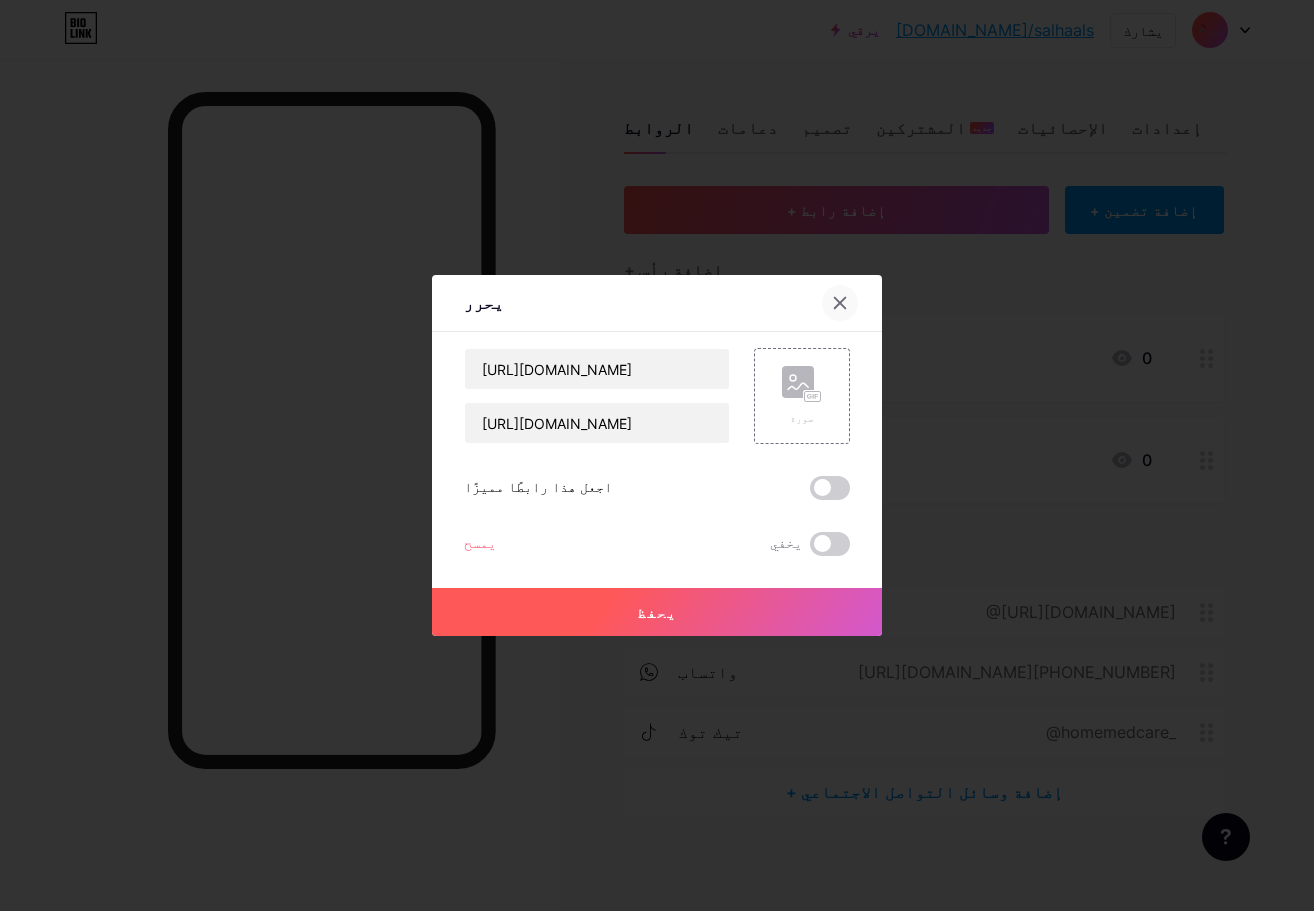 click 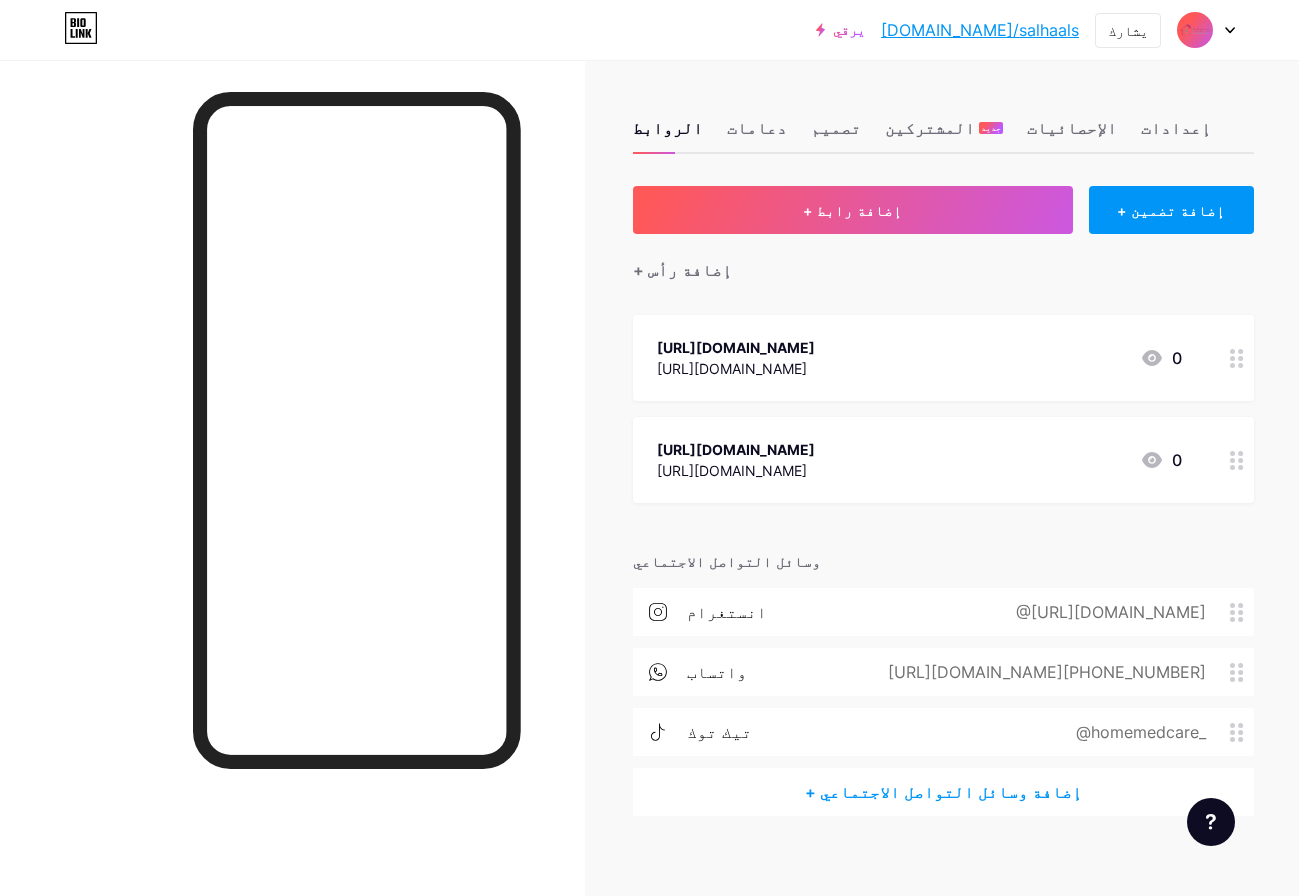 drag, startPoint x: 1208, startPoint y: 466, endPoint x: 981, endPoint y: 541, distance: 239.06903 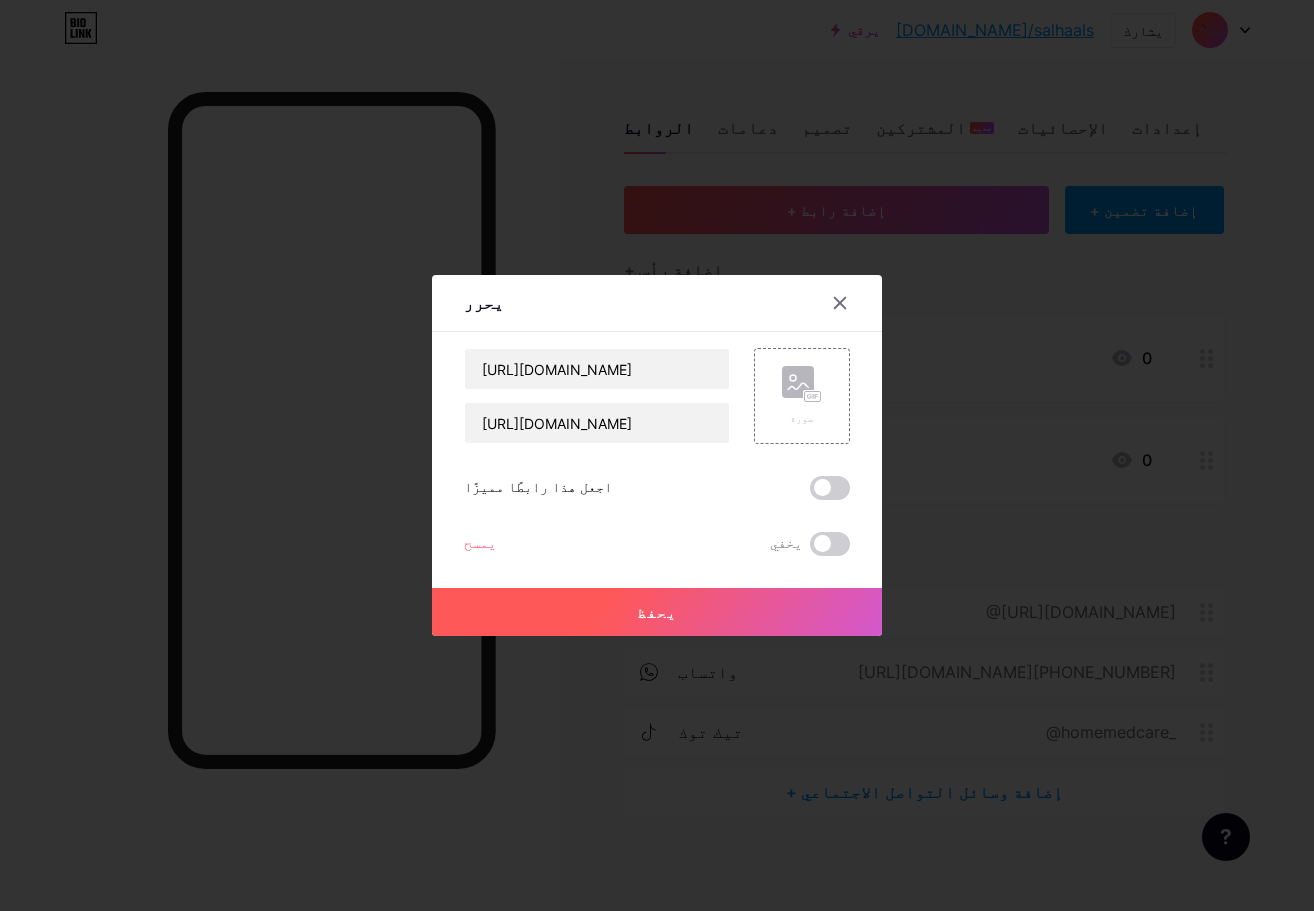click on "يمسح" at bounding box center [480, 542] 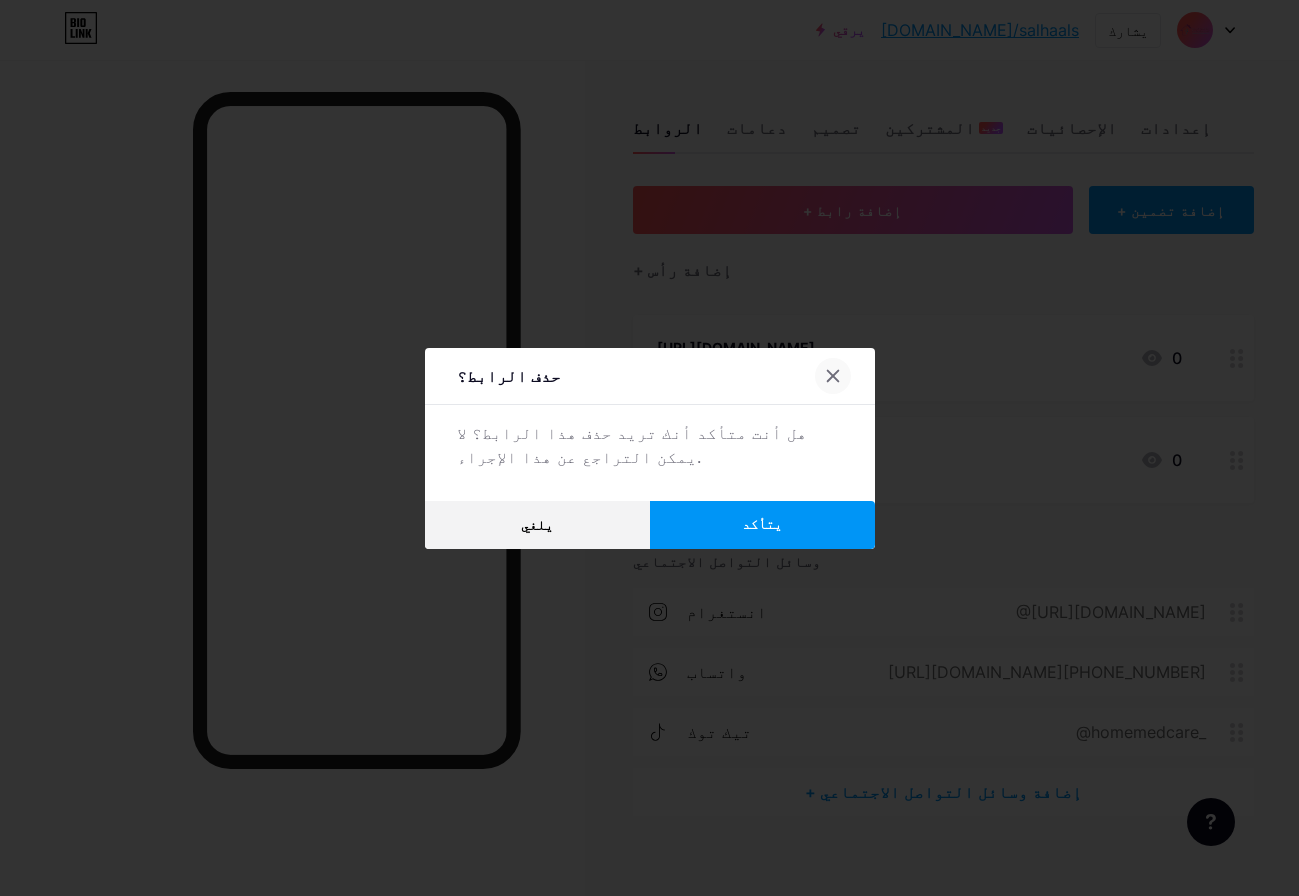 click 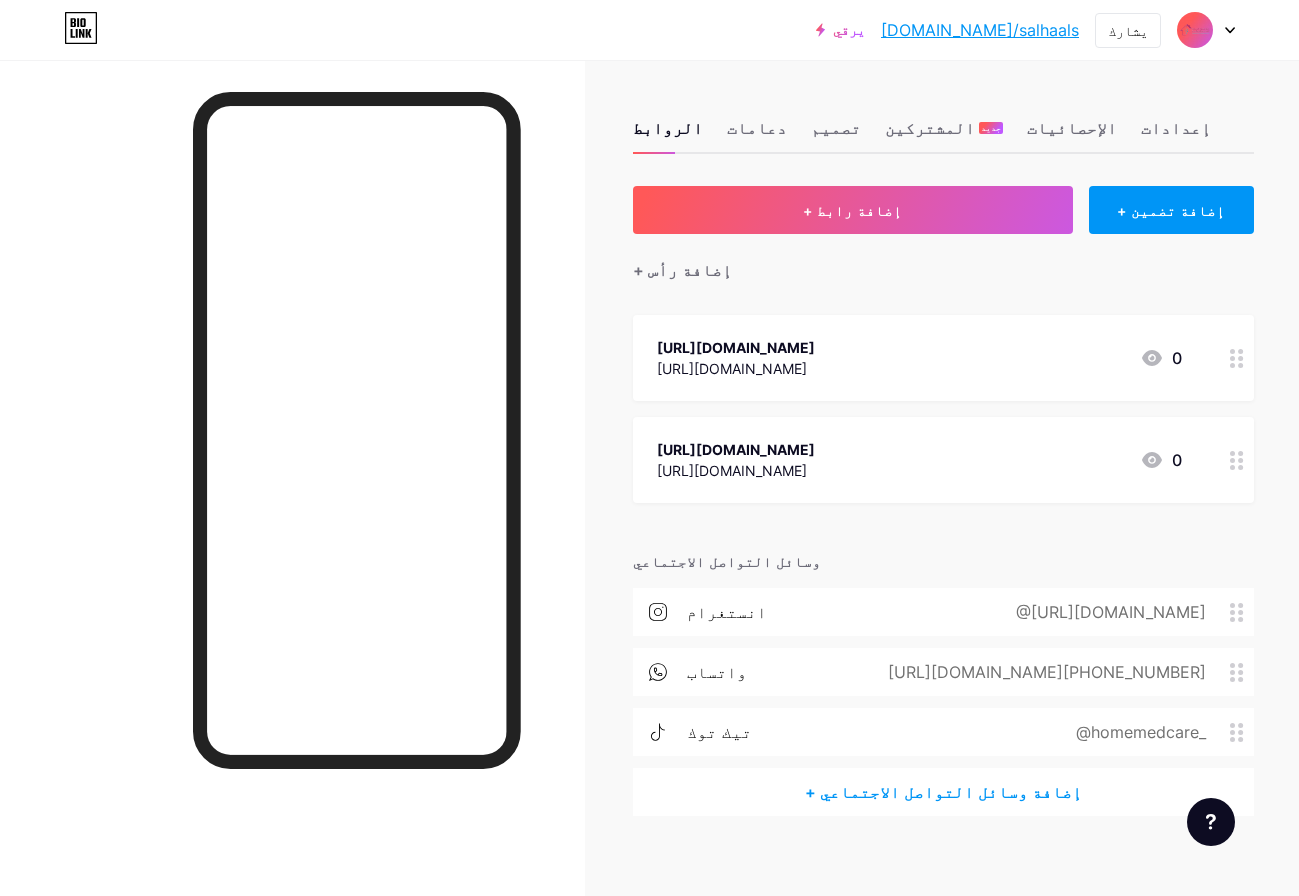 click on "+ إضافة وسائل التواصل الاجتماعي" at bounding box center (943, 792) 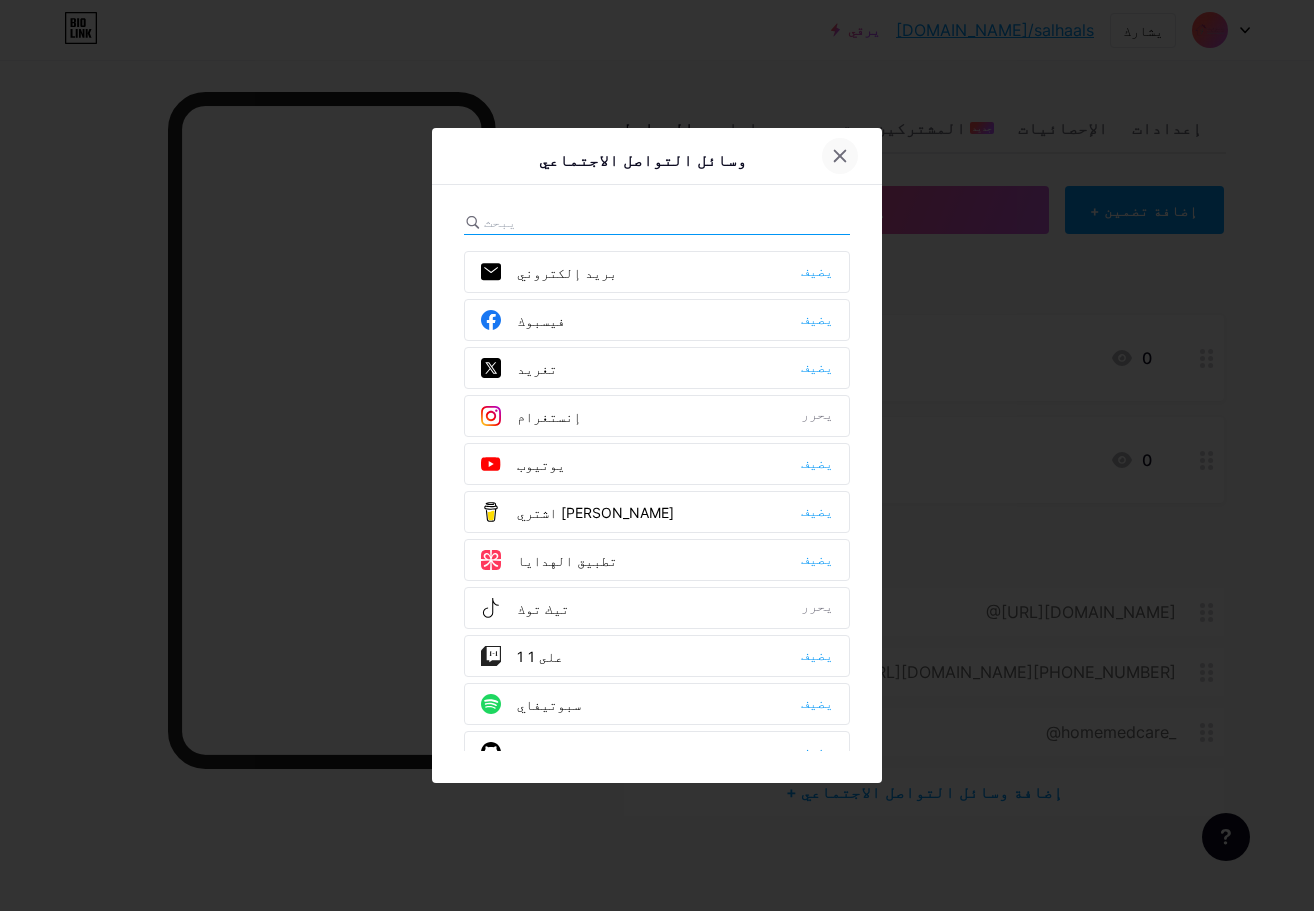 click 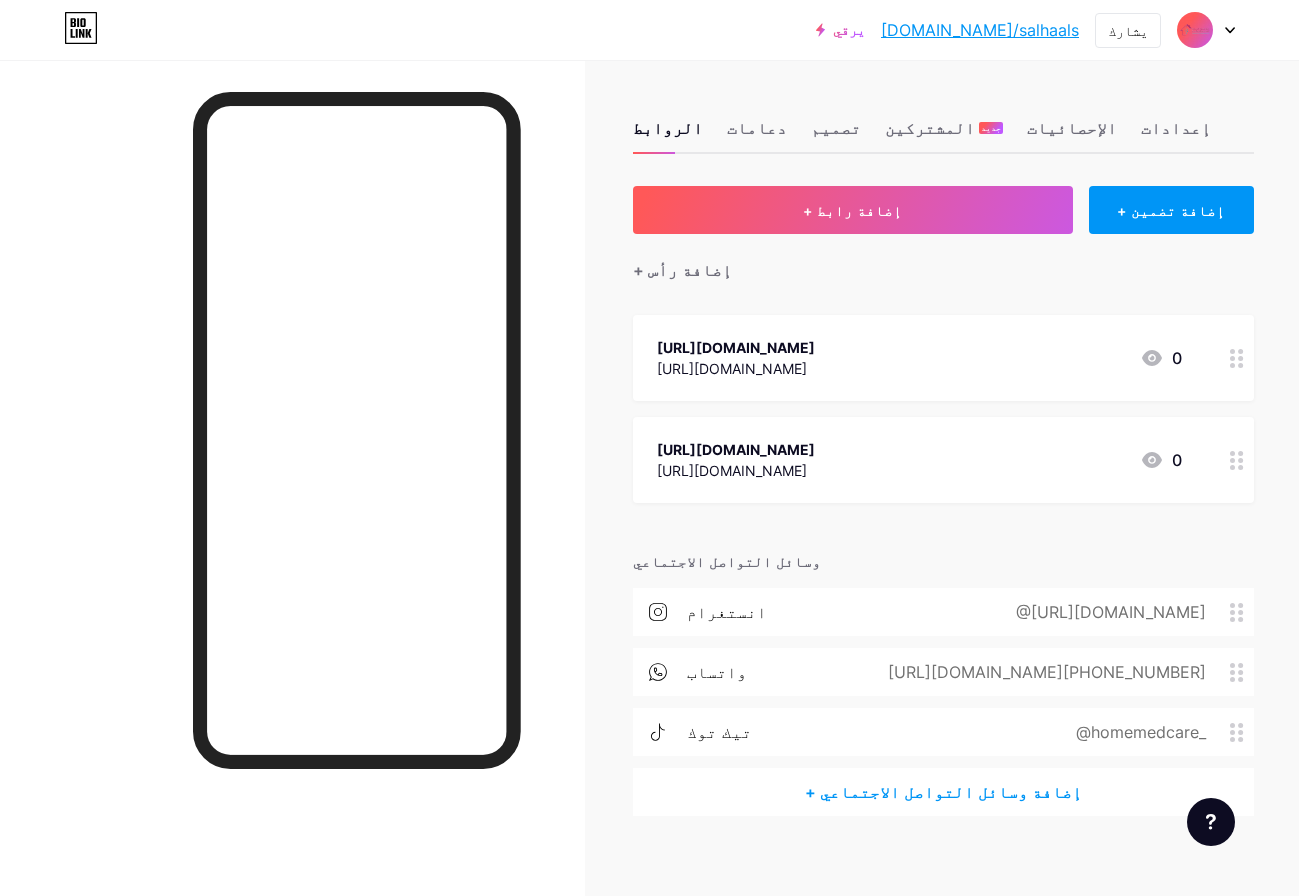 click on "+ إضافة وسائل التواصل الاجتماعي" at bounding box center [943, 792] 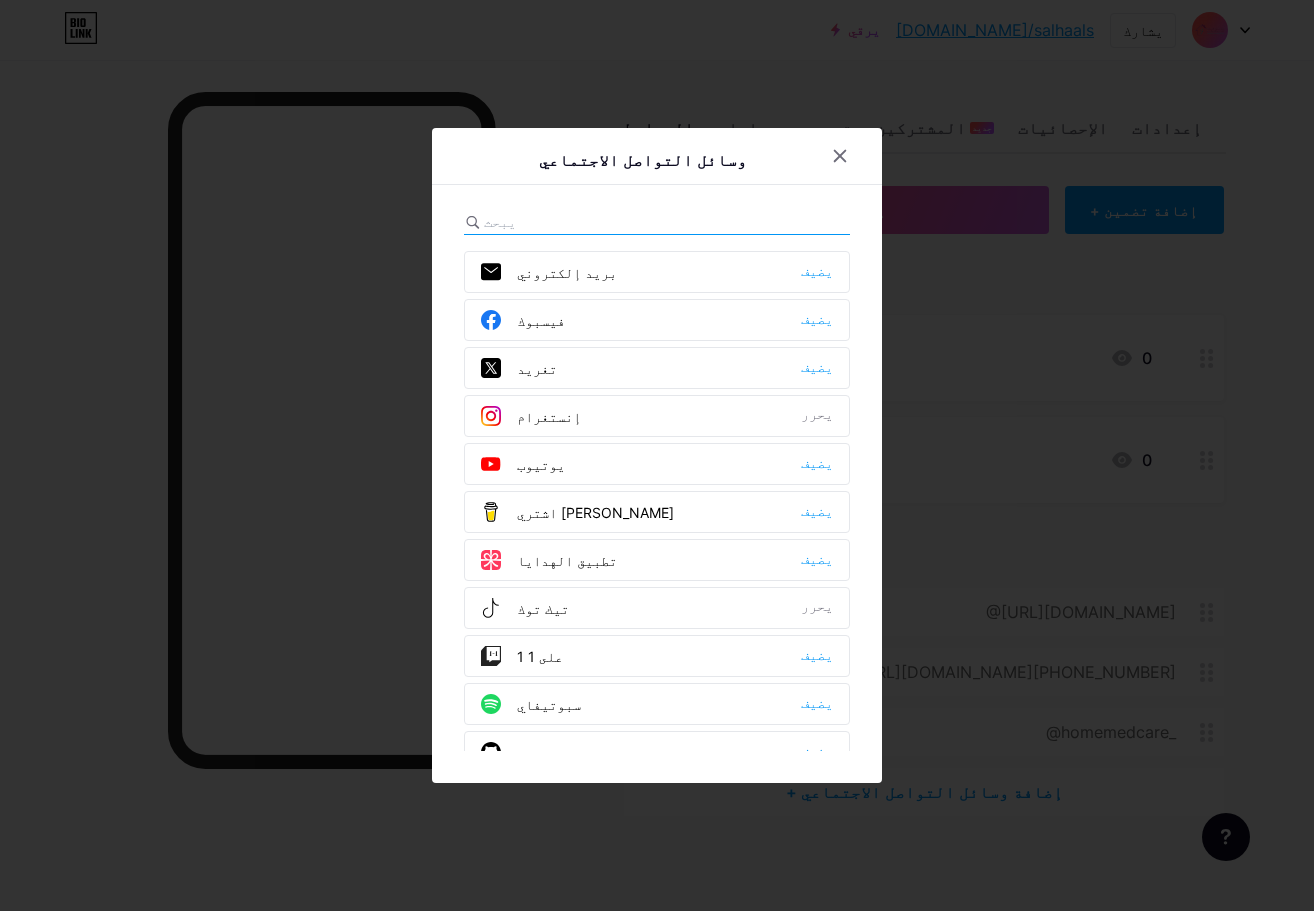 click on "تغريد
يضيف" at bounding box center (657, 368) 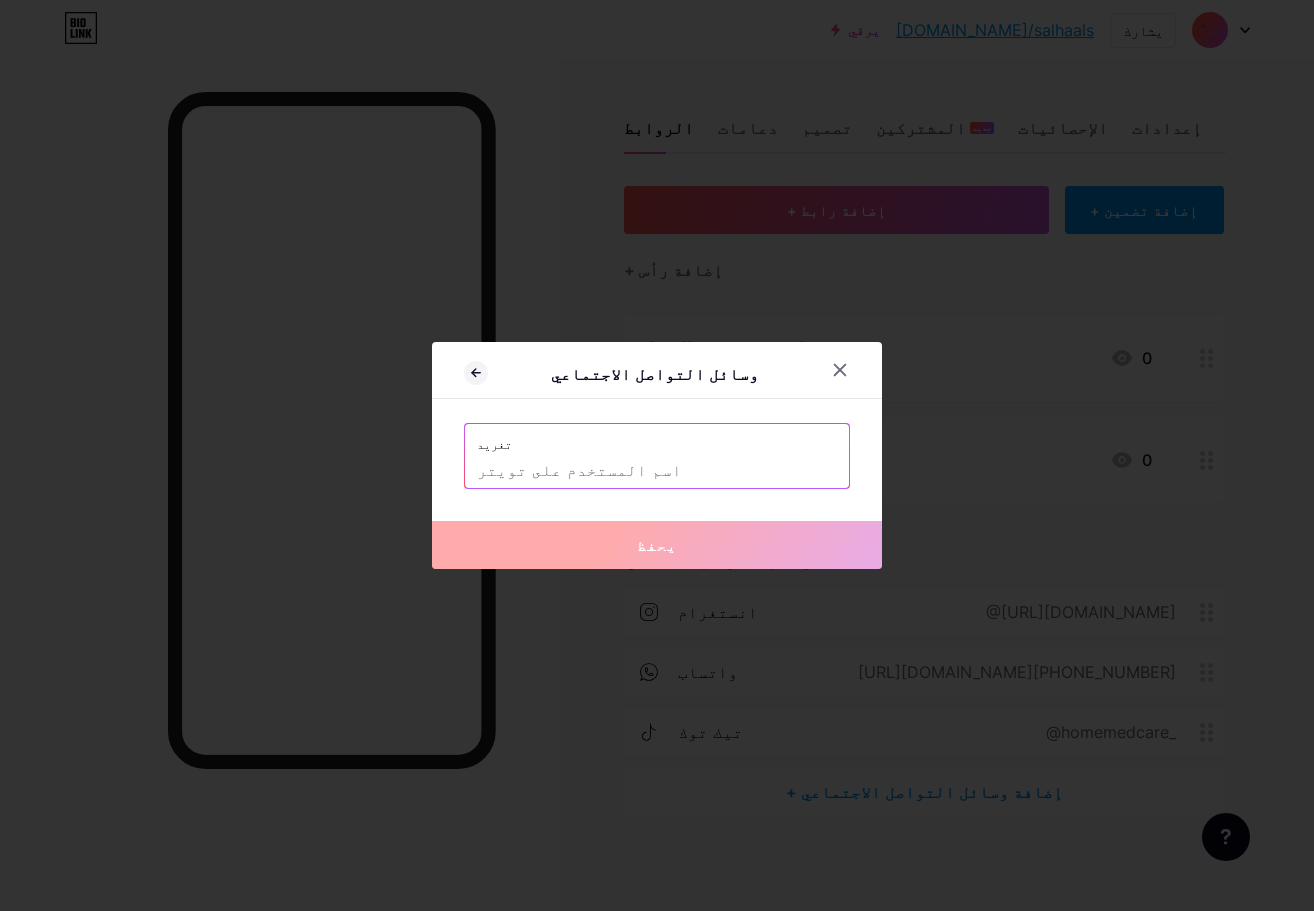 click at bounding box center [657, 471] 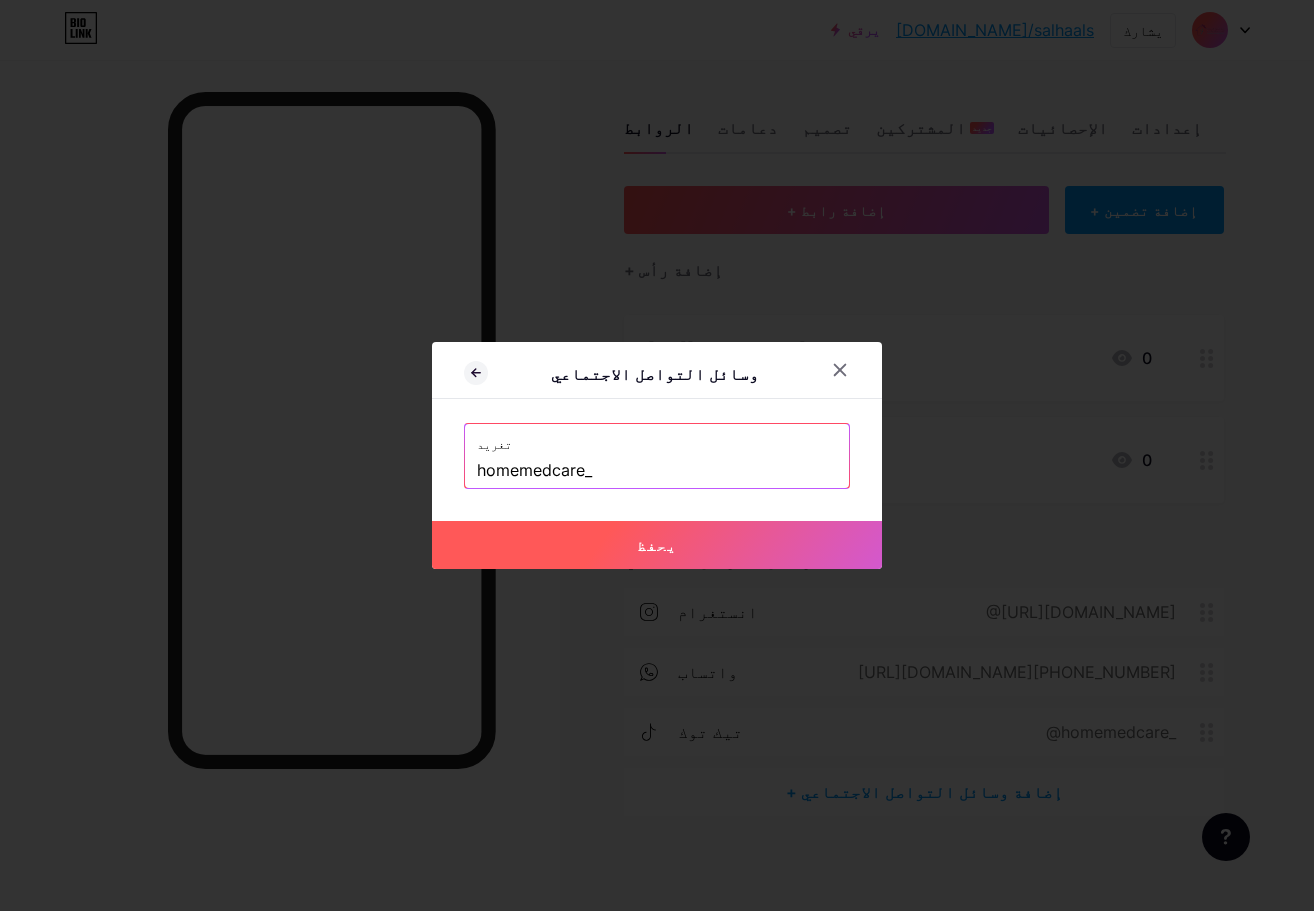 click on "يحفظ" at bounding box center (657, 545) 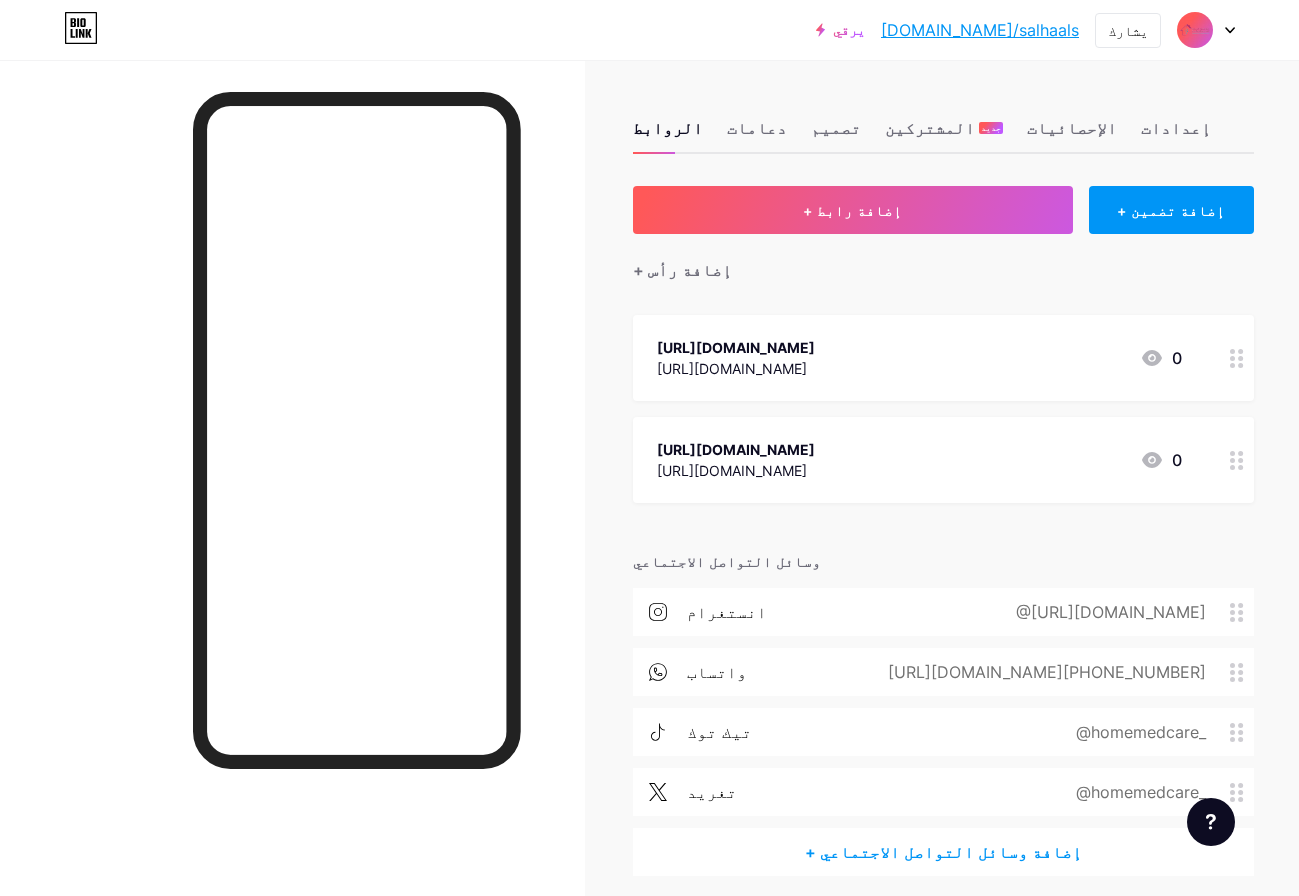 click on "+ إضافة وسائل التواصل الاجتماعي" at bounding box center (943, 852) 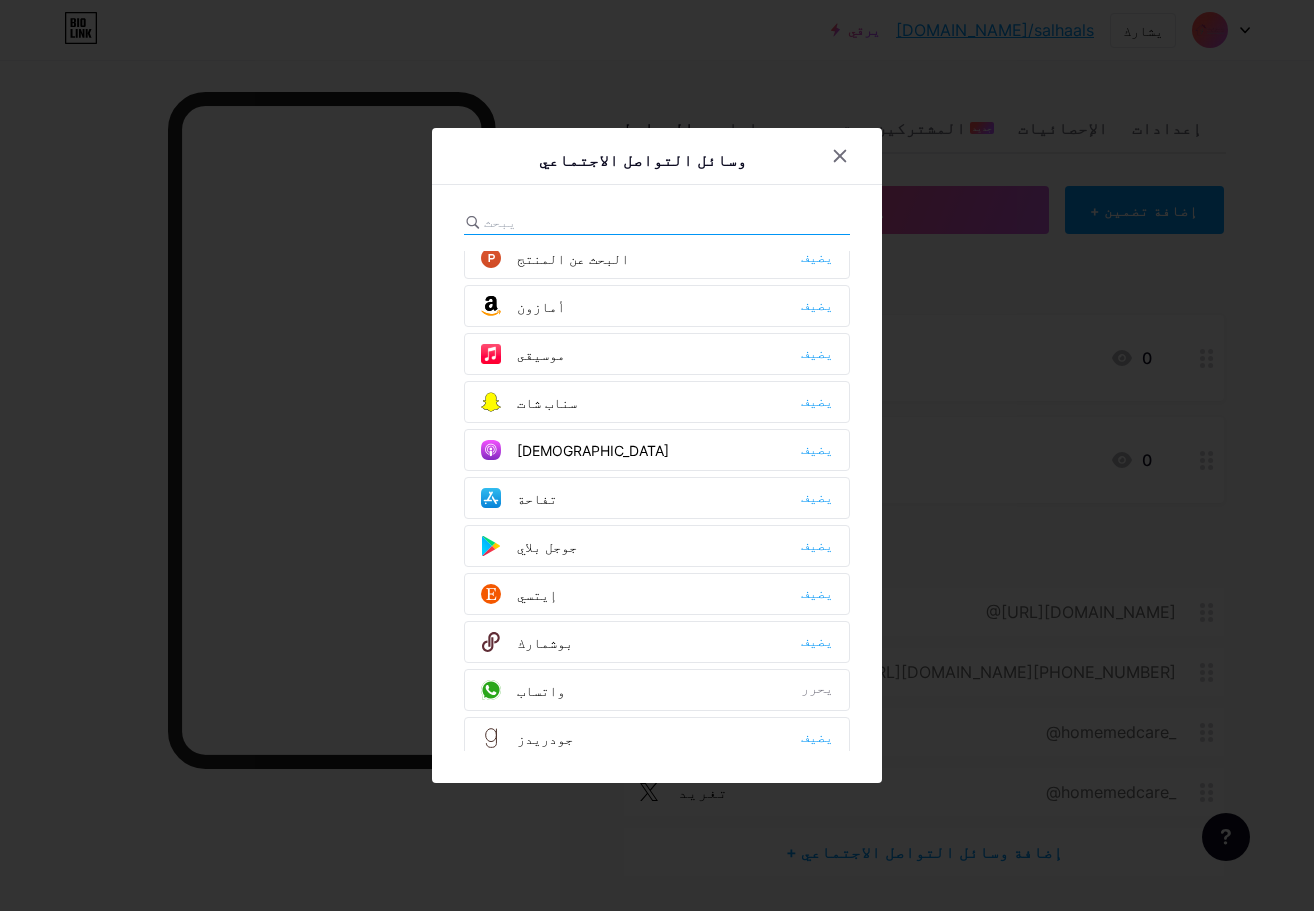 scroll, scrollTop: 1300, scrollLeft: 0, axis: vertical 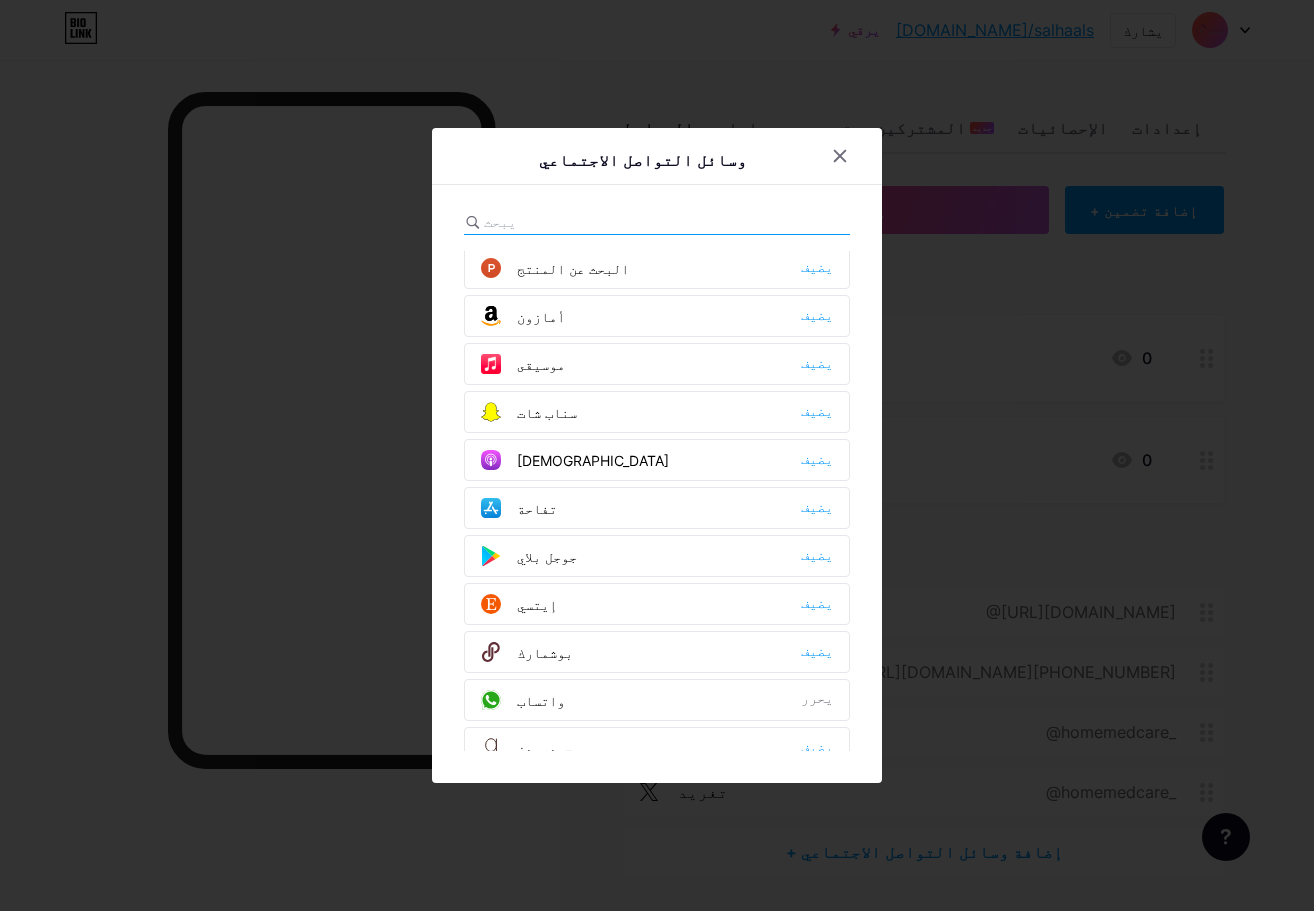 click on "سناب شات
يضيف" at bounding box center (657, 412) 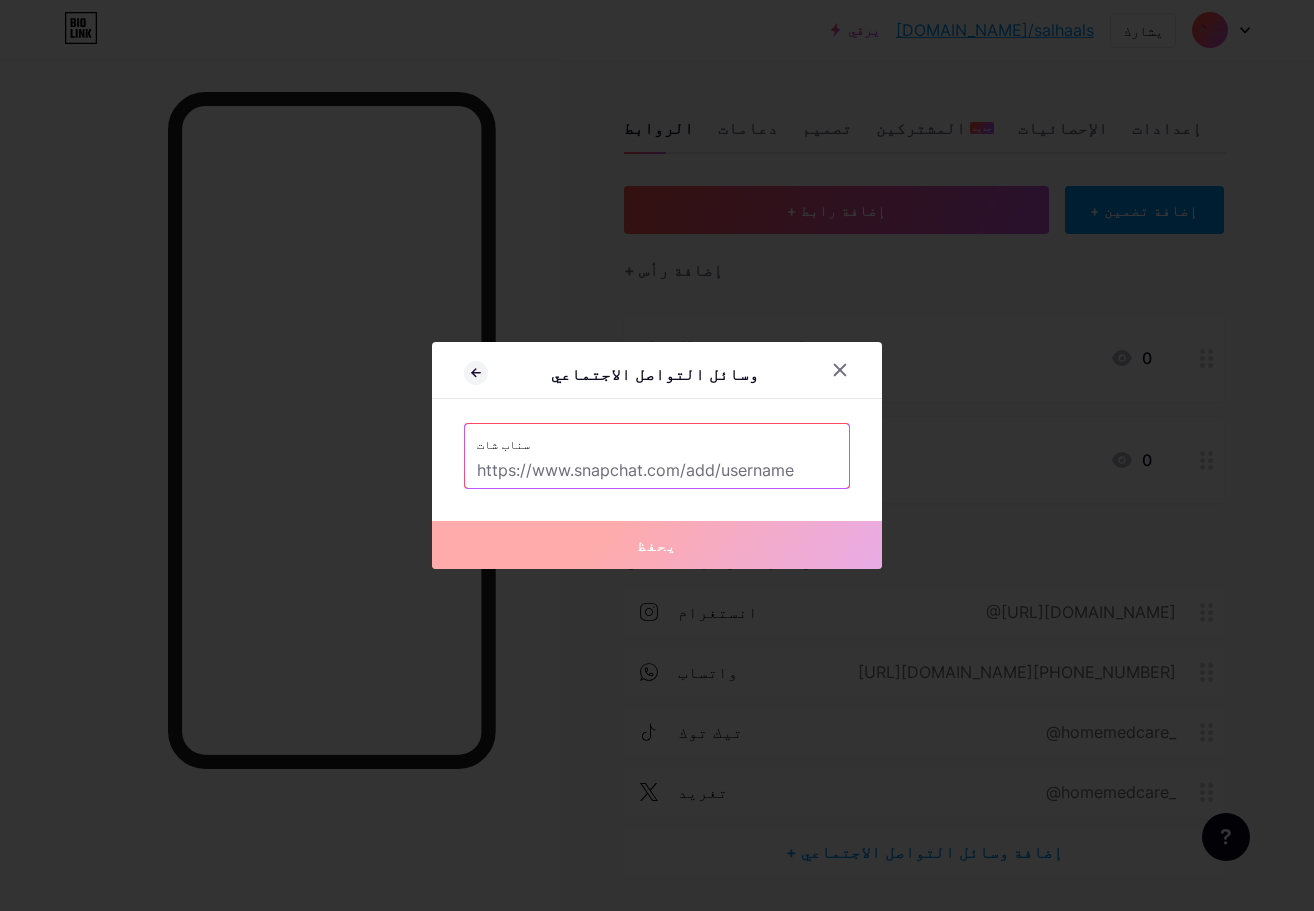 click at bounding box center (657, 471) 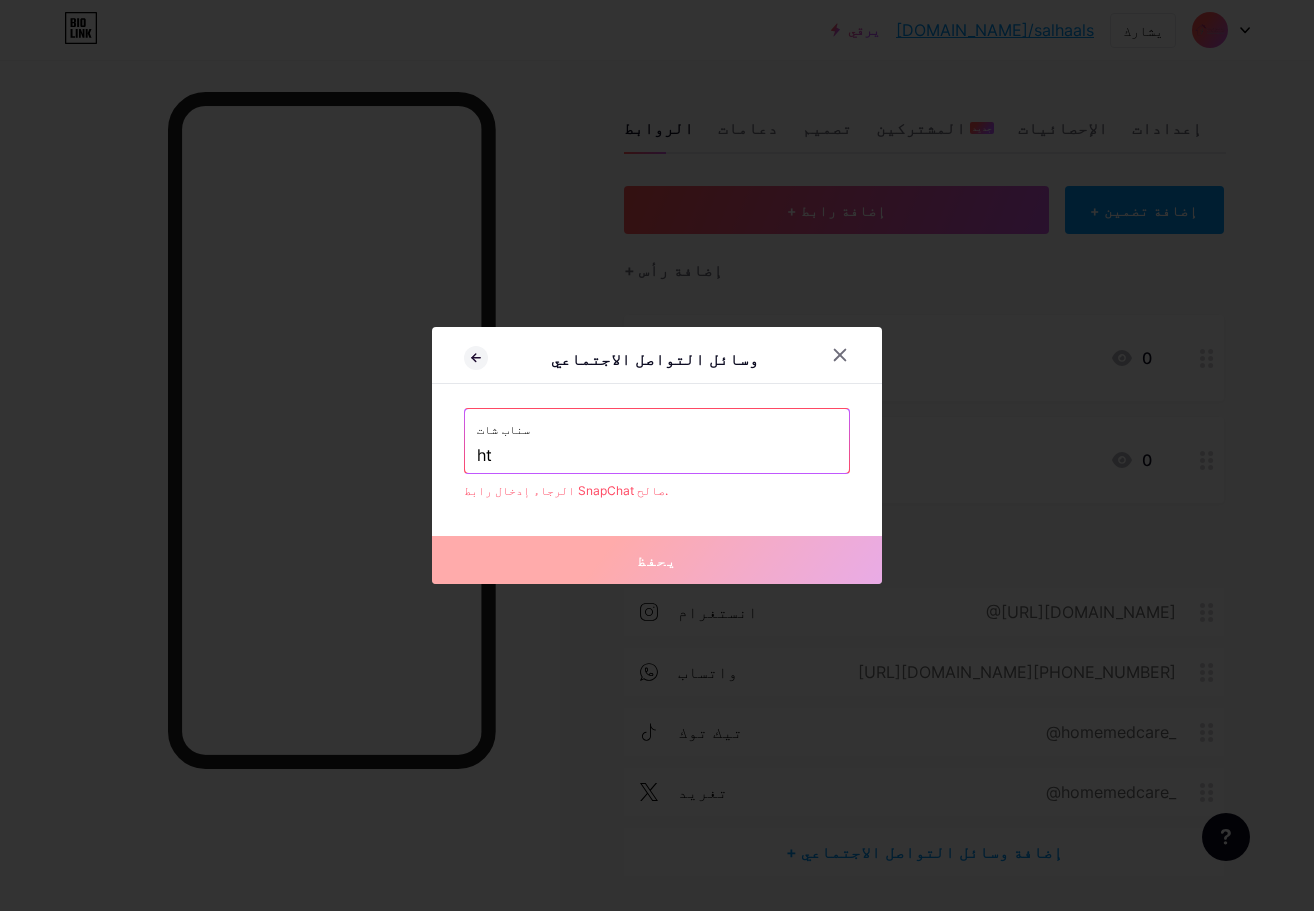 type on "h" 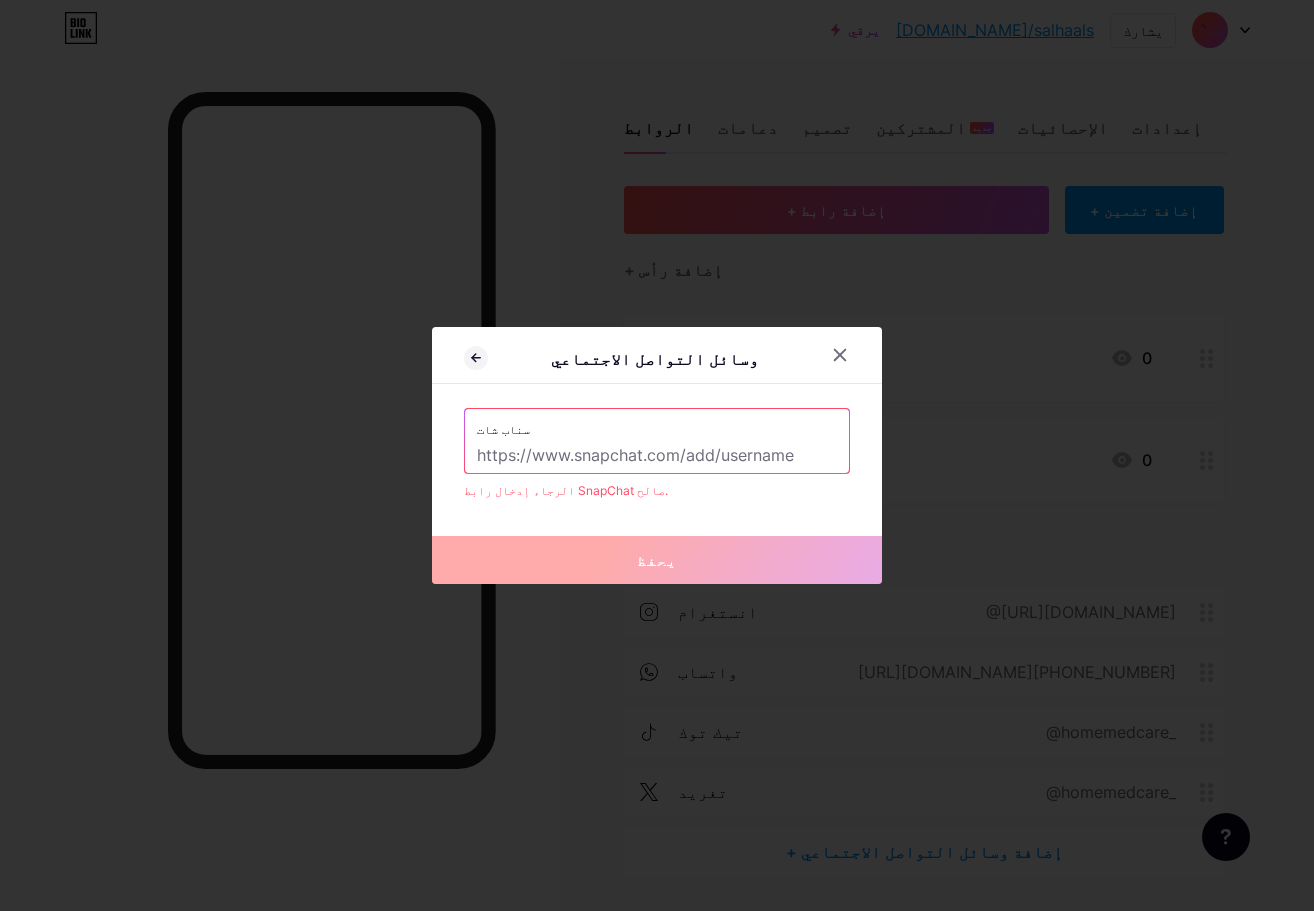 click at bounding box center [657, 456] 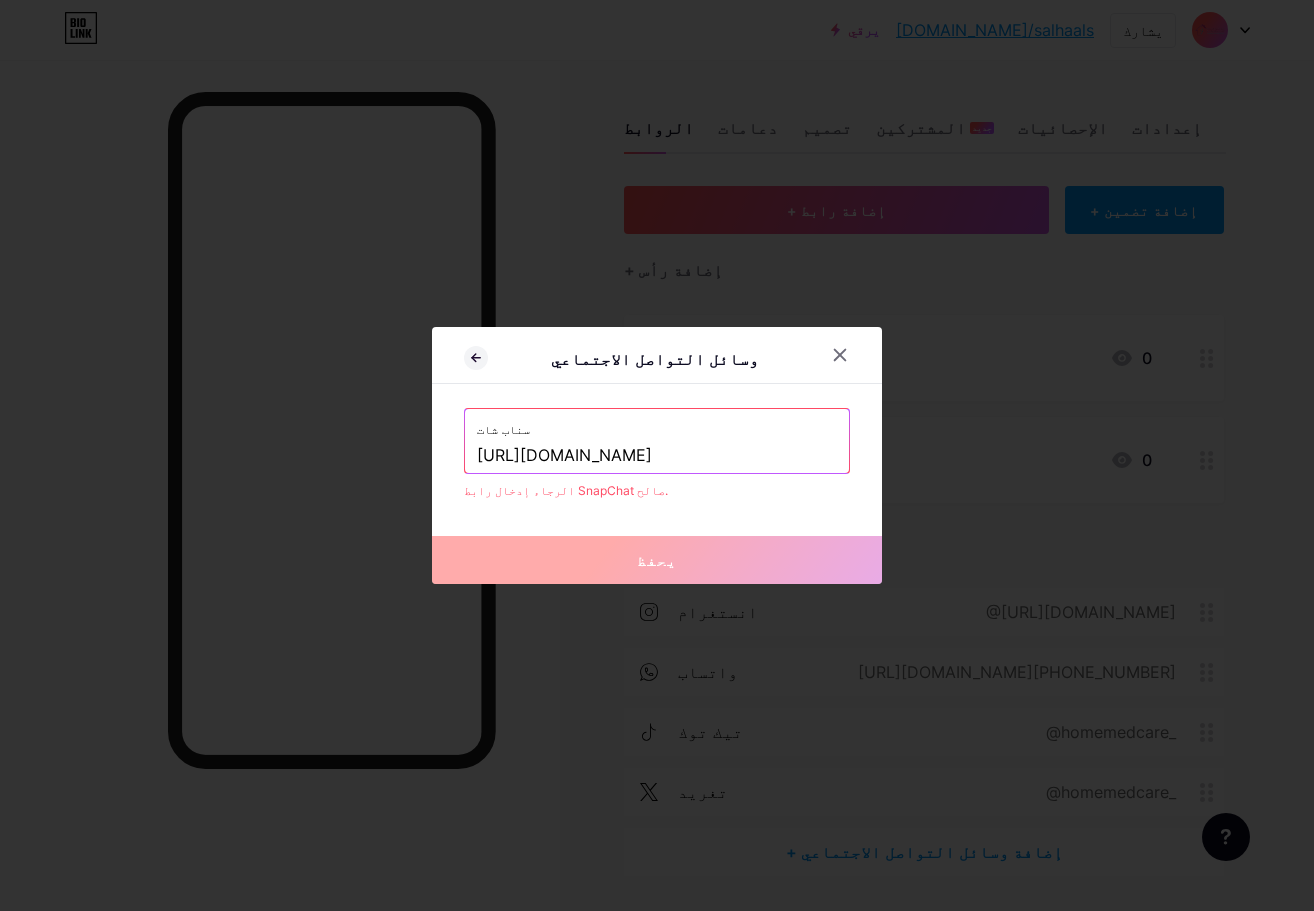 type on "[URL][DOMAIN_NAME]" 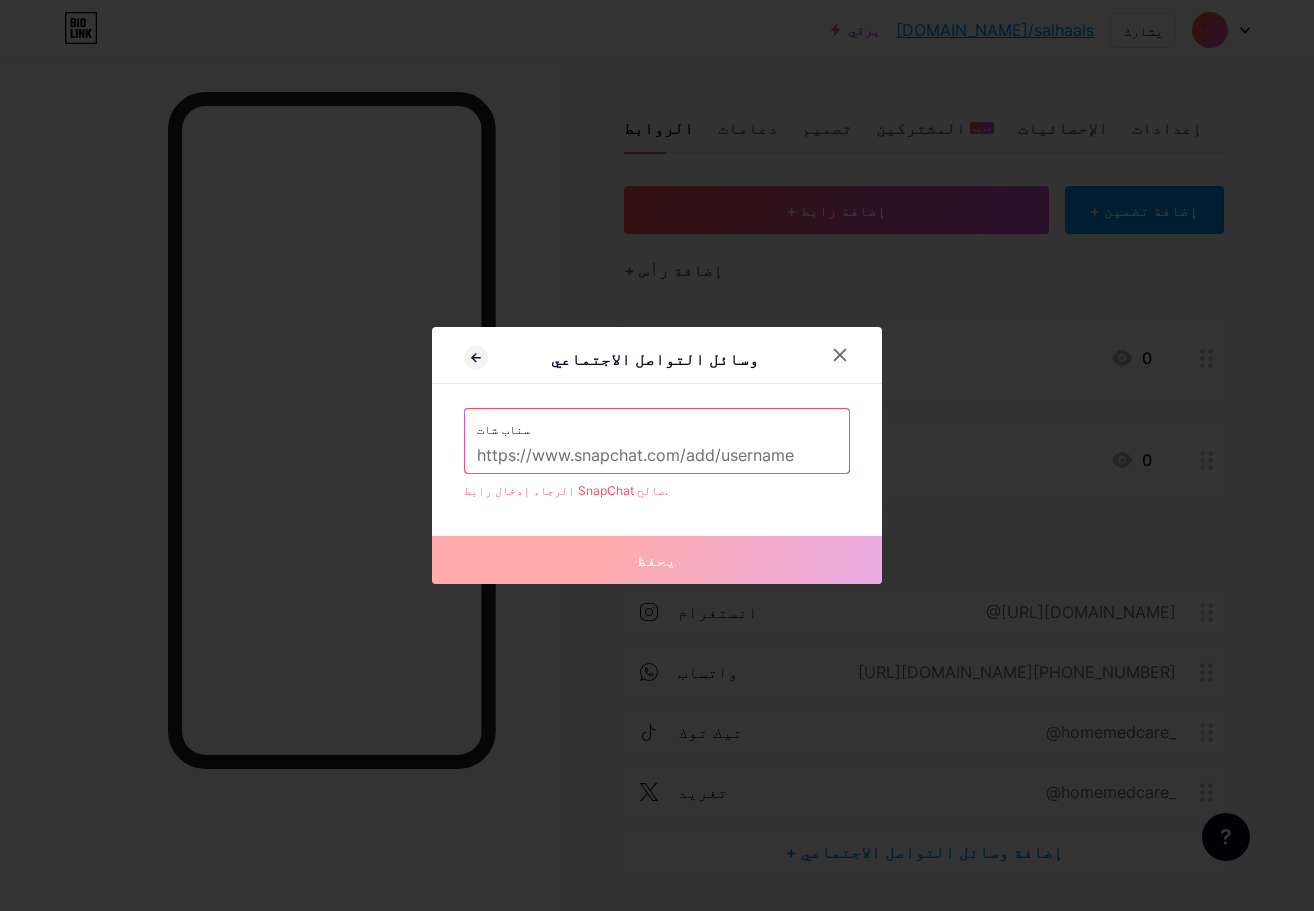 paste on "[URL][DOMAIN_NAME]" 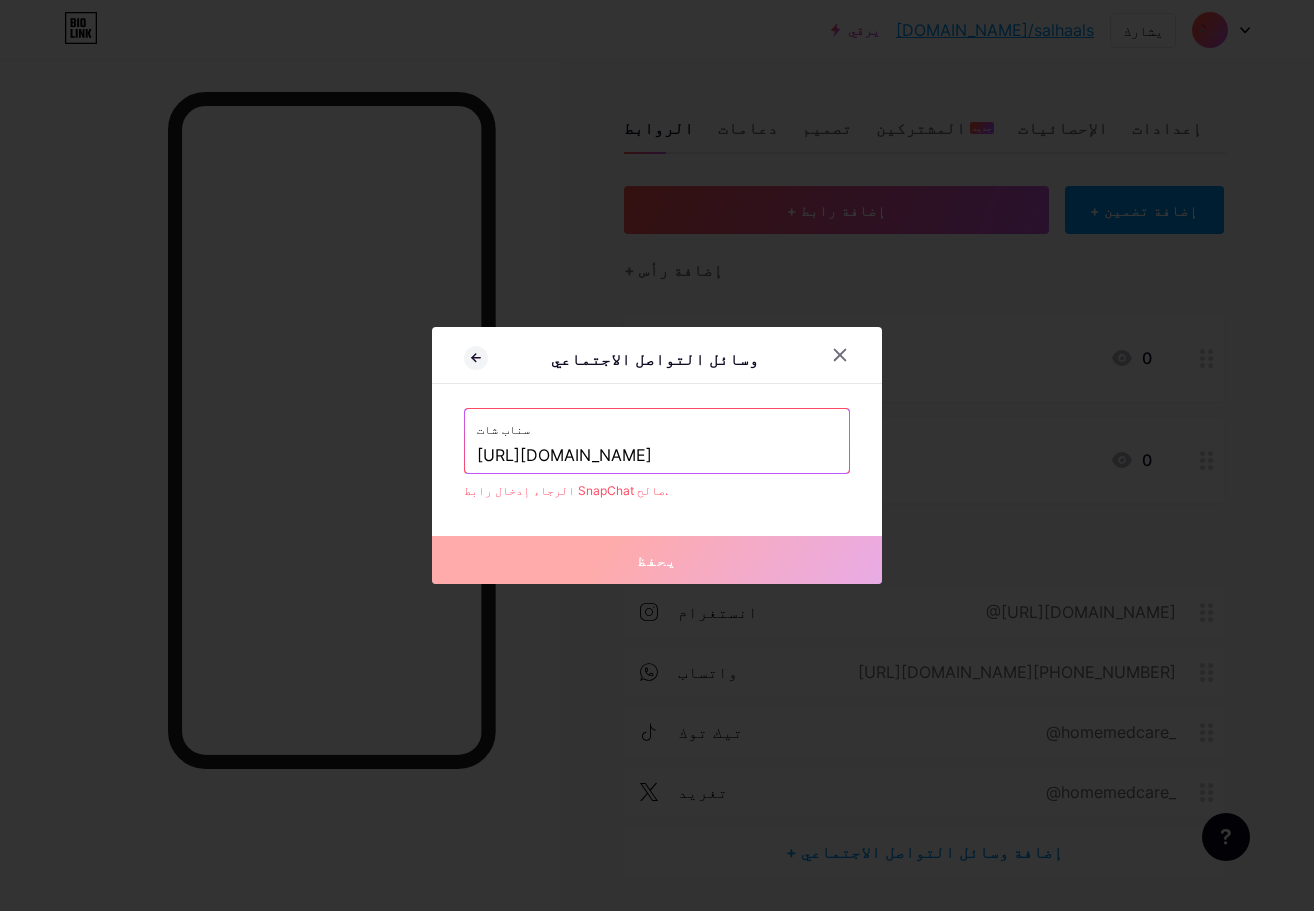 click on "[URL][DOMAIN_NAME]" at bounding box center (657, 456) 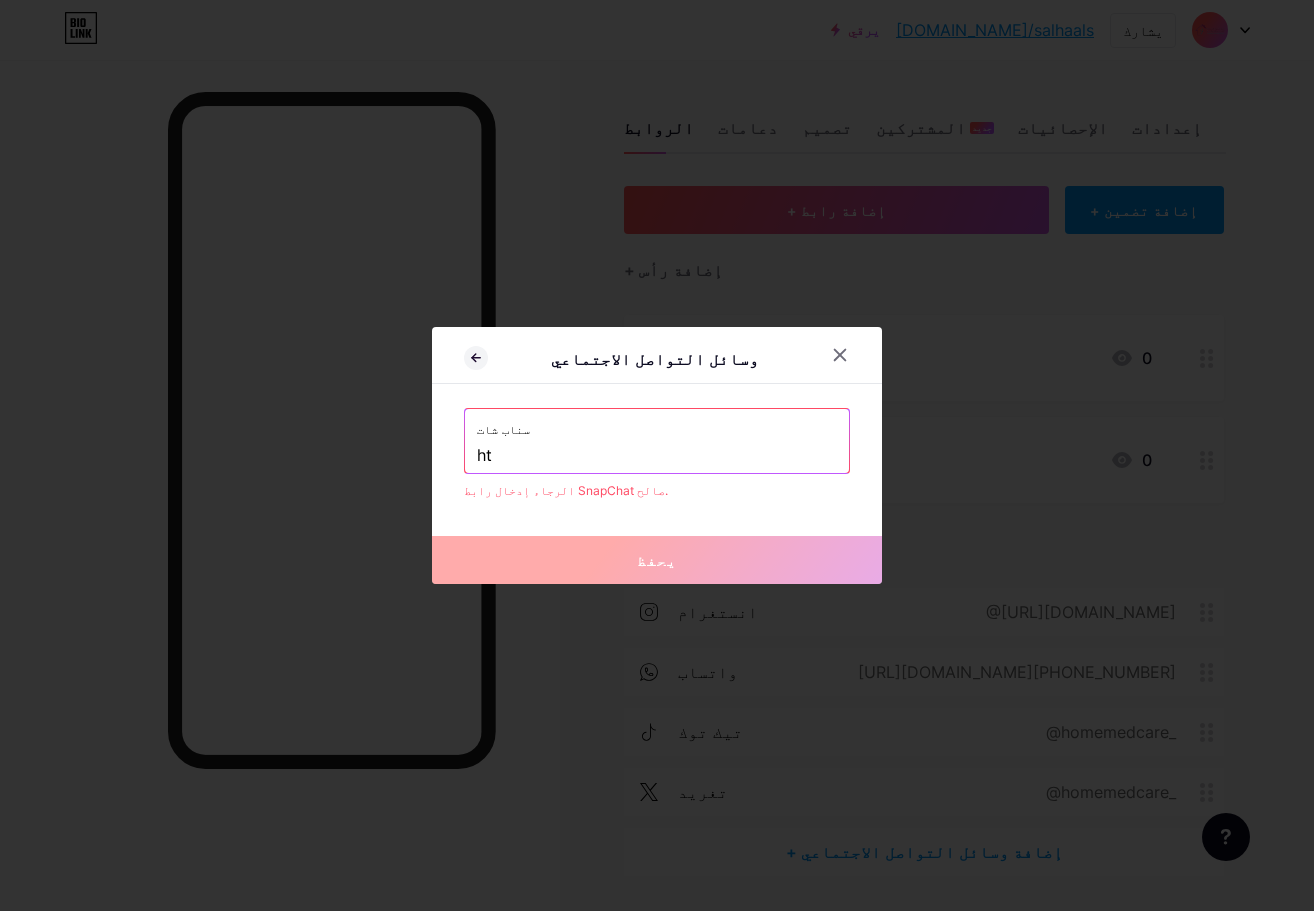 type on "h" 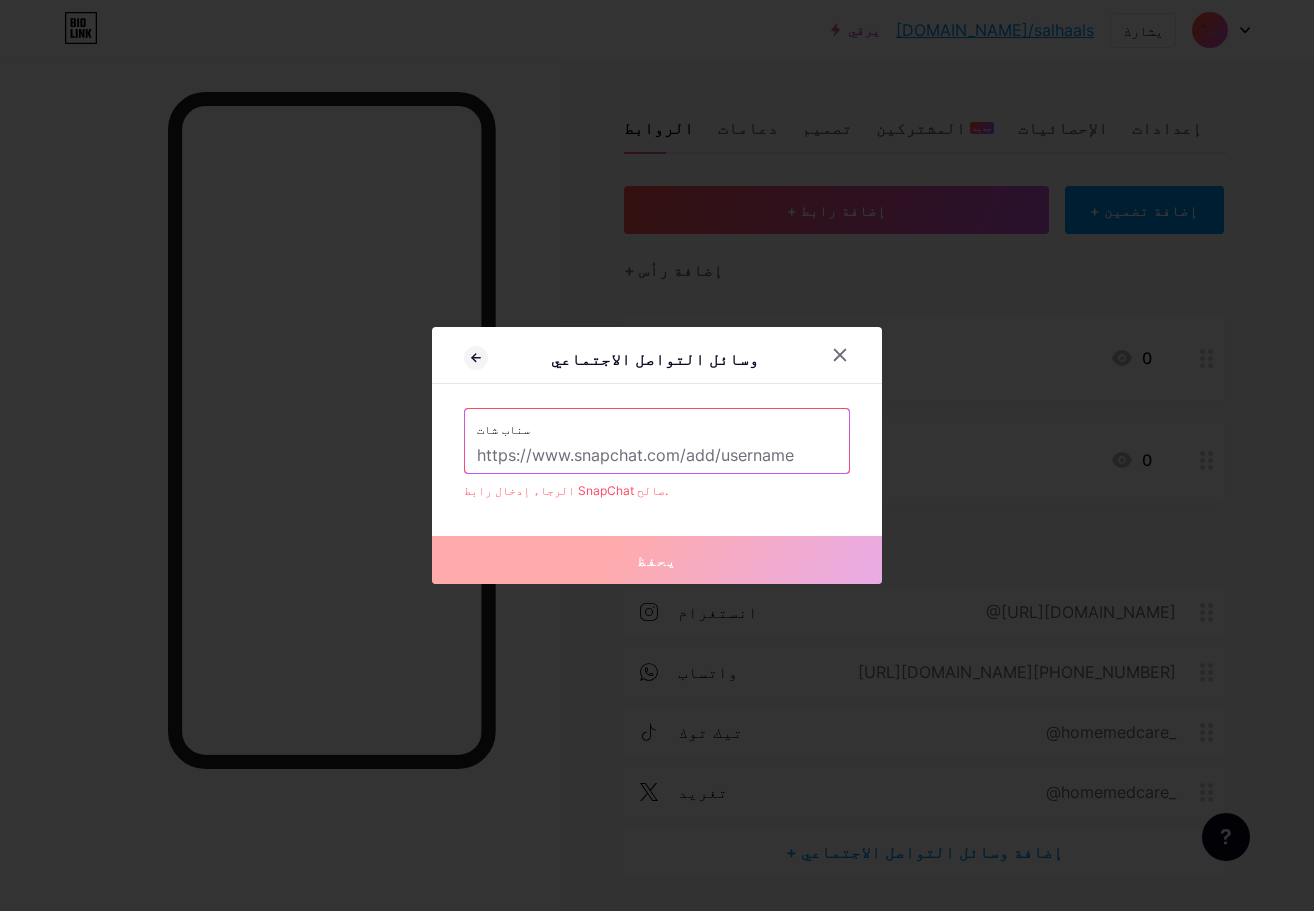 type 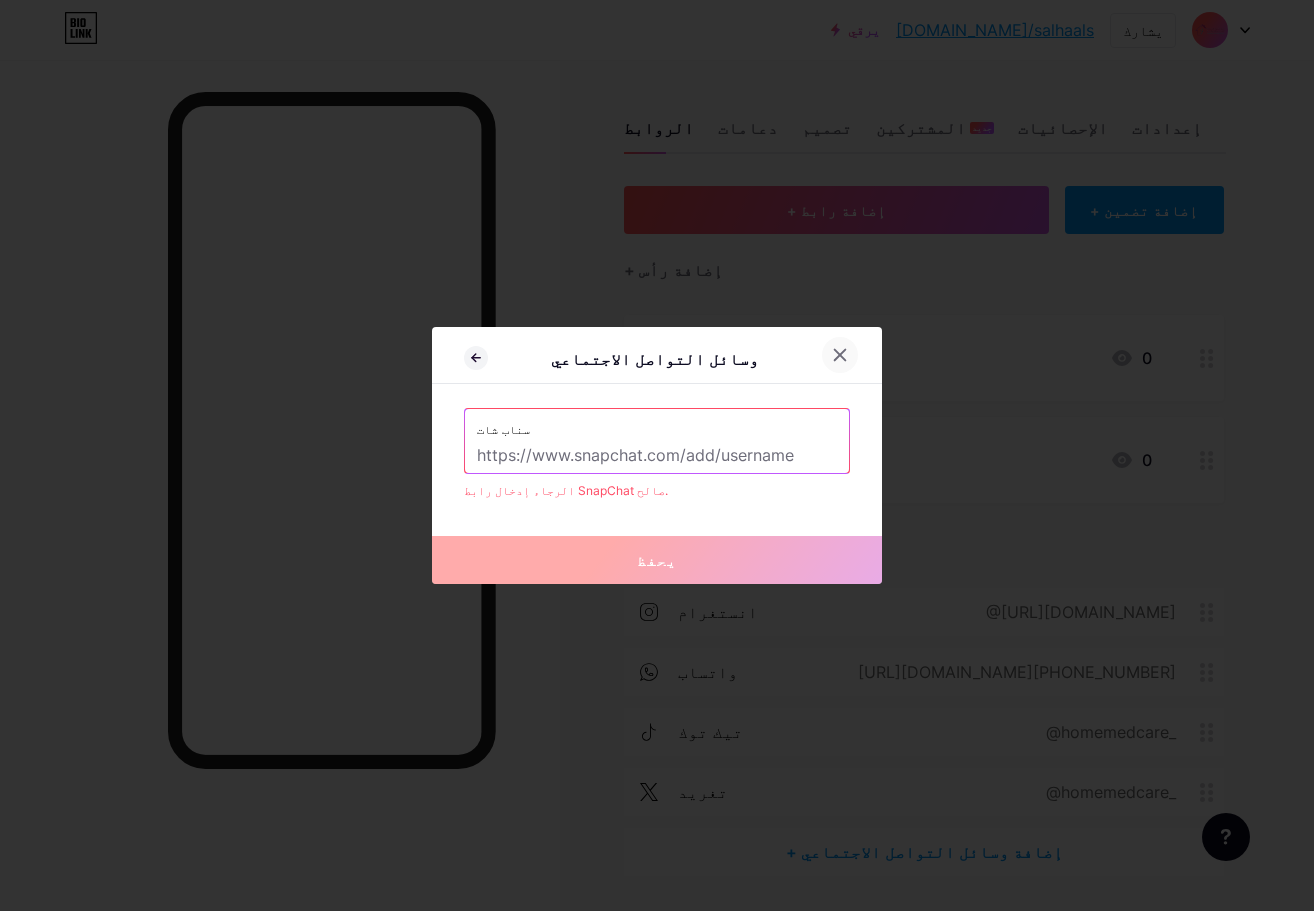 click 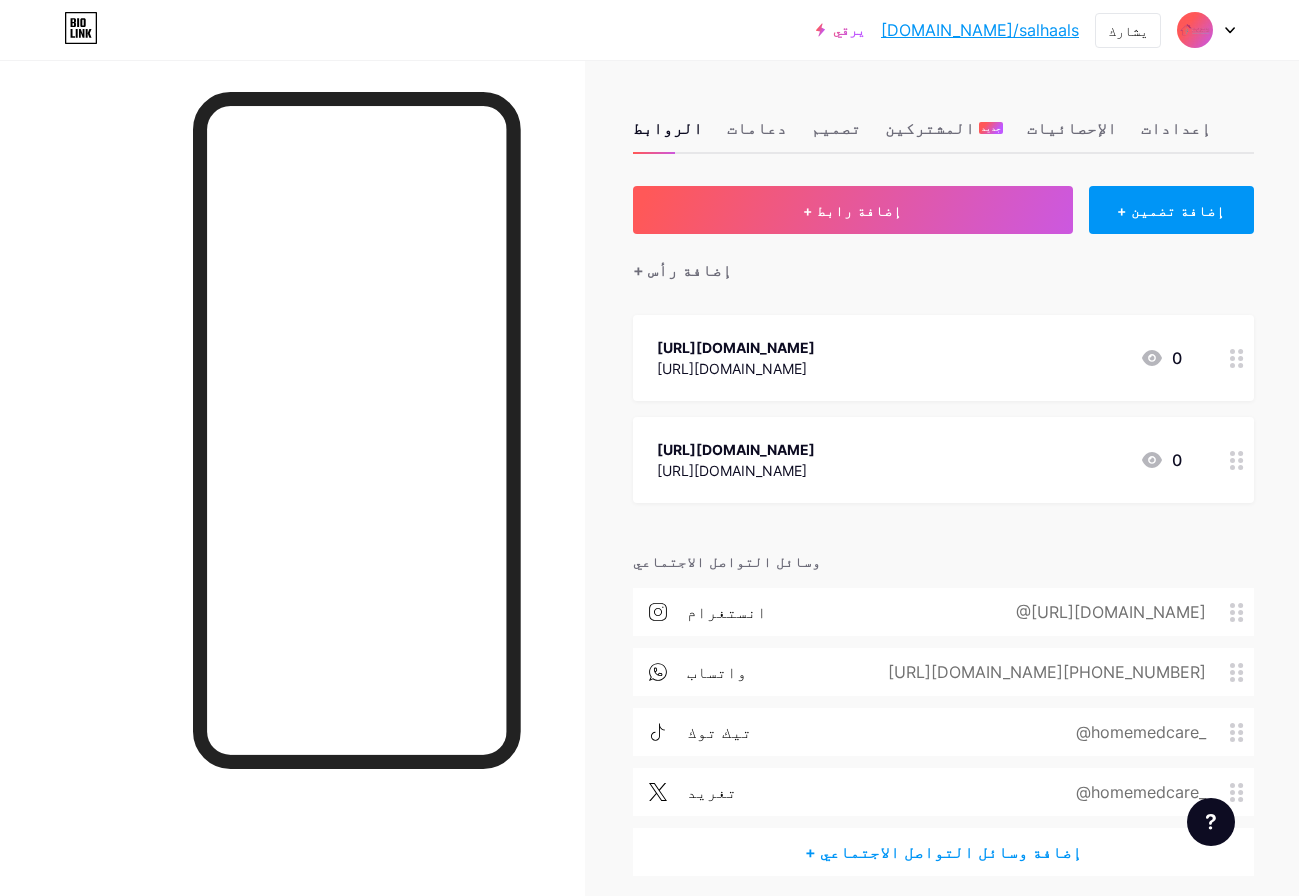 drag, startPoint x: 990, startPoint y: 334, endPoint x: 646, endPoint y: 340, distance: 344.0523 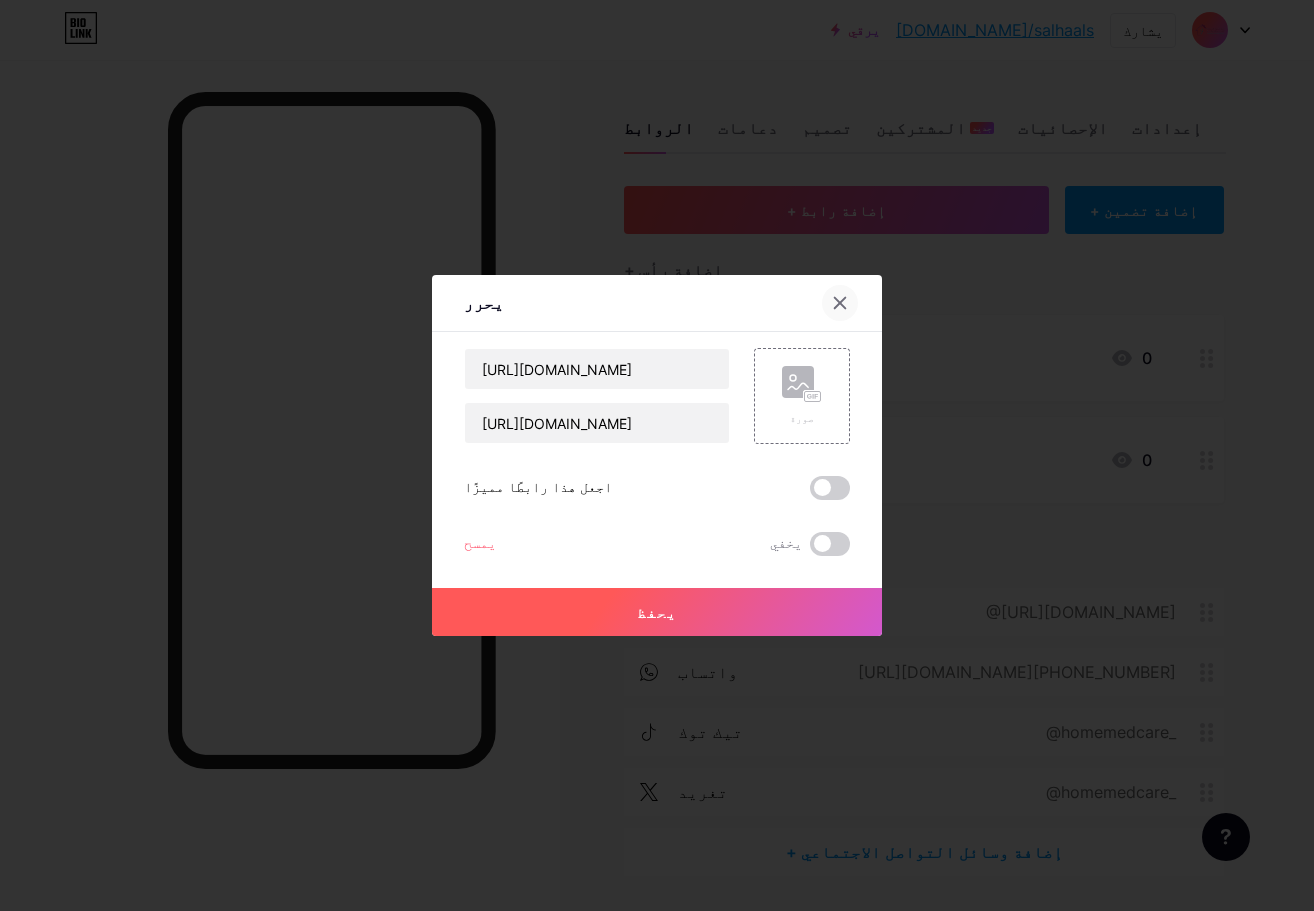 click 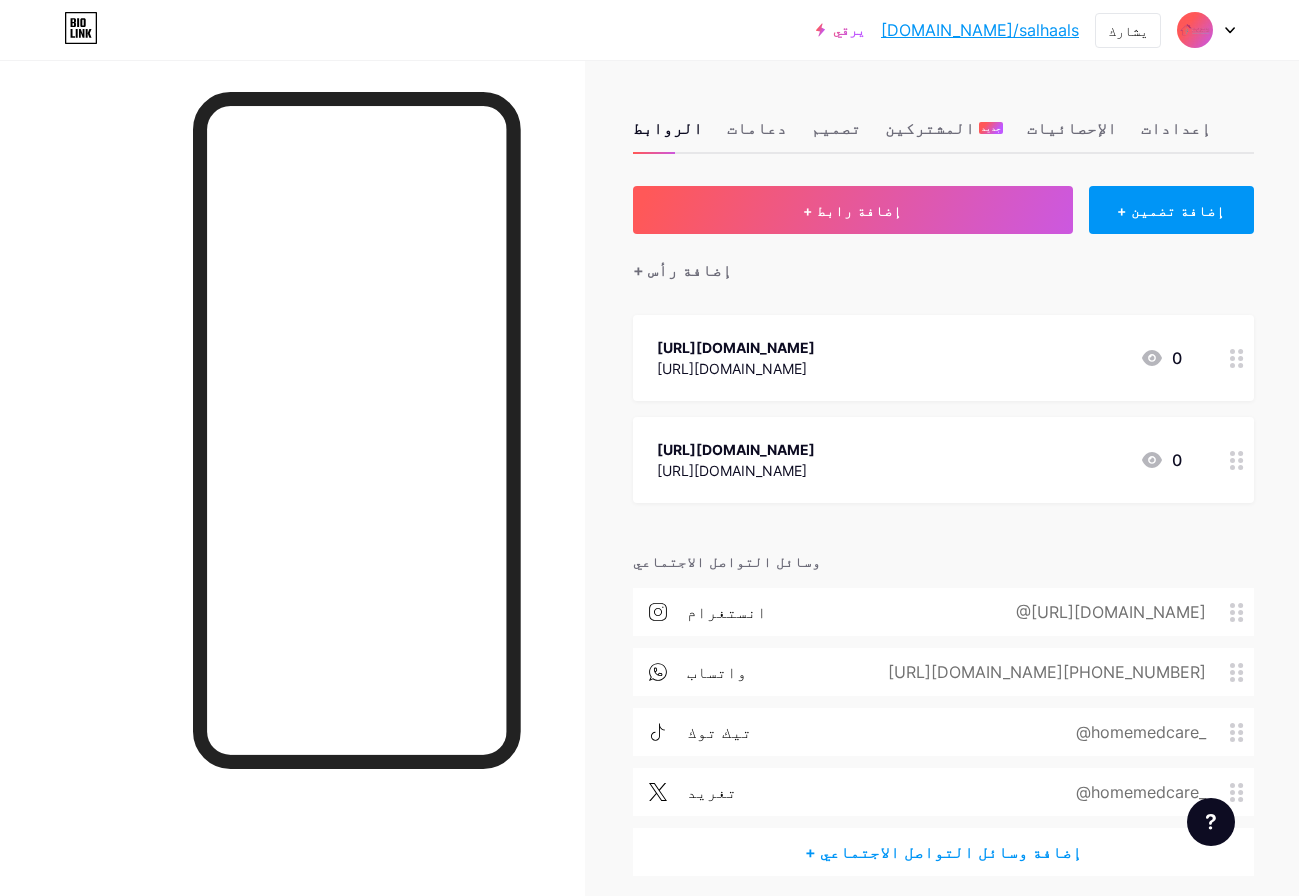 drag, startPoint x: 955, startPoint y: 333, endPoint x: 626, endPoint y: 355, distance: 329.73474 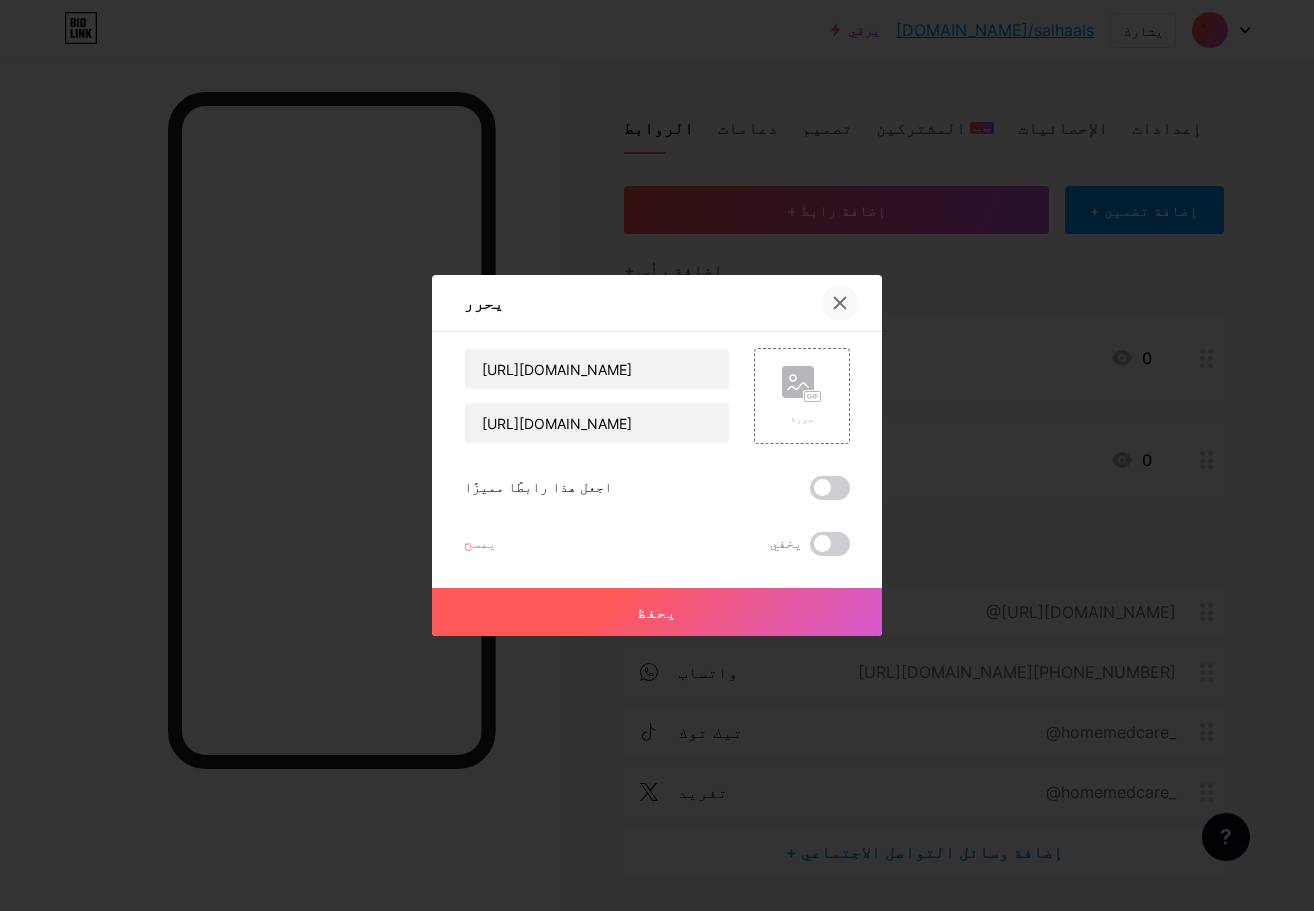 click at bounding box center (840, 303) 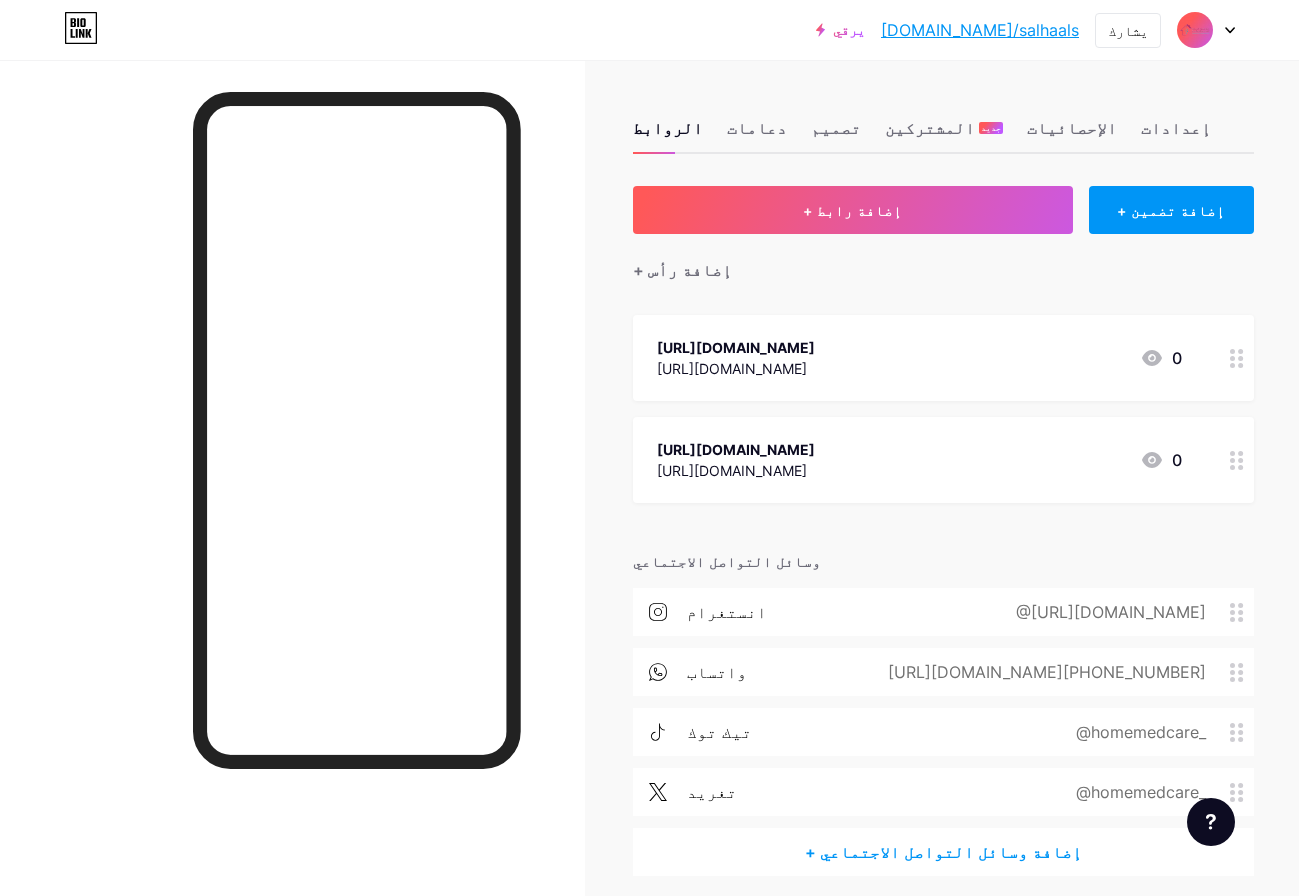 drag, startPoint x: 963, startPoint y: 339, endPoint x: 666, endPoint y: 350, distance: 297.20364 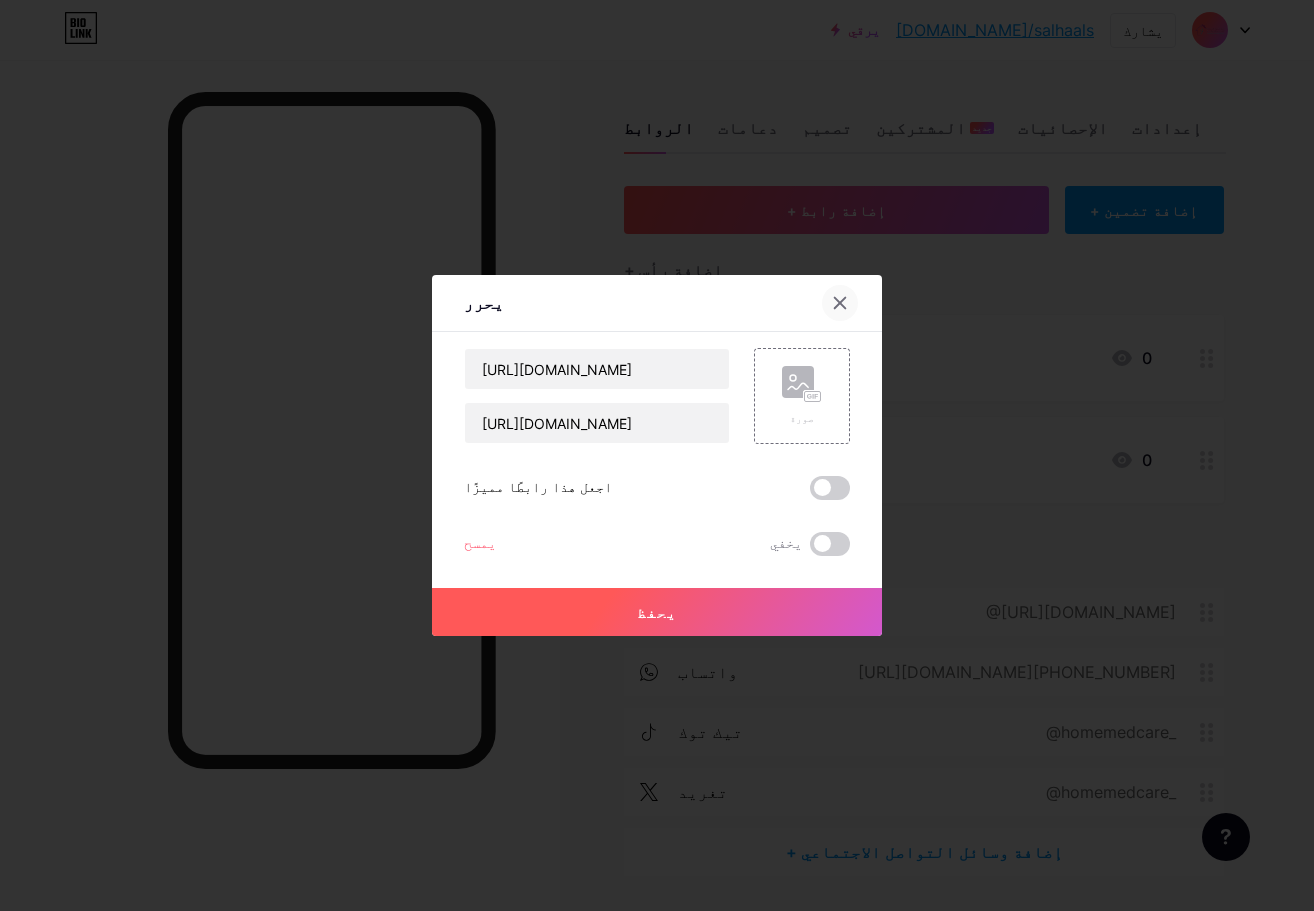 click 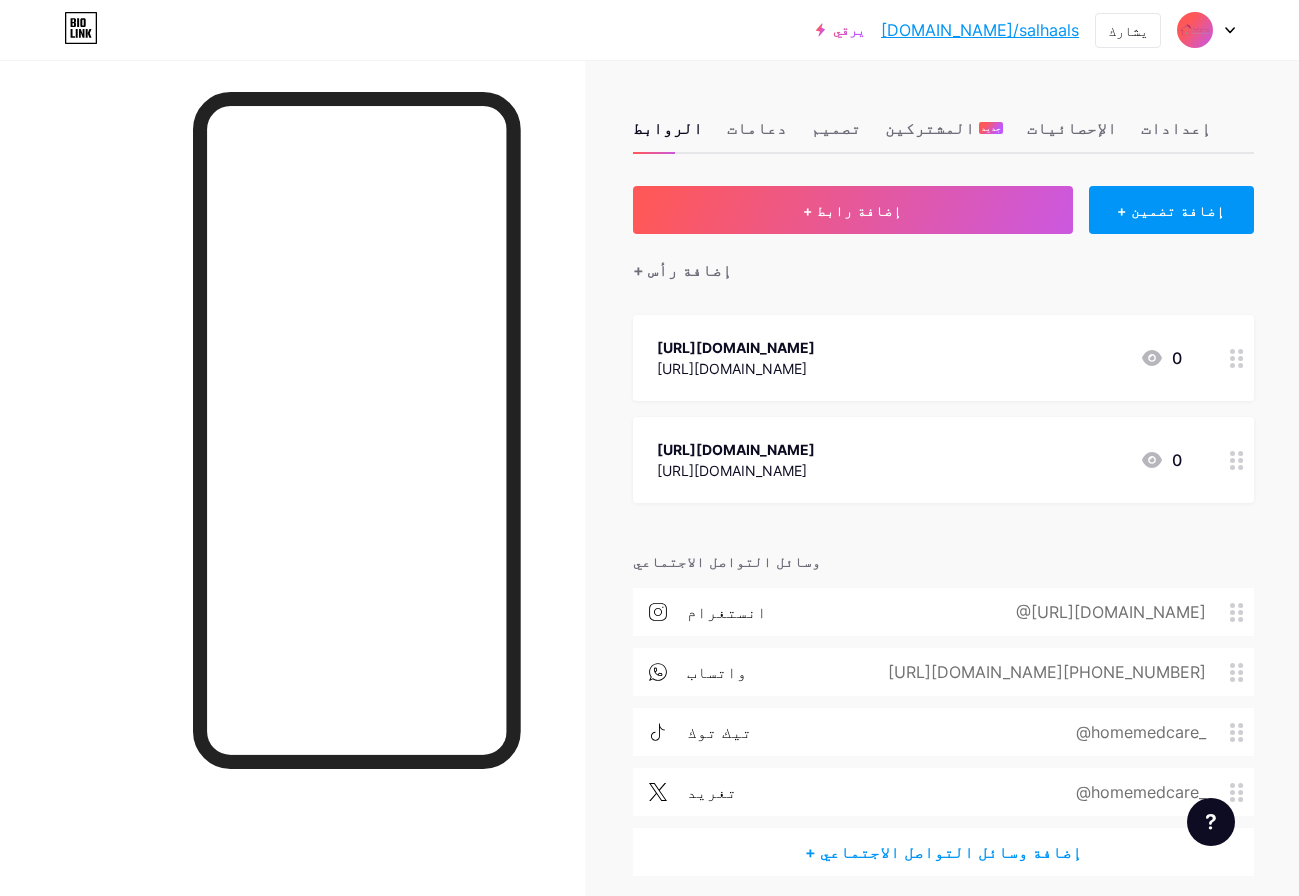 click on "[URL][DOMAIN_NAME]
[URL][DOMAIN_NAME]
0" at bounding box center [919, 460] 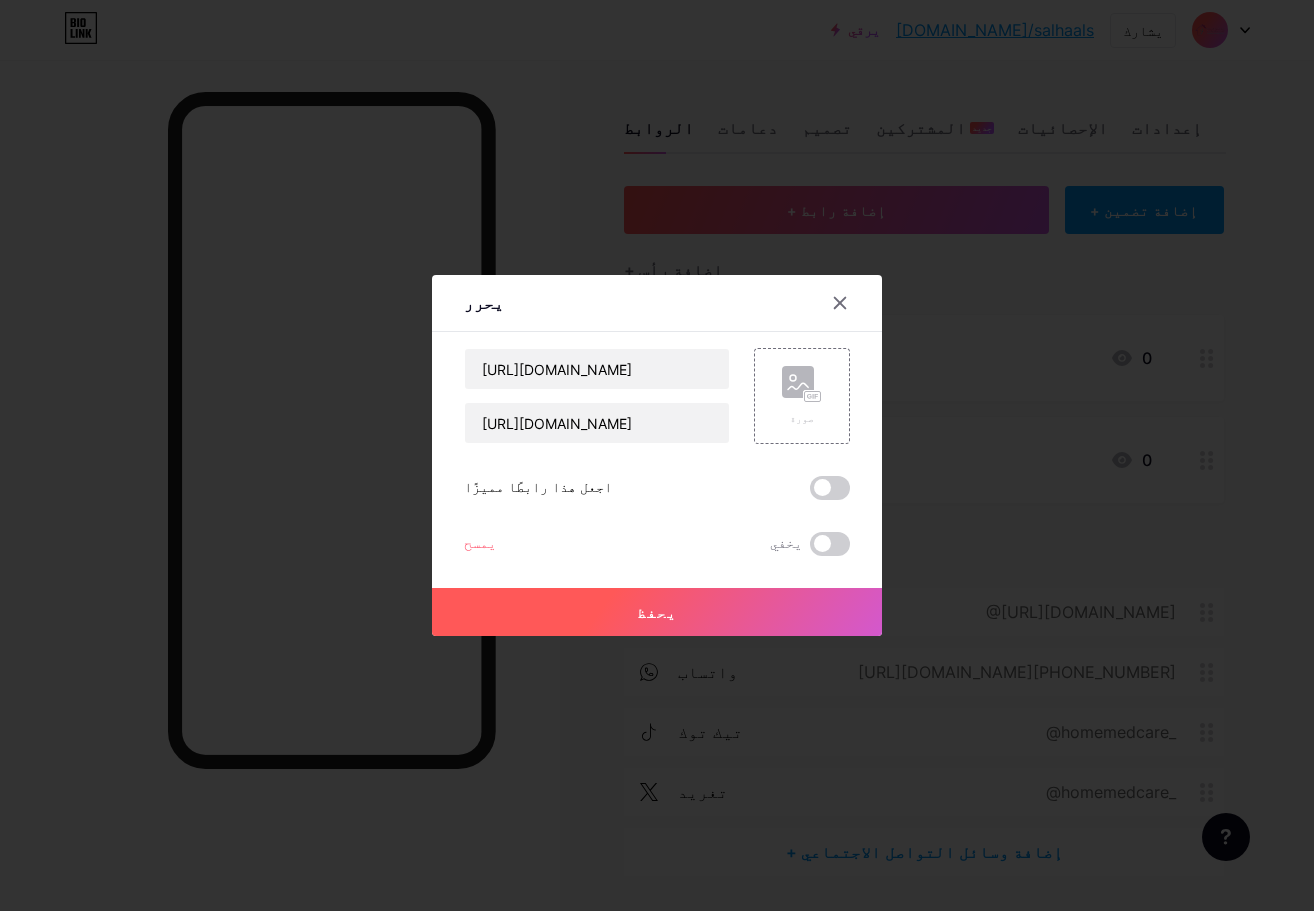 click at bounding box center [657, 455] 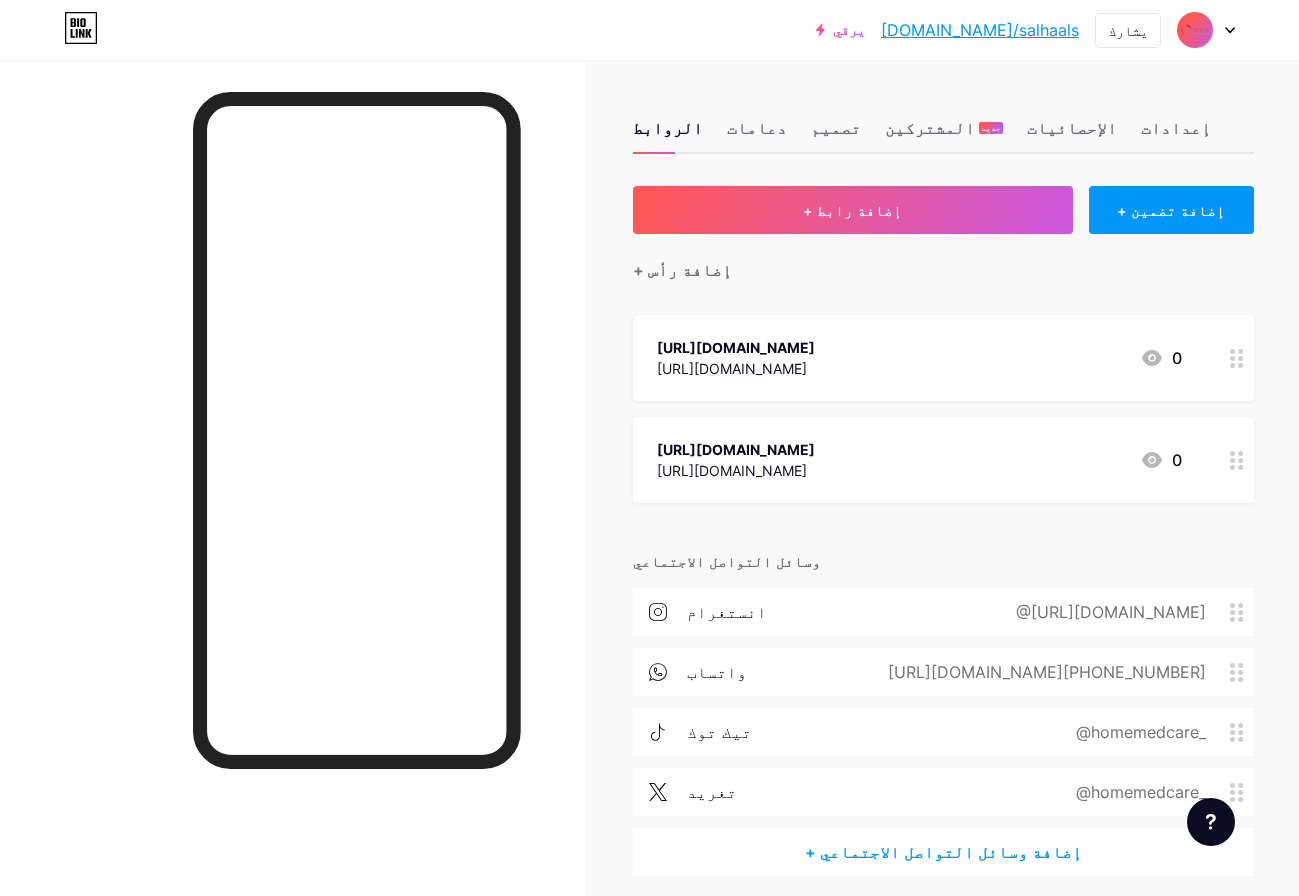 click on "+ إضافة وسائل التواصل الاجتماعي" at bounding box center (943, 852) 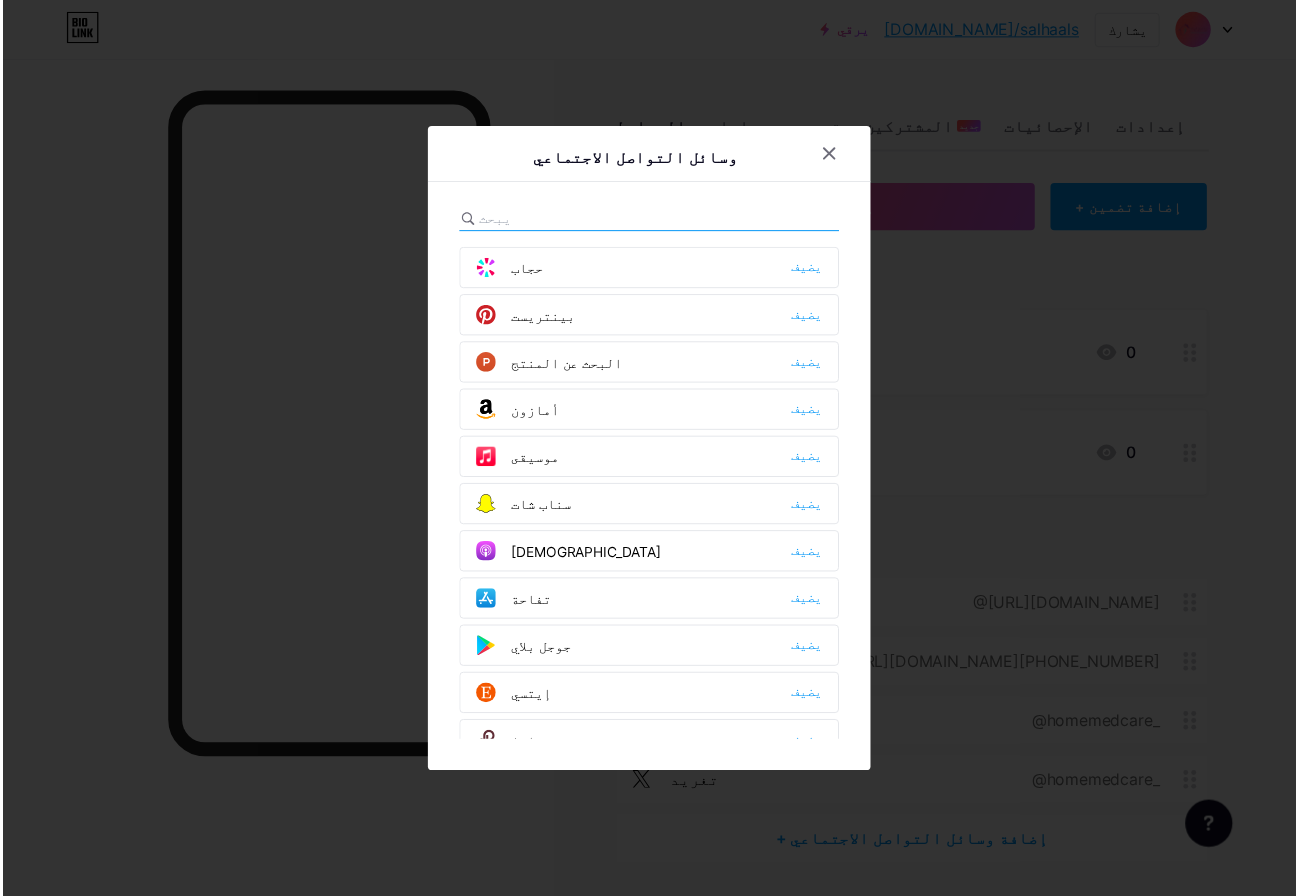 scroll, scrollTop: 1300, scrollLeft: 0, axis: vertical 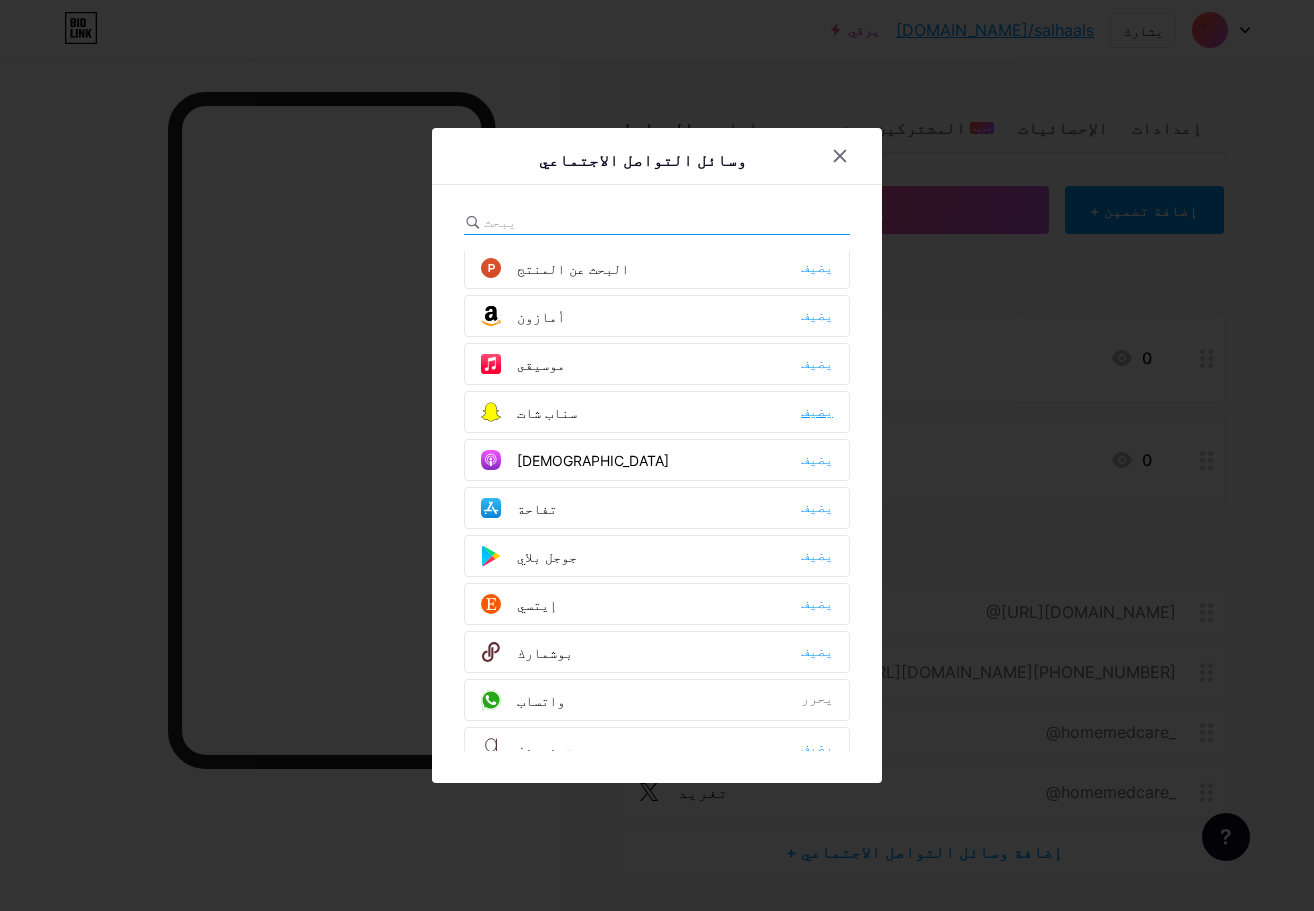 click on "يضيف" at bounding box center [817, 411] 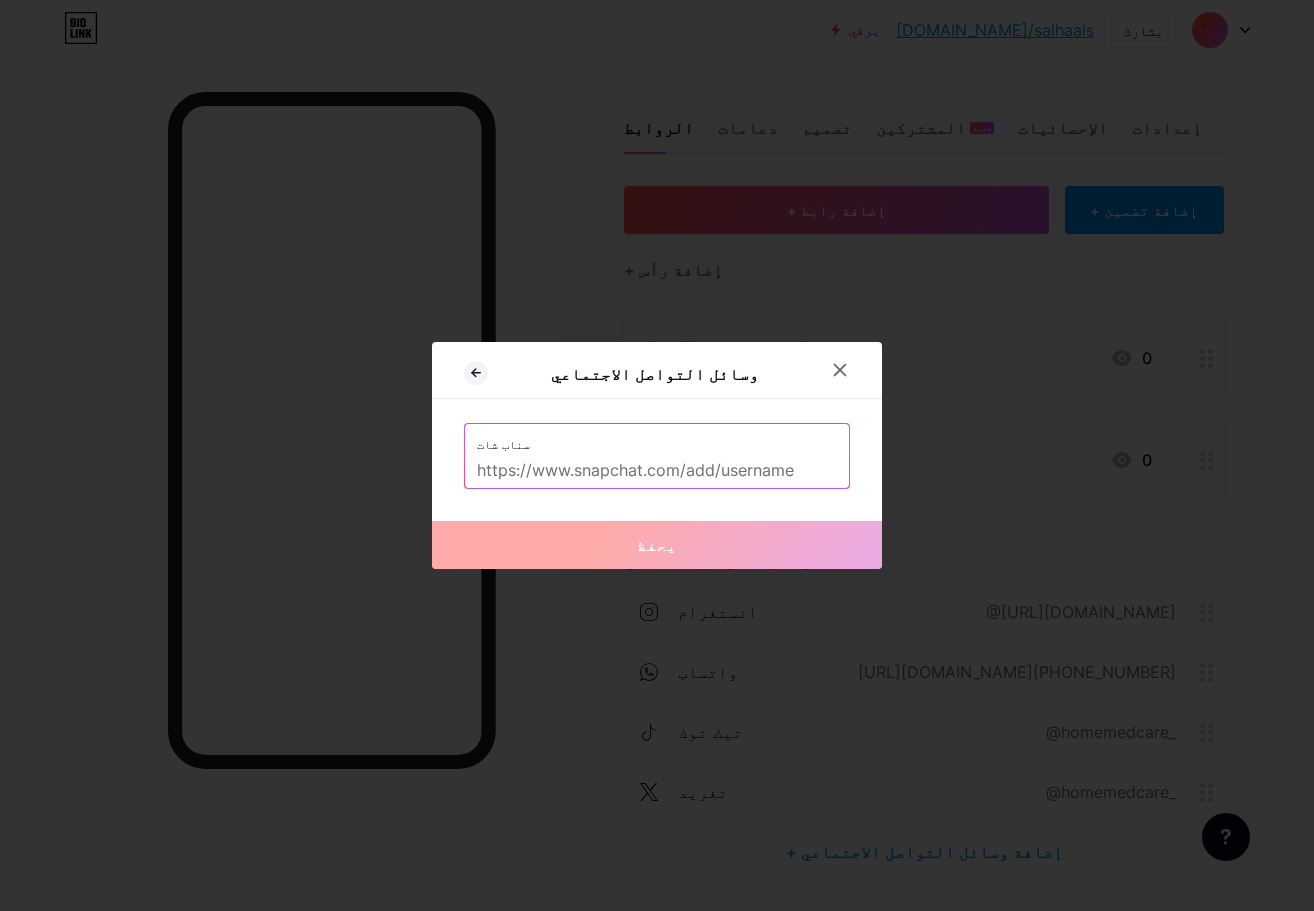click at bounding box center [657, 471] 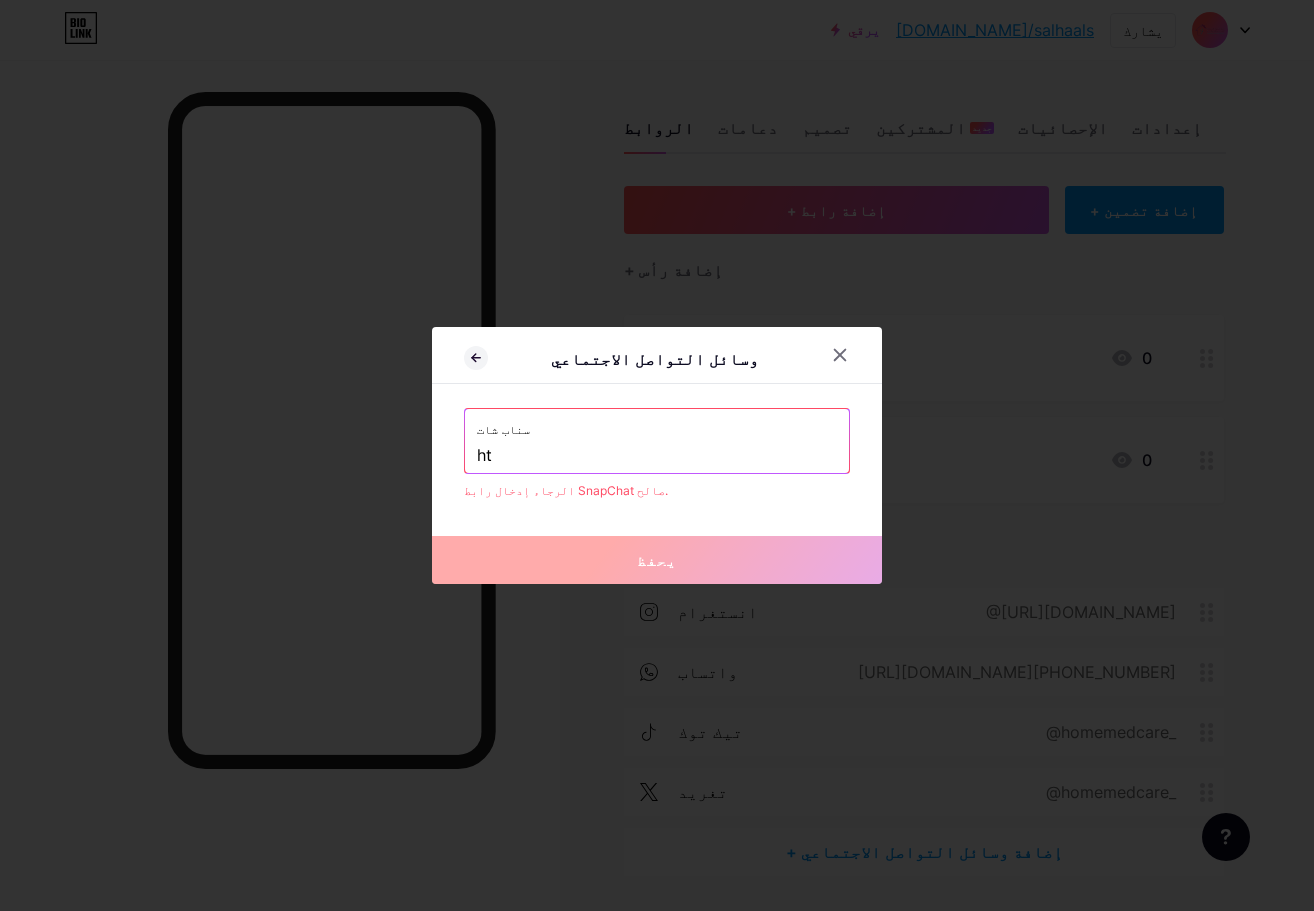type on "h" 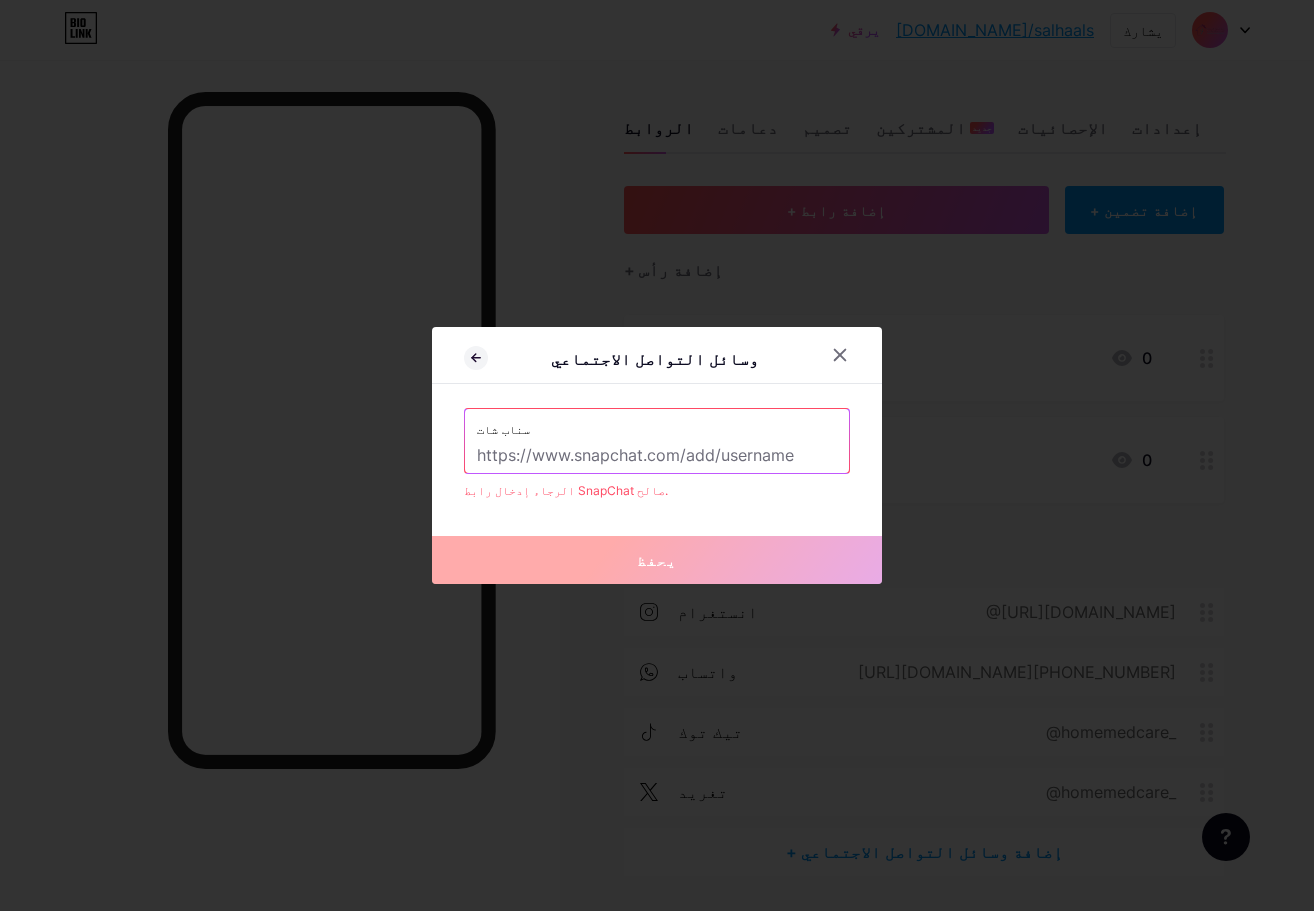 click at bounding box center (657, 456) 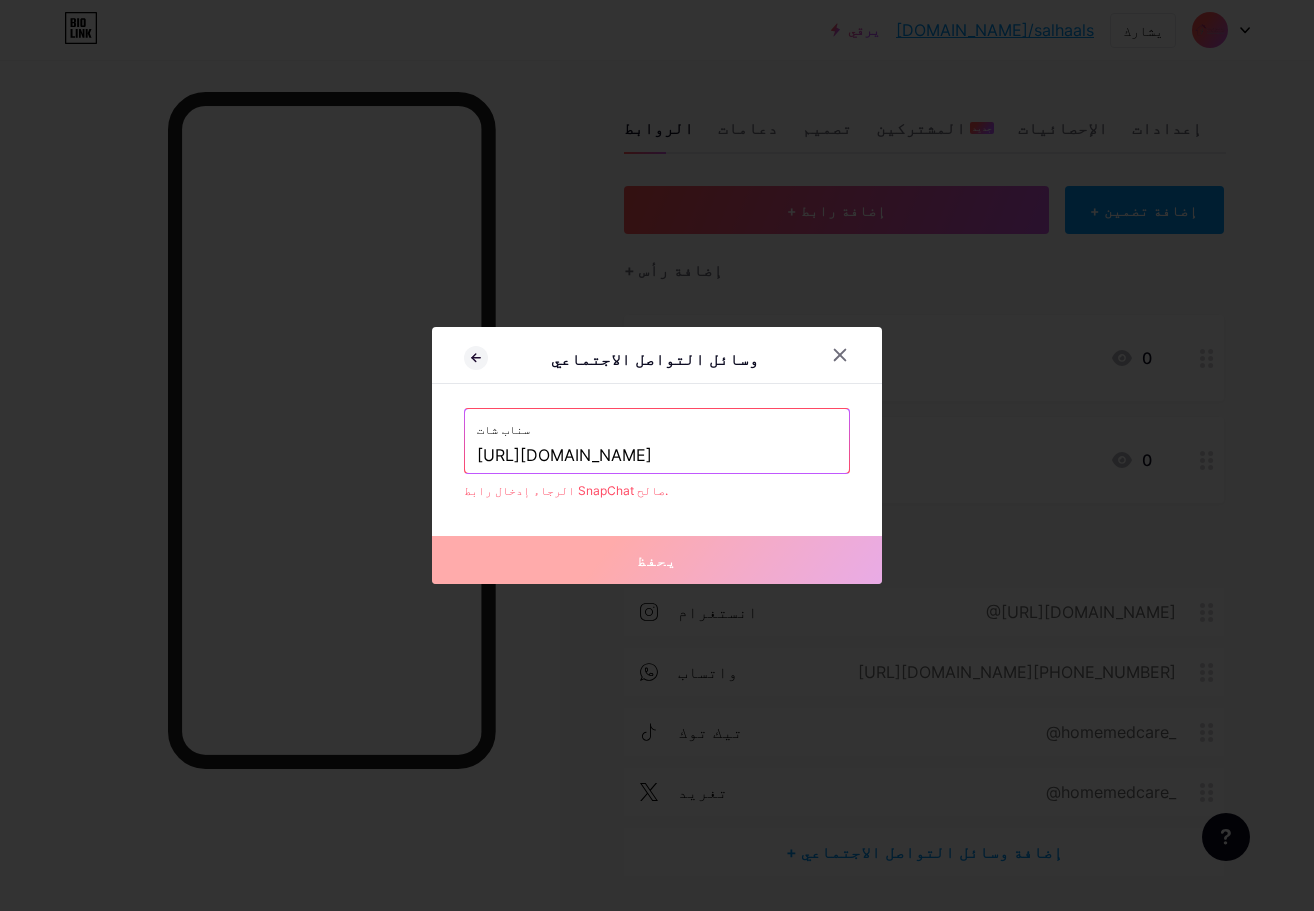 click on "[URL][DOMAIN_NAME]" at bounding box center (657, 456) 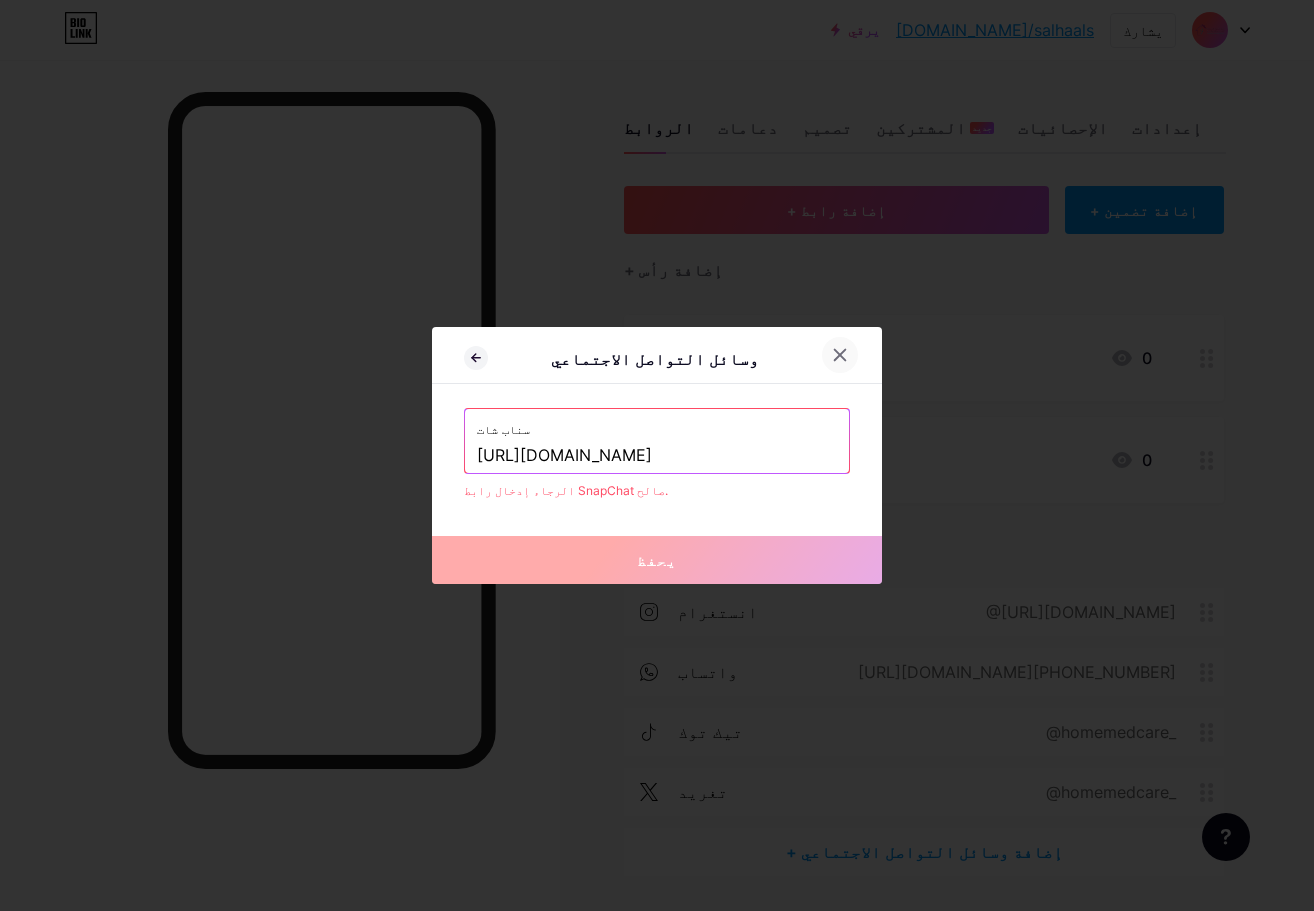 click 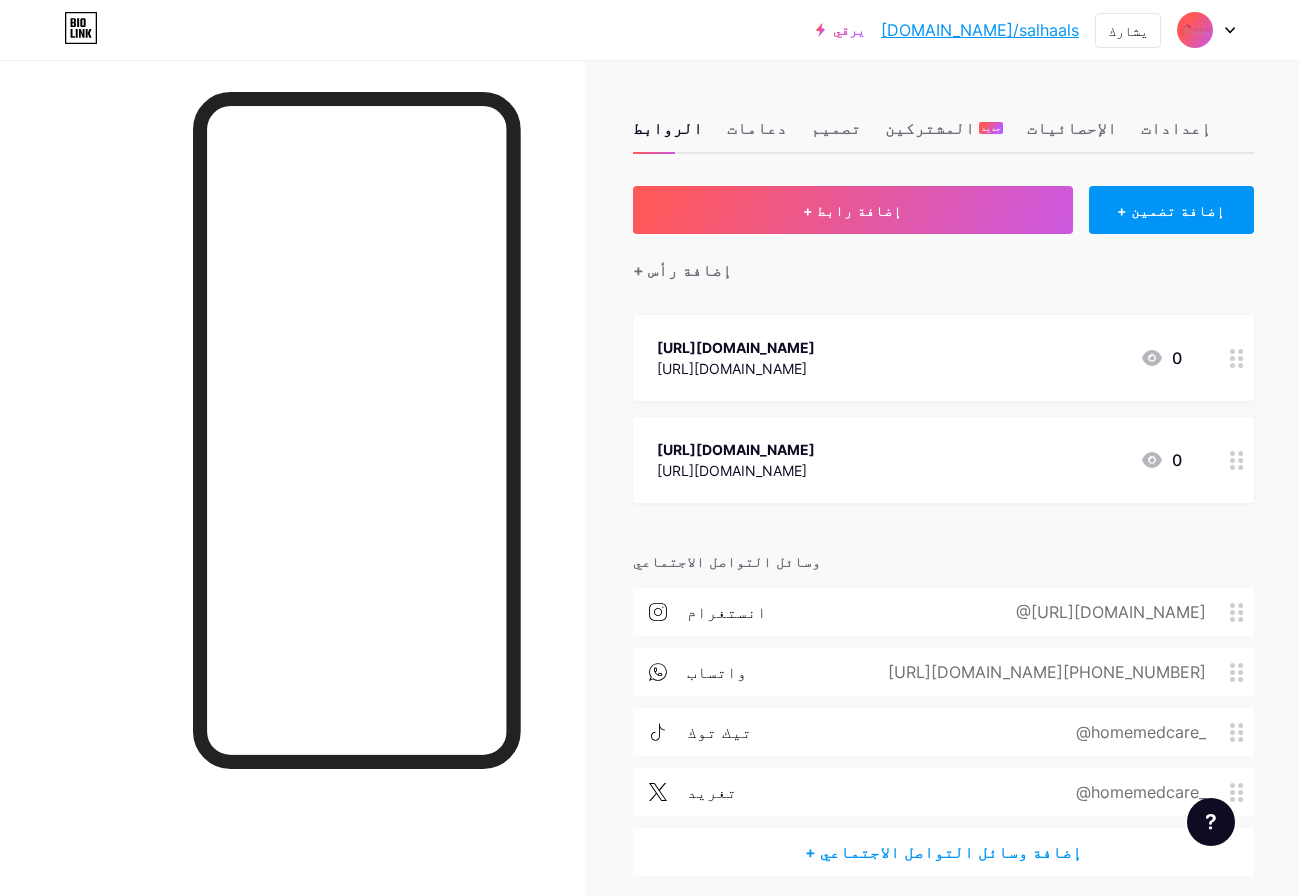 scroll, scrollTop: 79, scrollLeft: 0, axis: vertical 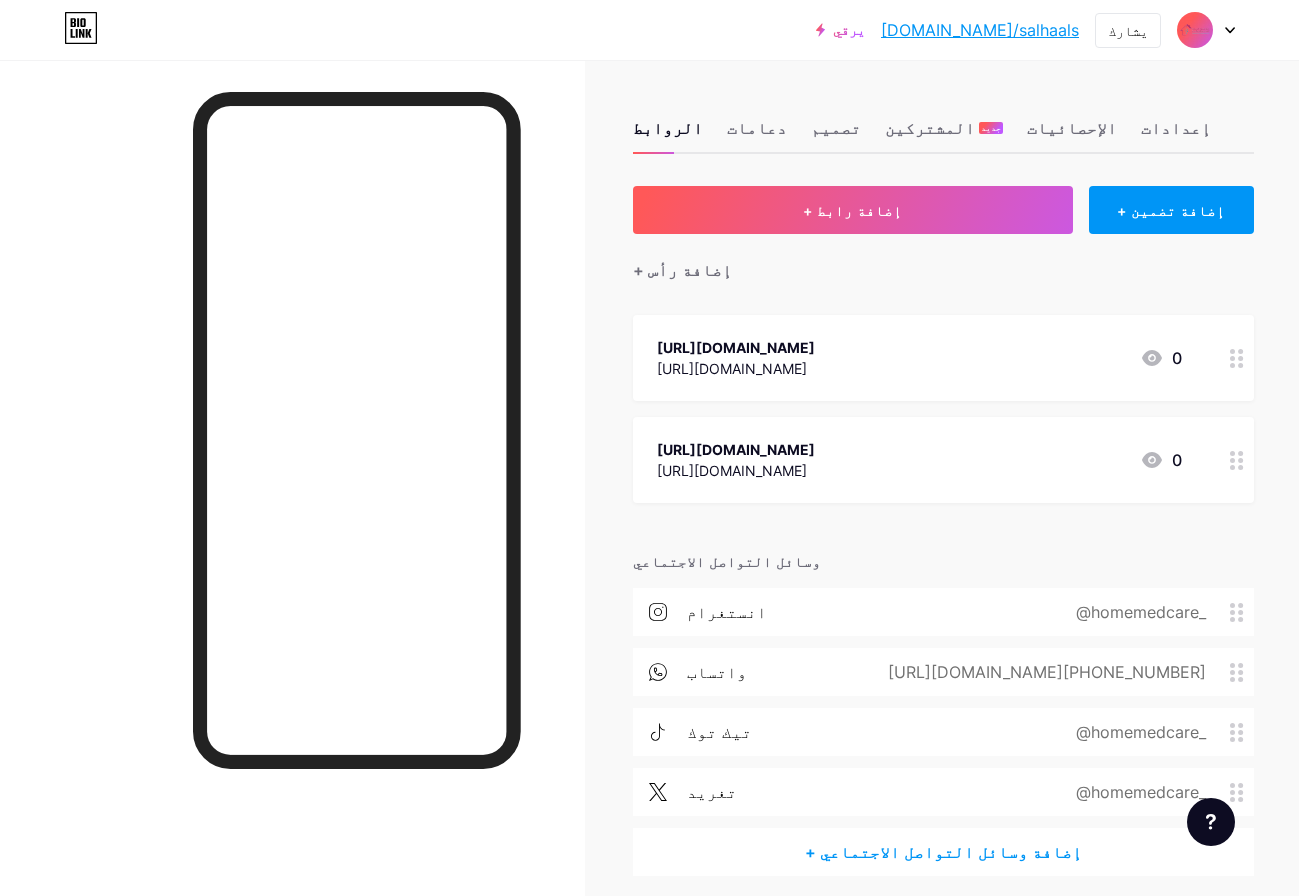 click on "+ إضافة وسائل التواصل الاجتماعي" at bounding box center [943, 852] 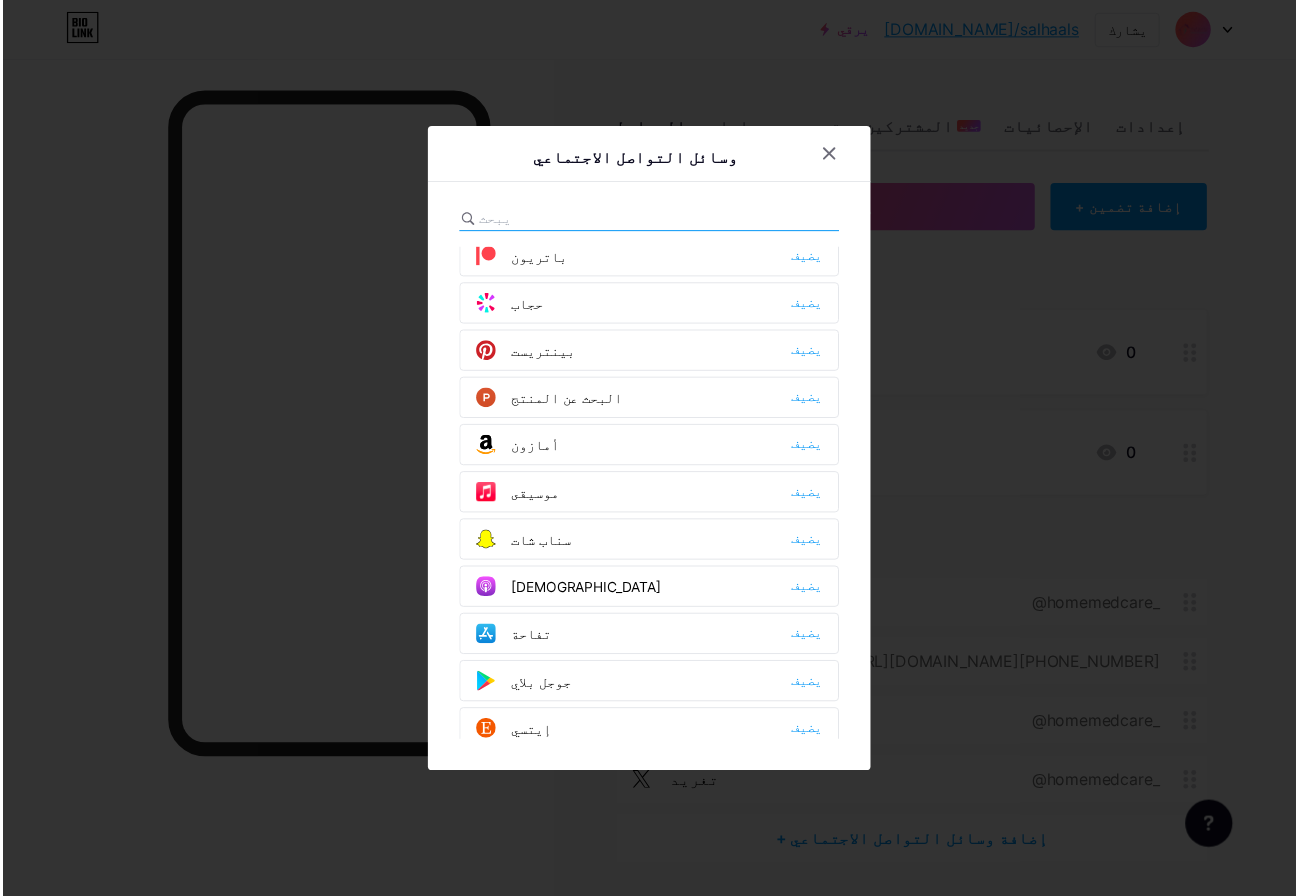 scroll, scrollTop: 1300, scrollLeft: 0, axis: vertical 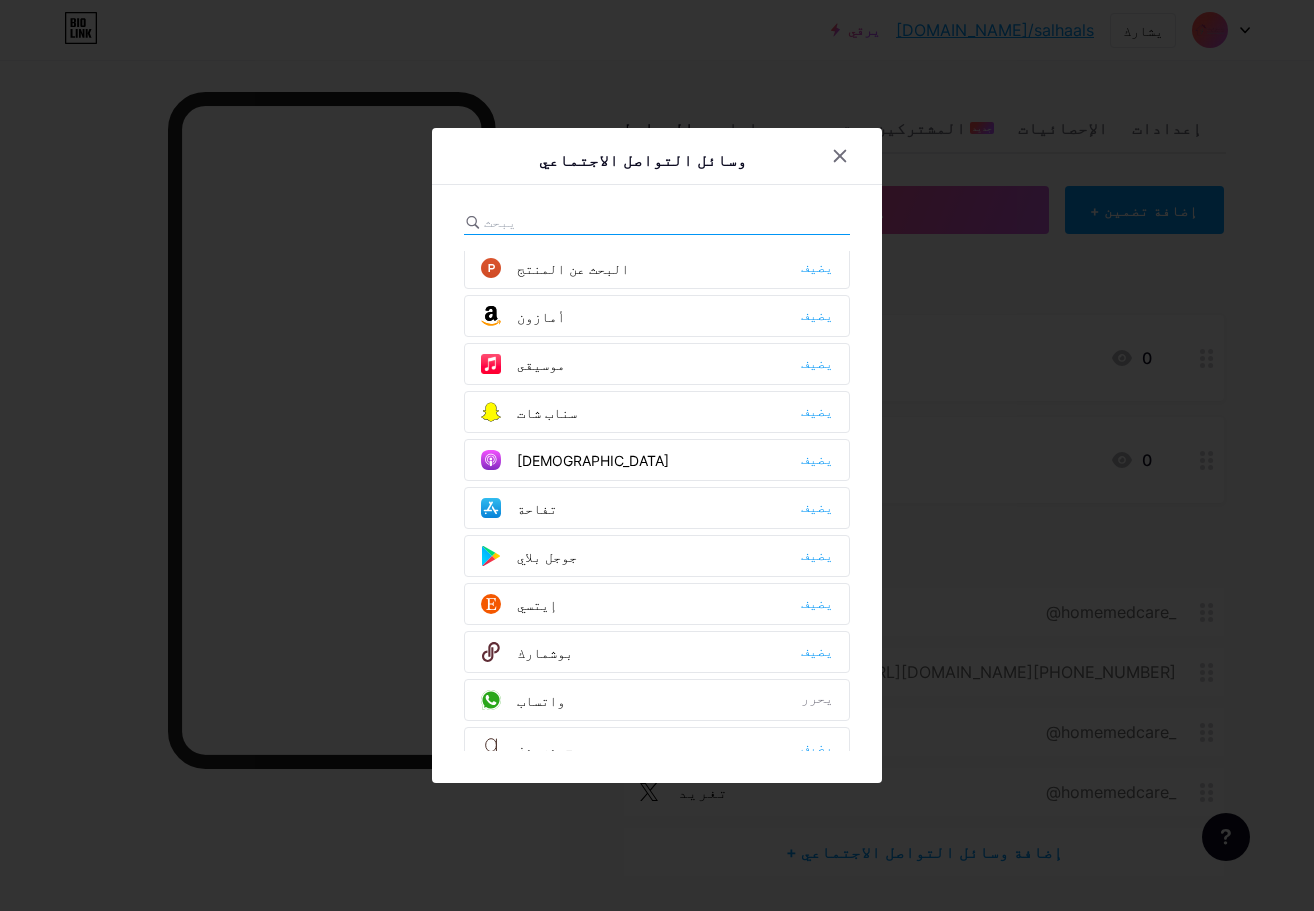 click on "سناب شات
يضيف" at bounding box center (657, 412) 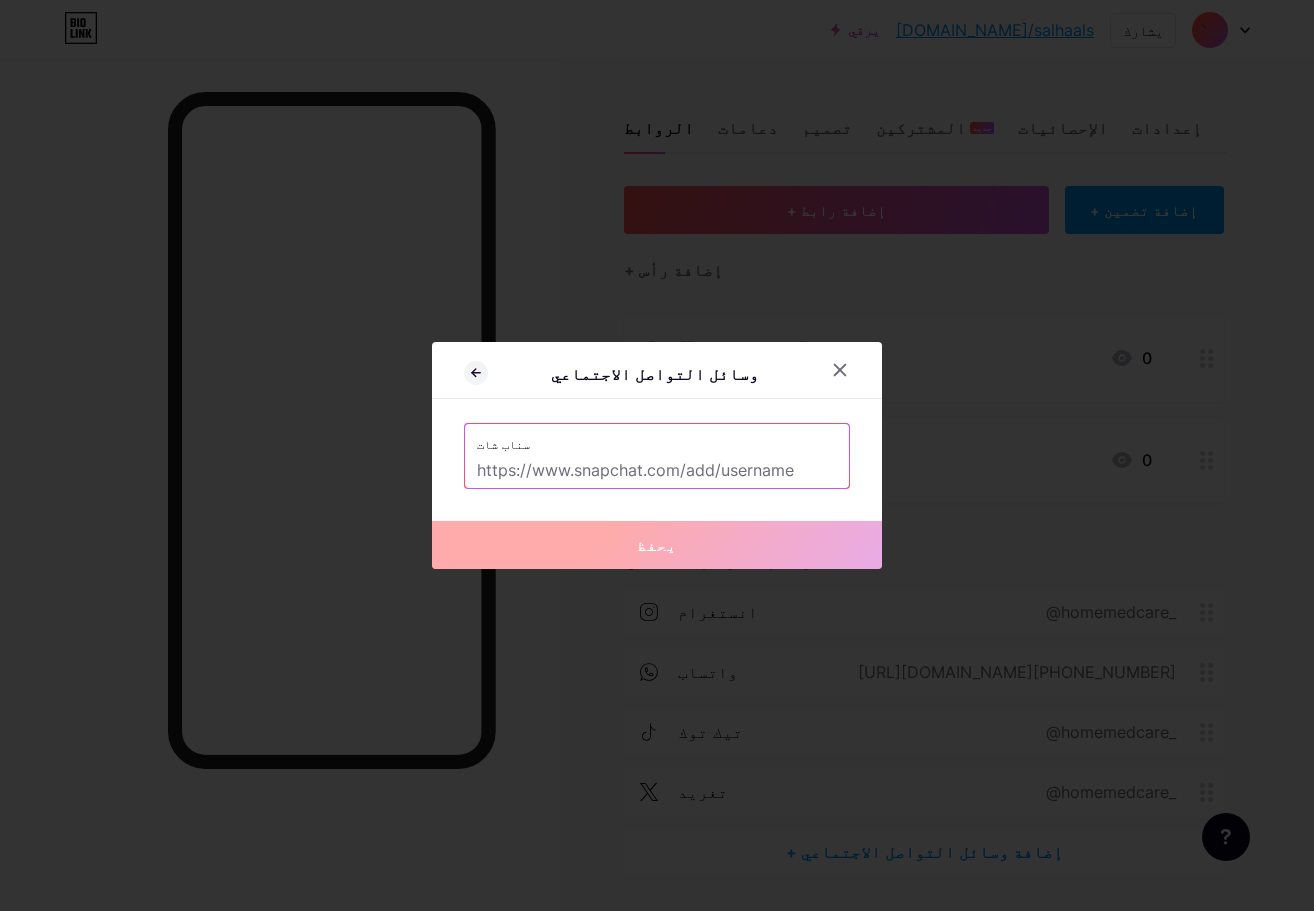 click at bounding box center [657, 471] 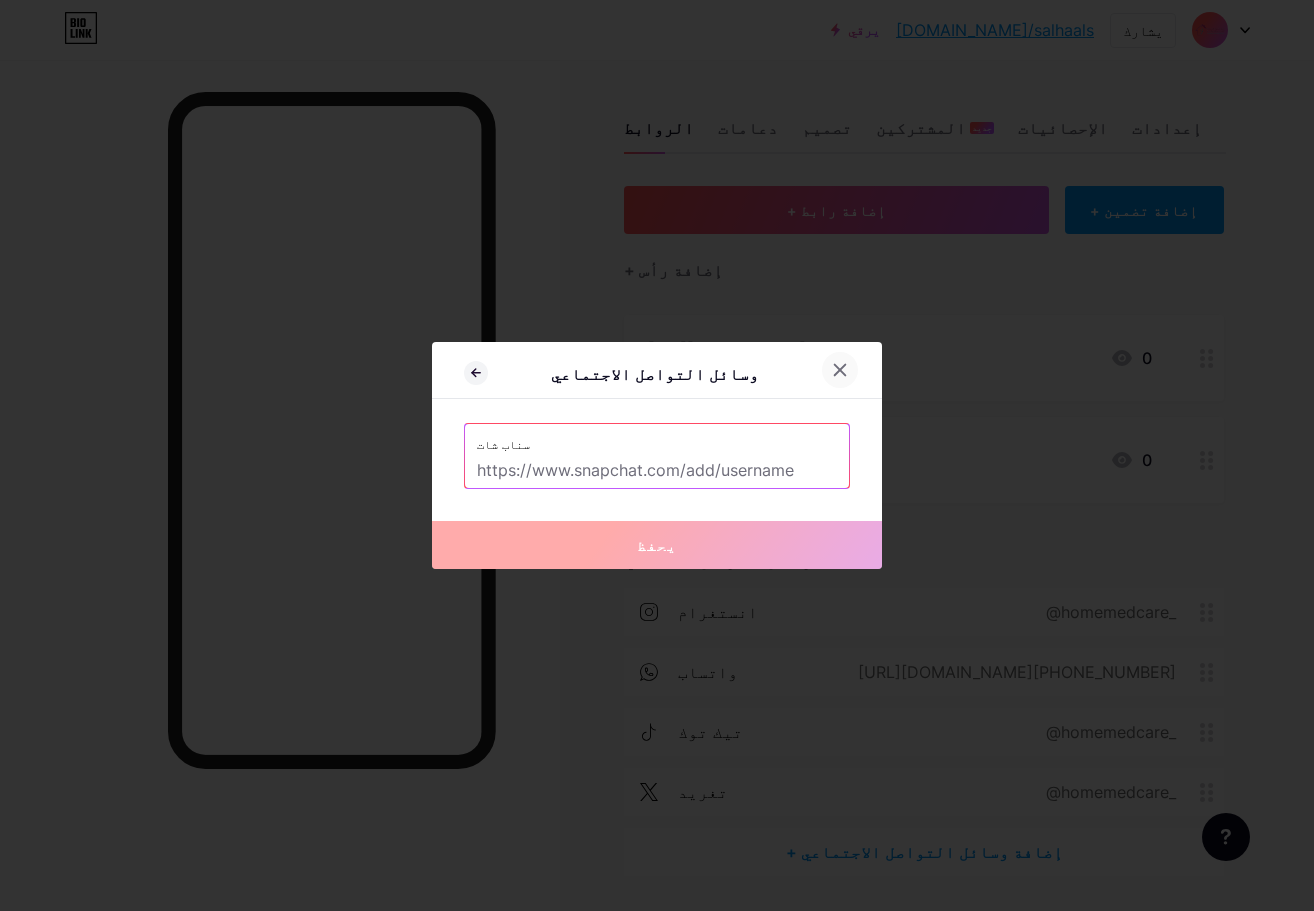 click 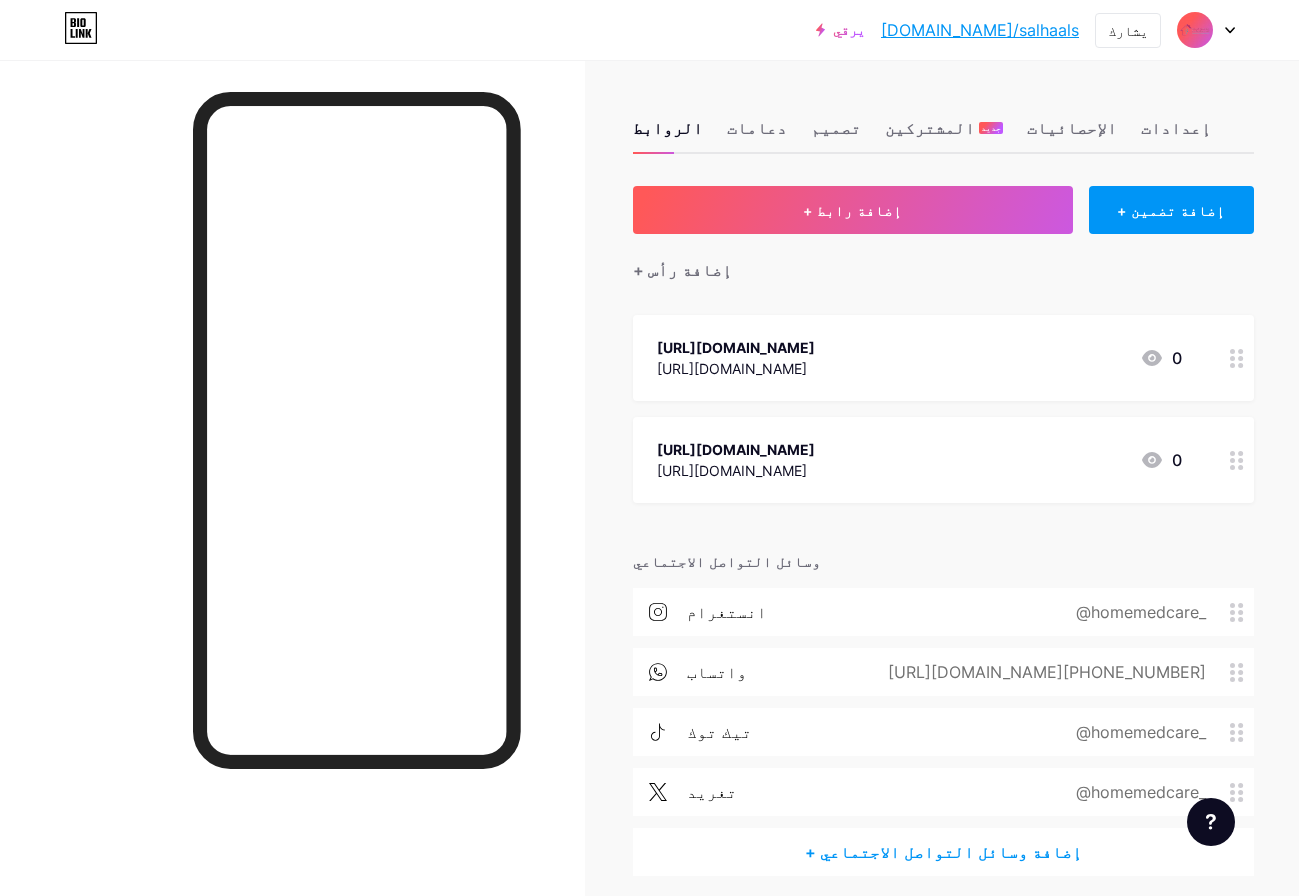 click on "https://www.instagram.com/homemedcare_
https://t.snapchat.com/WckFgI4d" at bounding box center [736, 358] 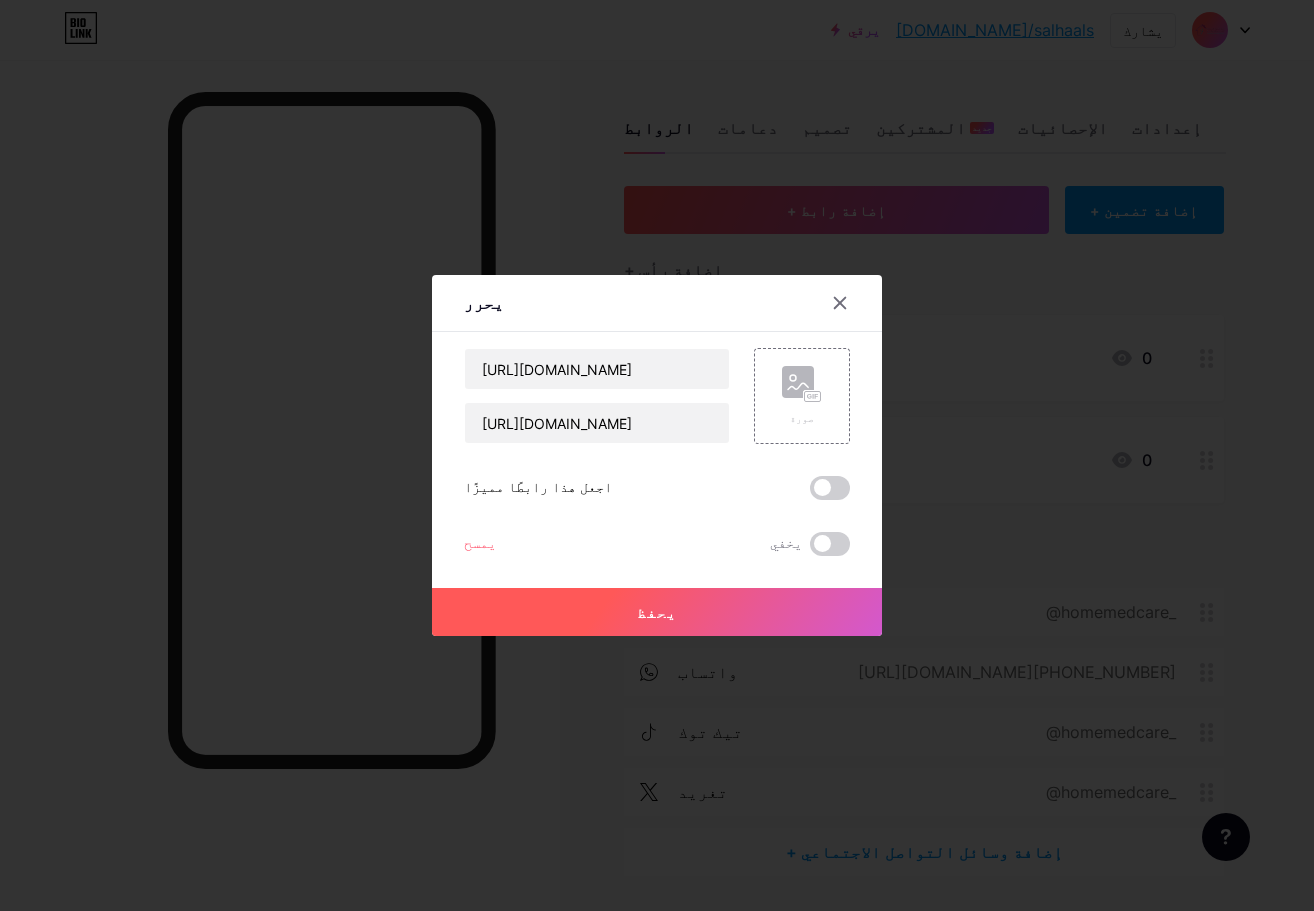 click at bounding box center [657, 455] 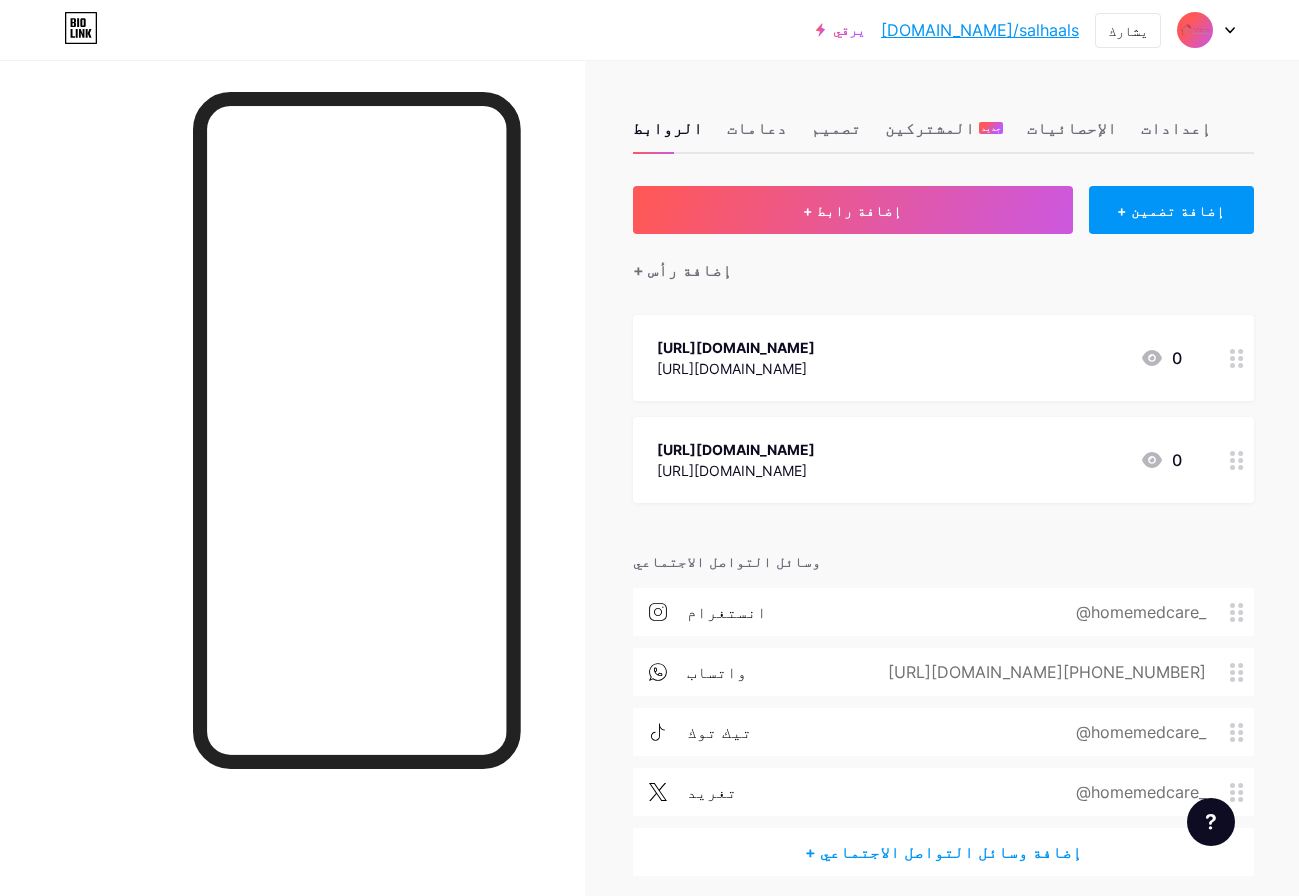 click on "[URL][DOMAIN_NAME]
[URL][DOMAIN_NAME]
0" at bounding box center (919, 358) 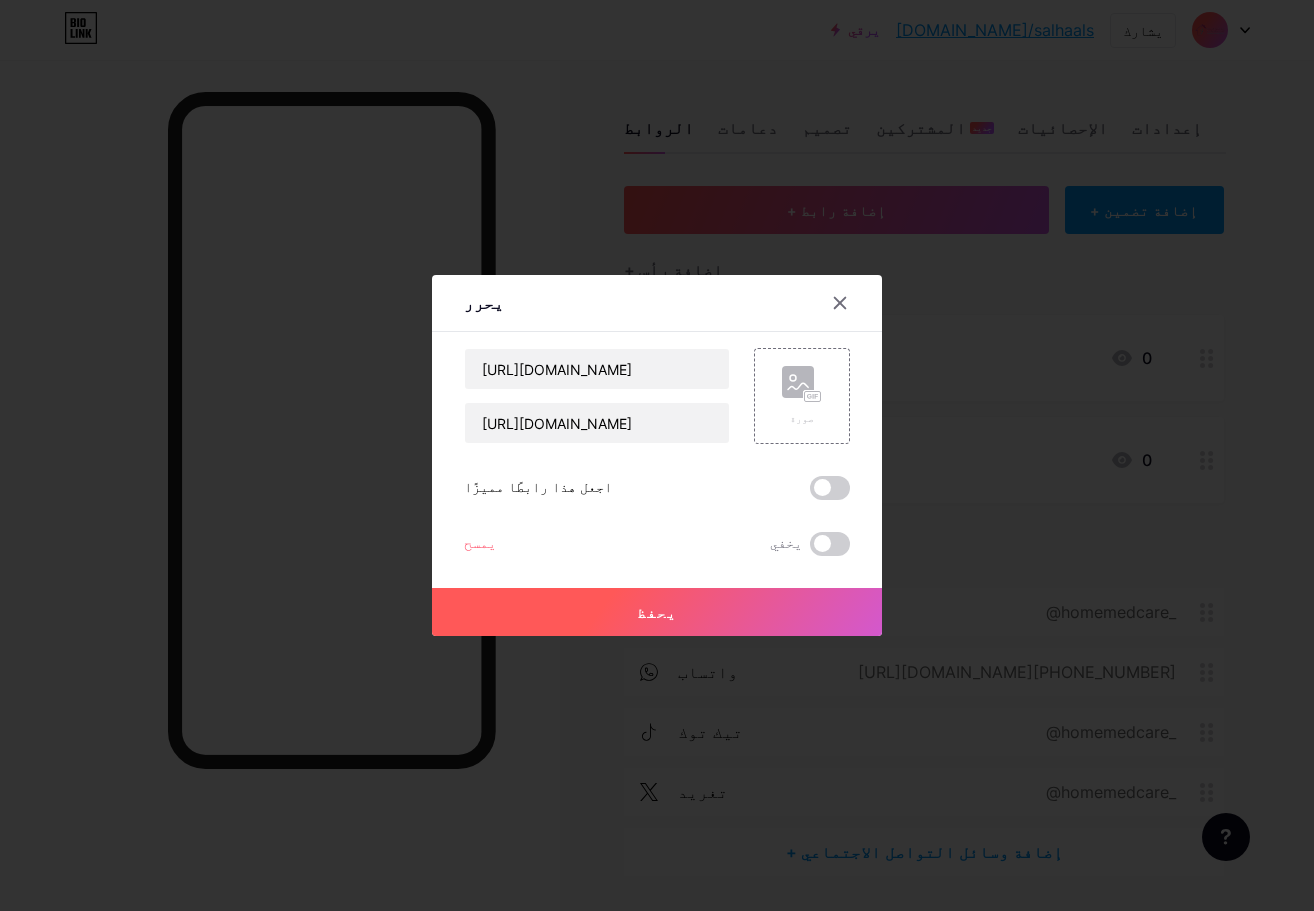 click on "يمسح" at bounding box center [480, 542] 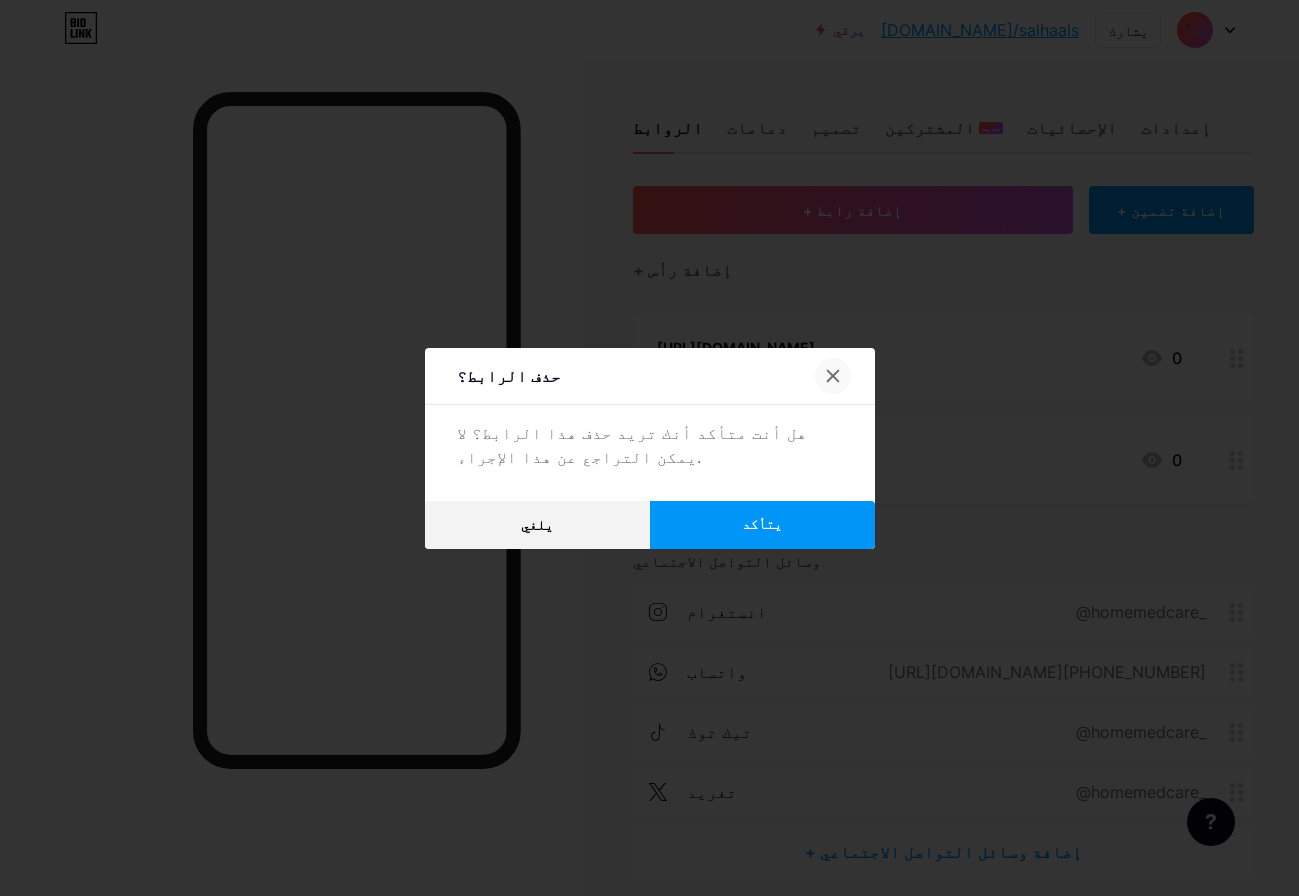 click 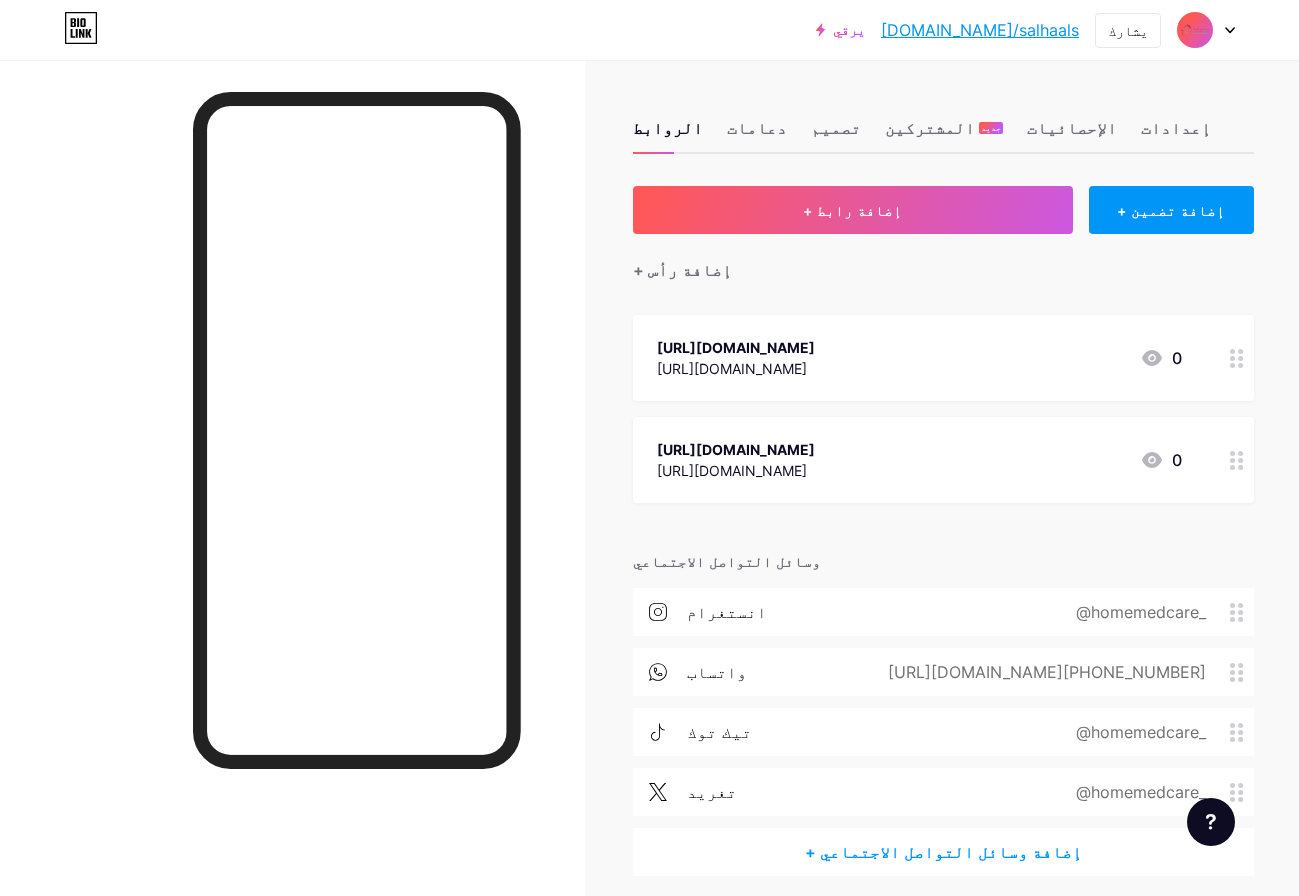 click on "[URL][DOMAIN_NAME]
[URL][DOMAIN_NAME]
0" at bounding box center (943, 460) 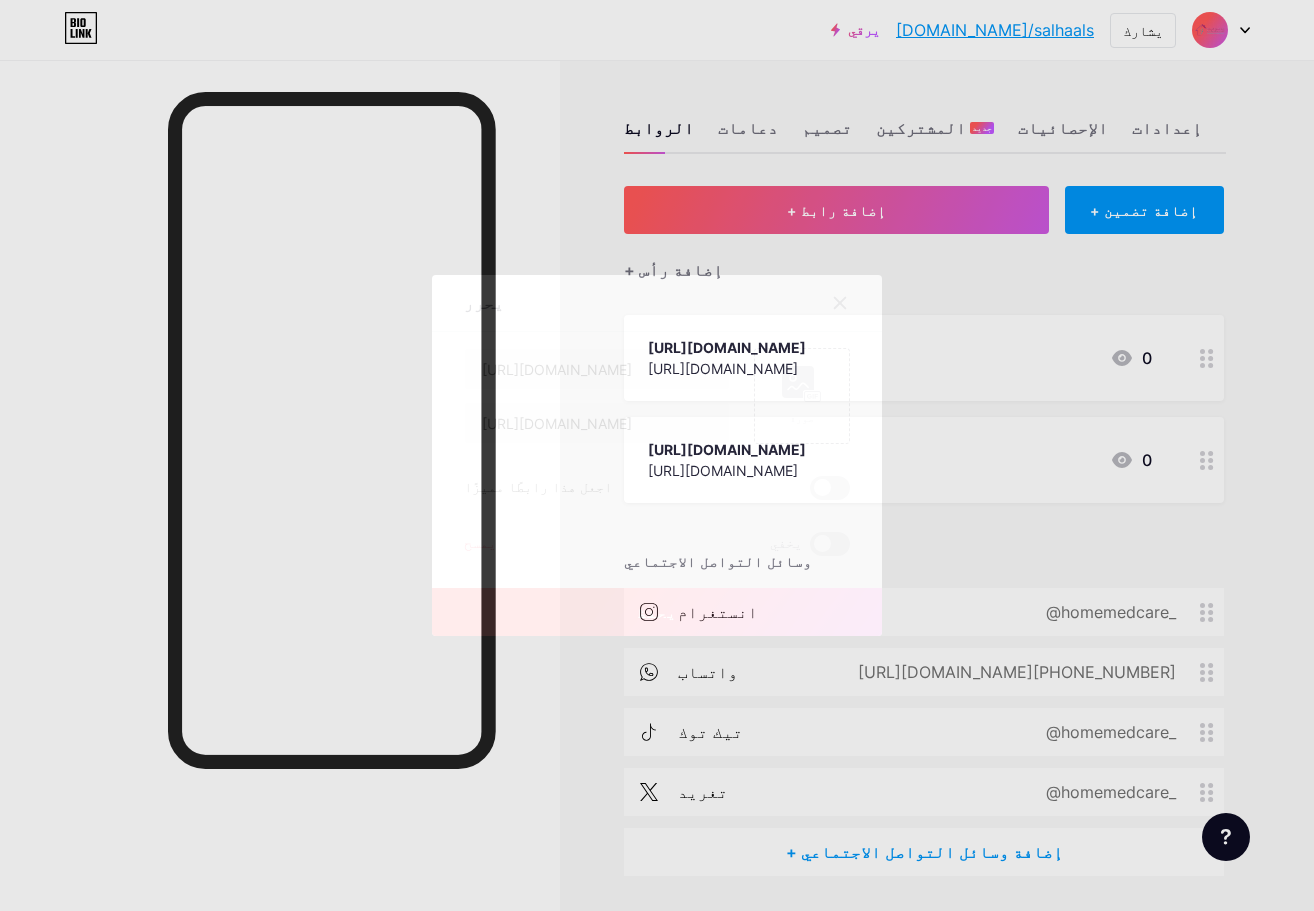 click on "يحفظ" at bounding box center (657, 612) 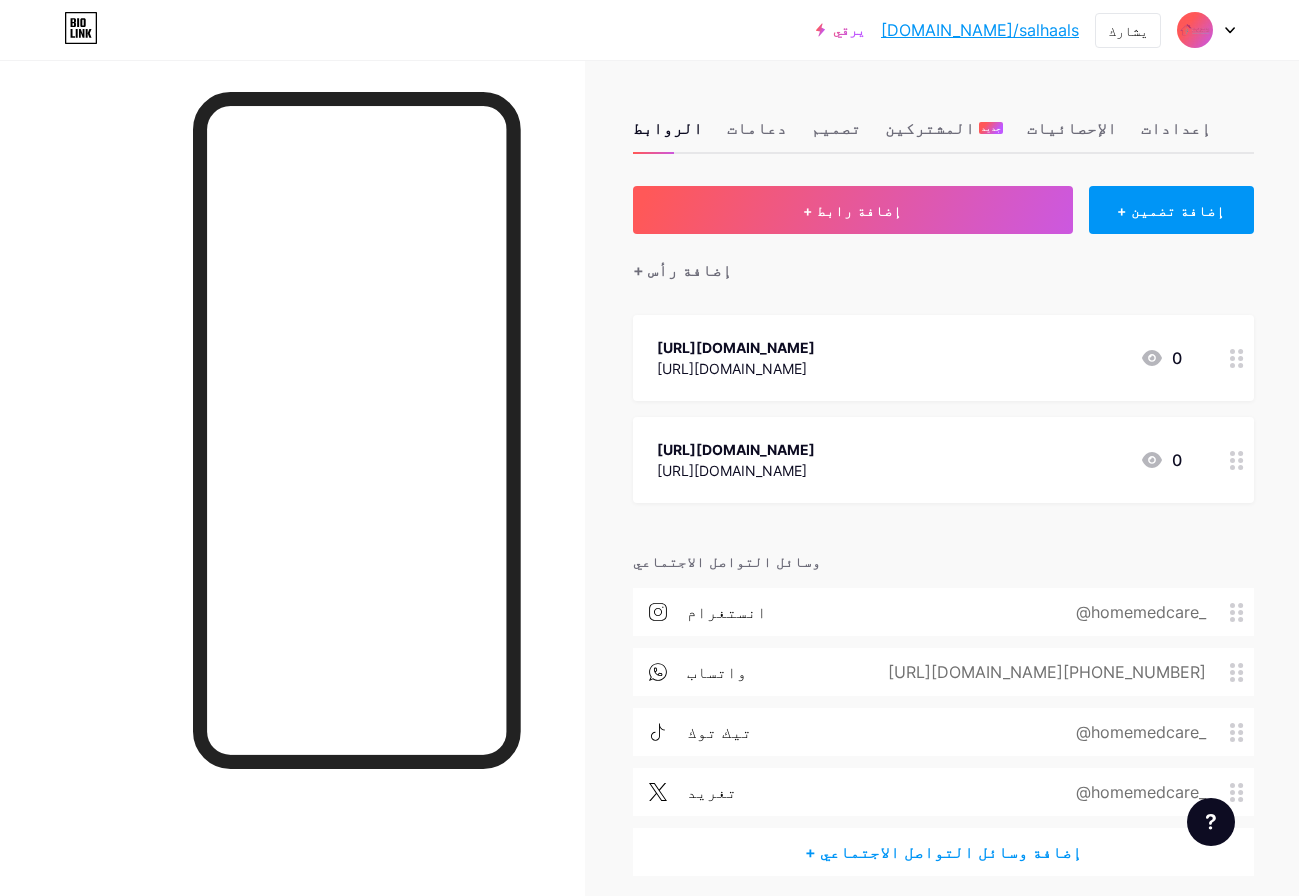 scroll, scrollTop: 79, scrollLeft: 0, axis: vertical 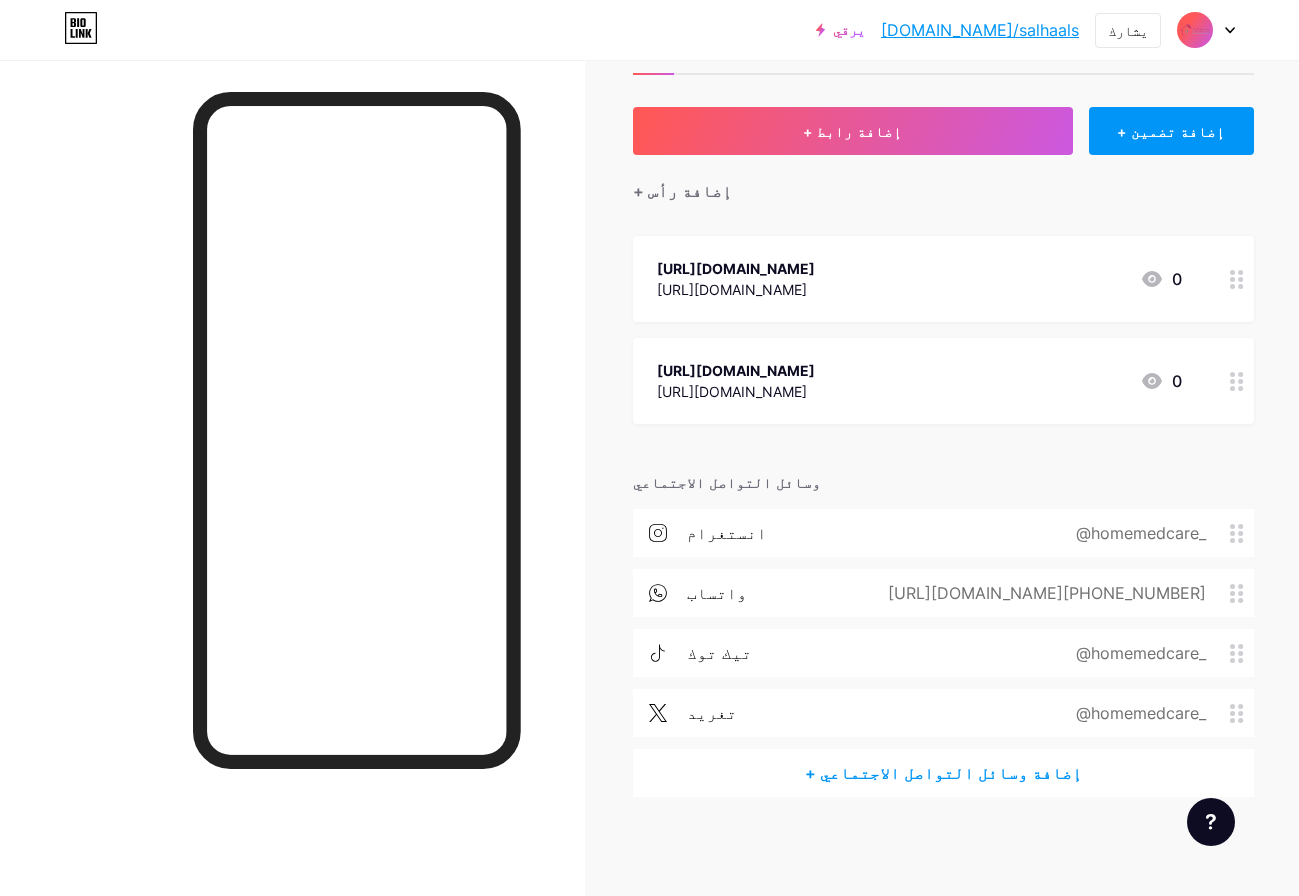 click on "+ إضافة وسائل التواصل الاجتماعي" at bounding box center (943, 773) 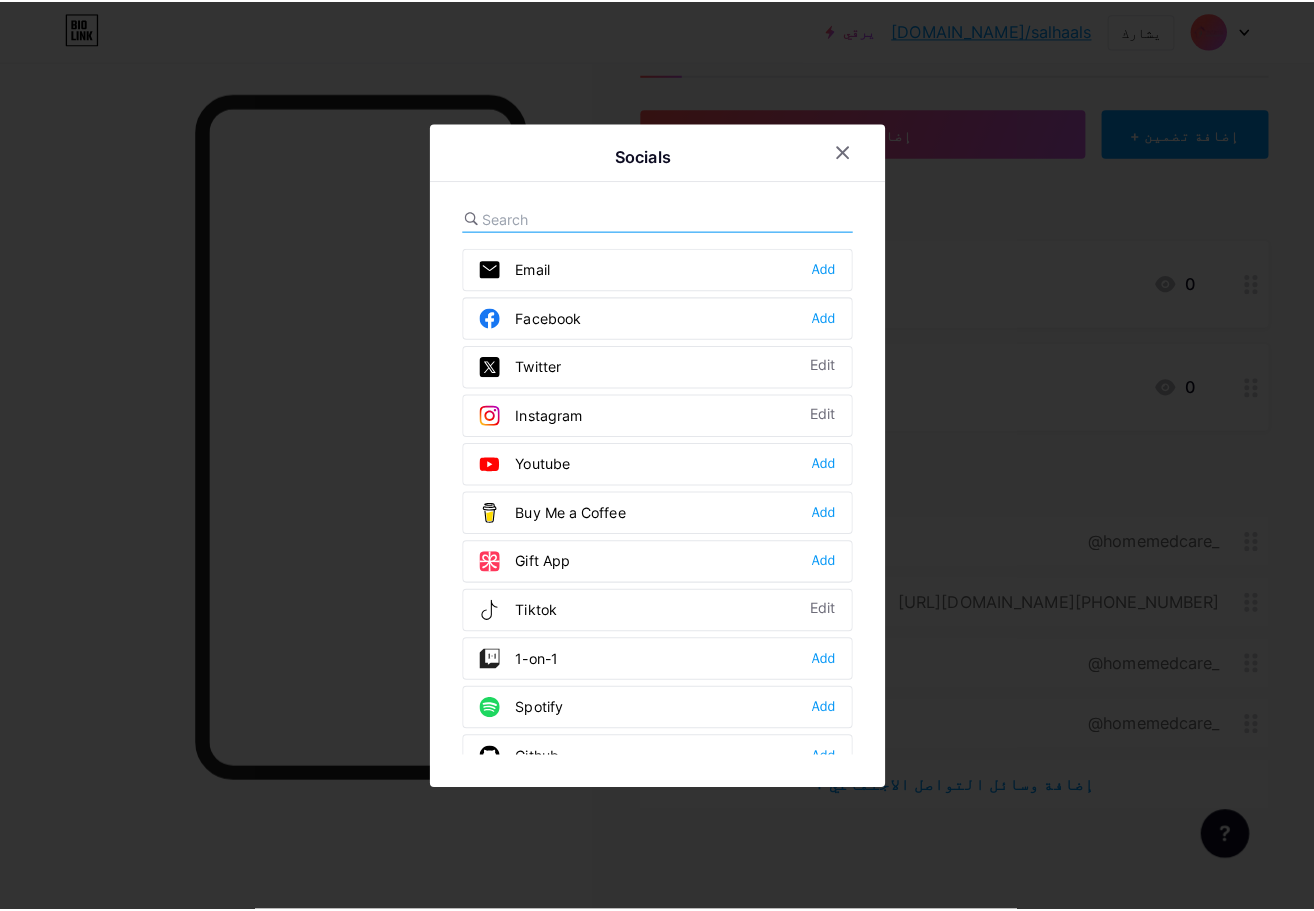 scroll, scrollTop: 64, scrollLeft: 0, axis: vertical 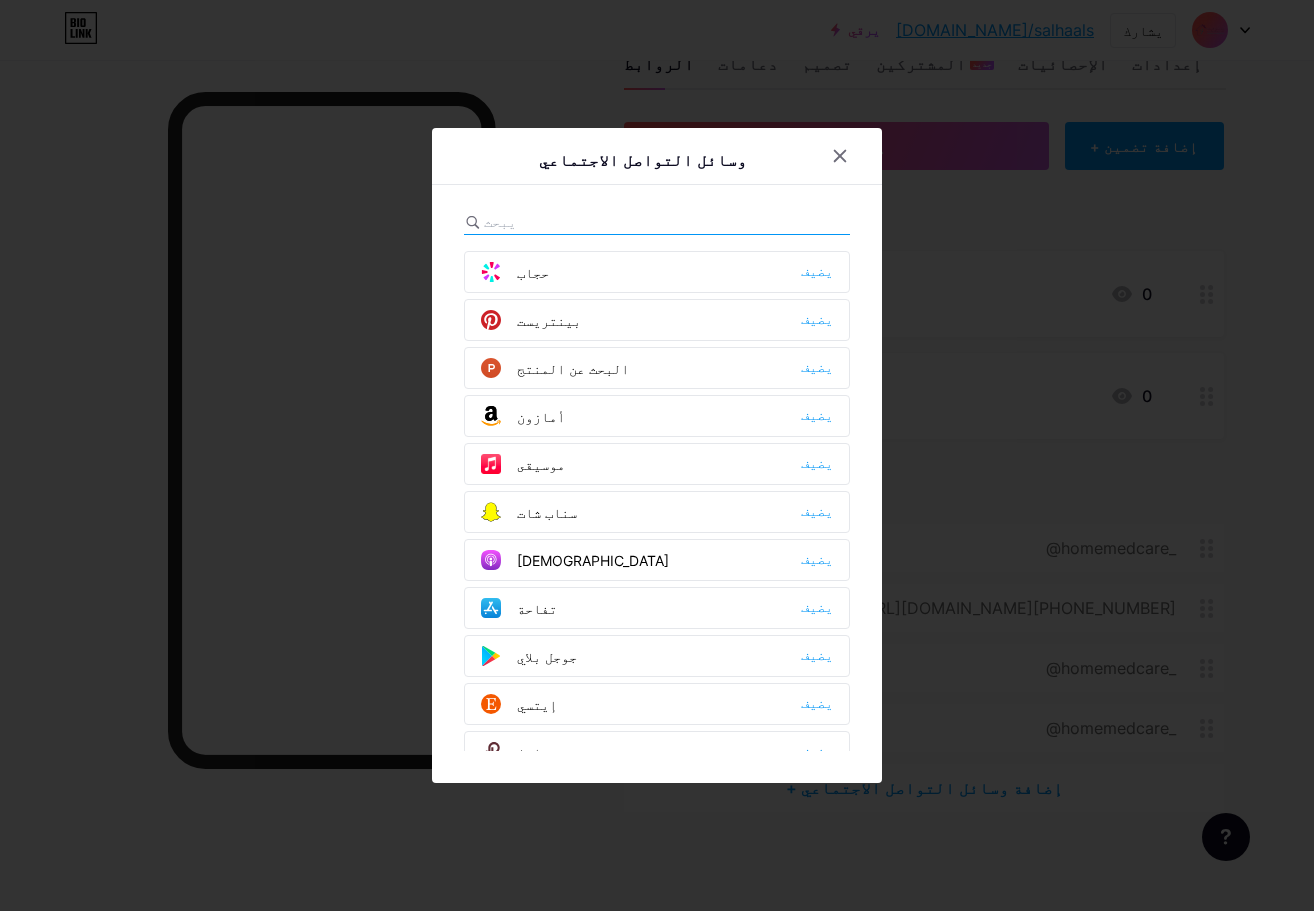 click on "سناب شات" at bounding box center (547, 512) 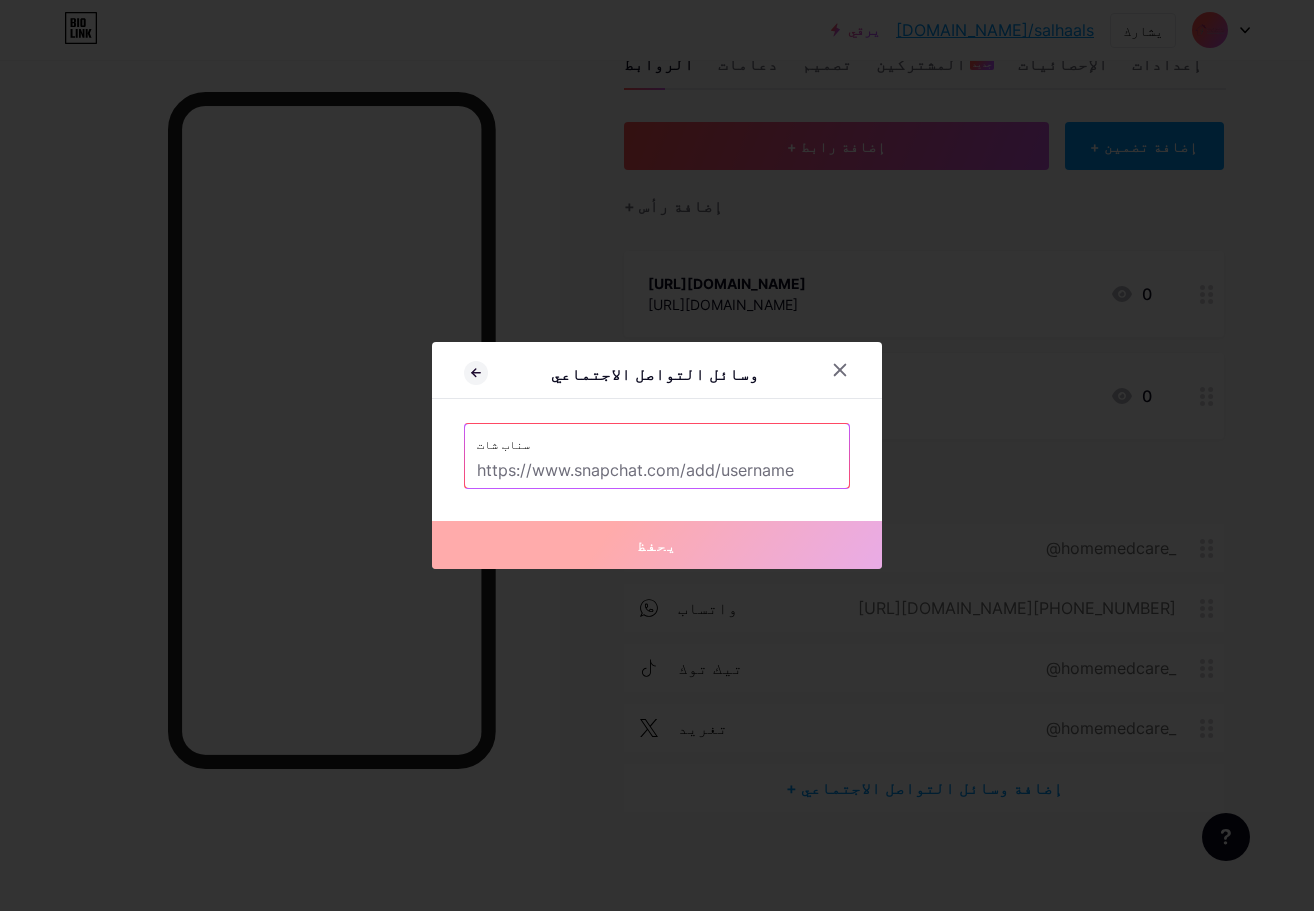 click at bounding box center [657, 471] 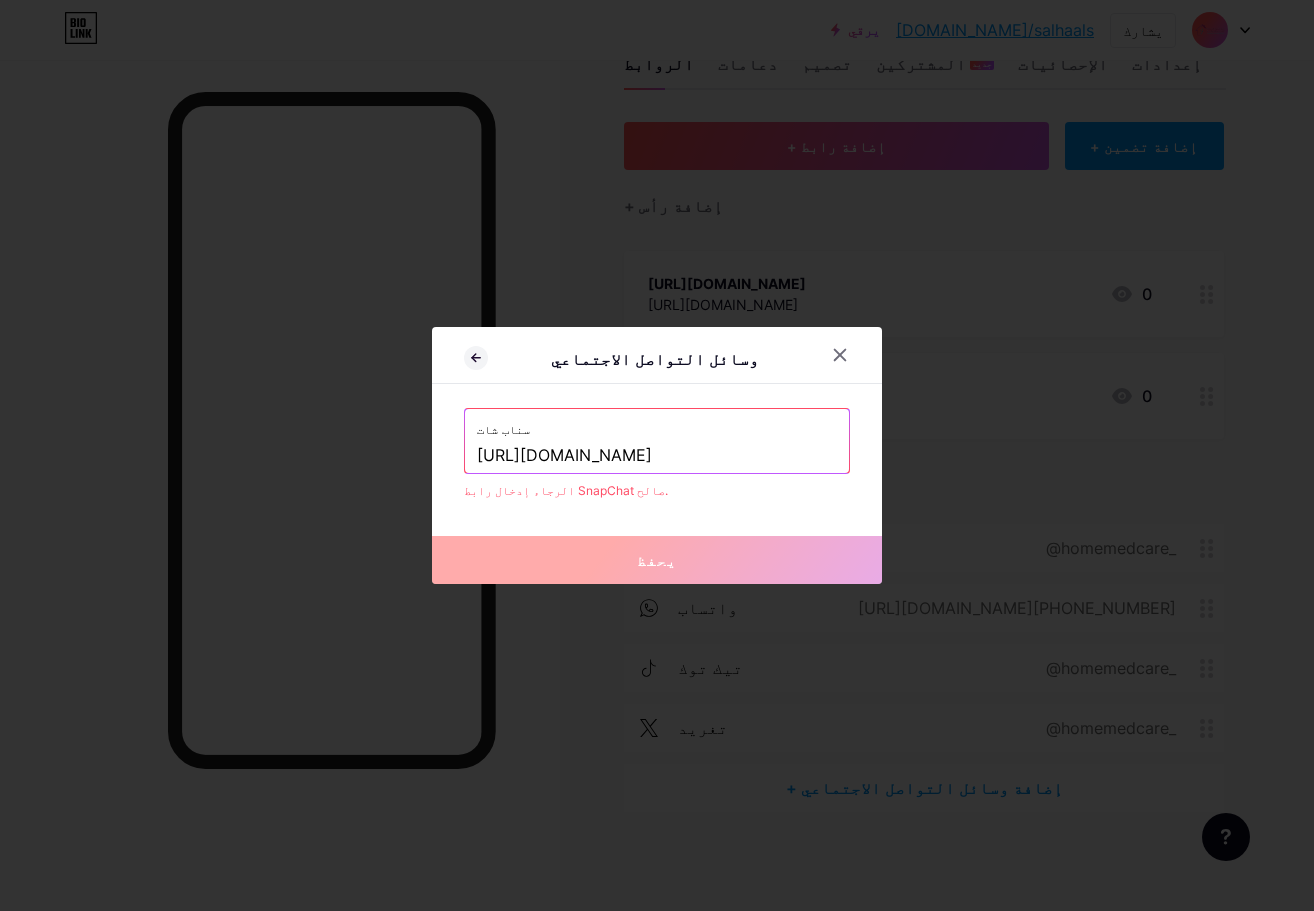 type on "[URL][DOMAIN_NAME]" 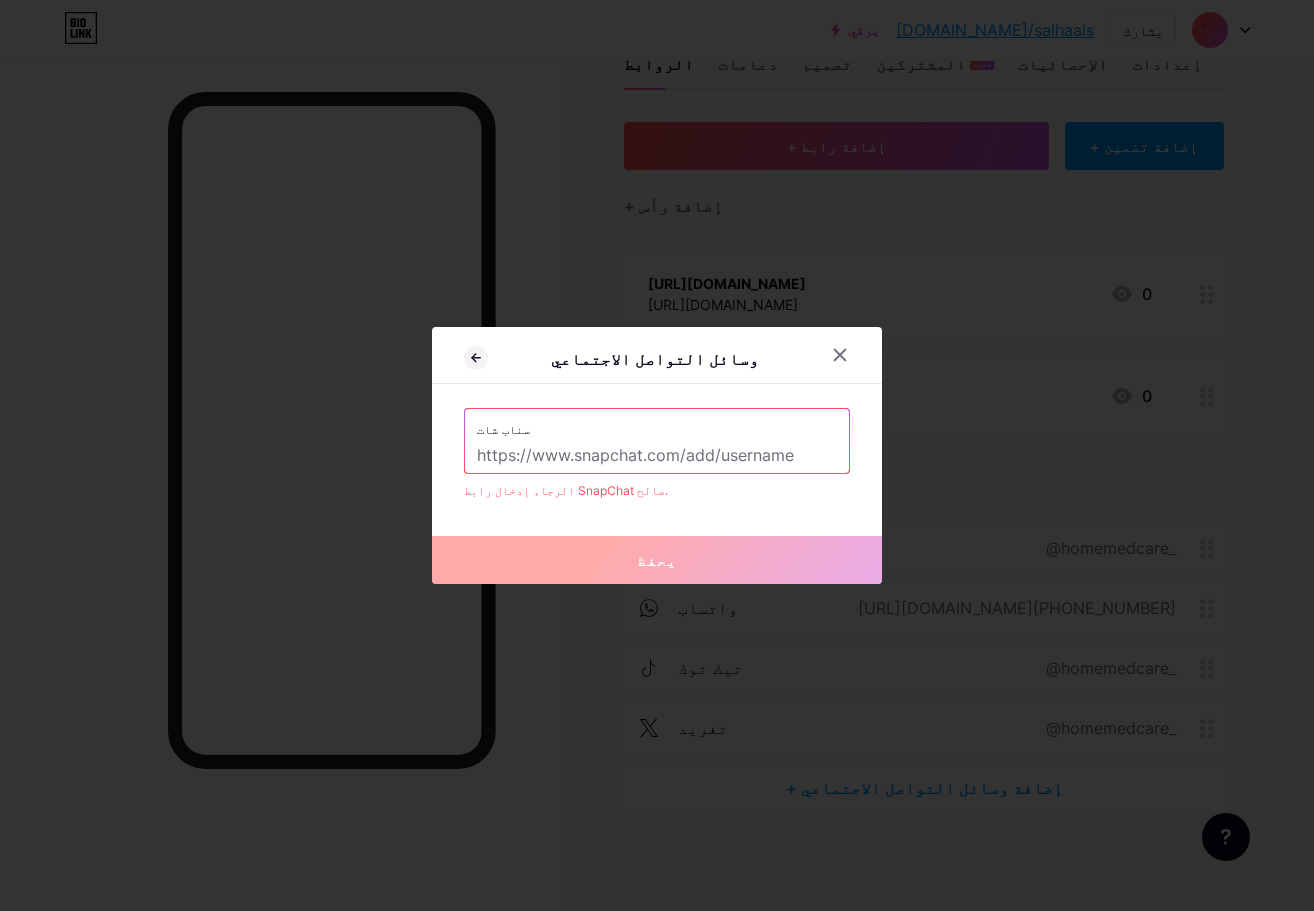 paste on "https://www.snapchat.com/@homemedcare?invite_id=ubpVqGvo&locale=ar_SA%40calendar%3Dgregorian&share_id=I8BKgfzvS1GvpcN2wWnCyg&sid=99aaf501af224aa290151cbb8564b7e1" 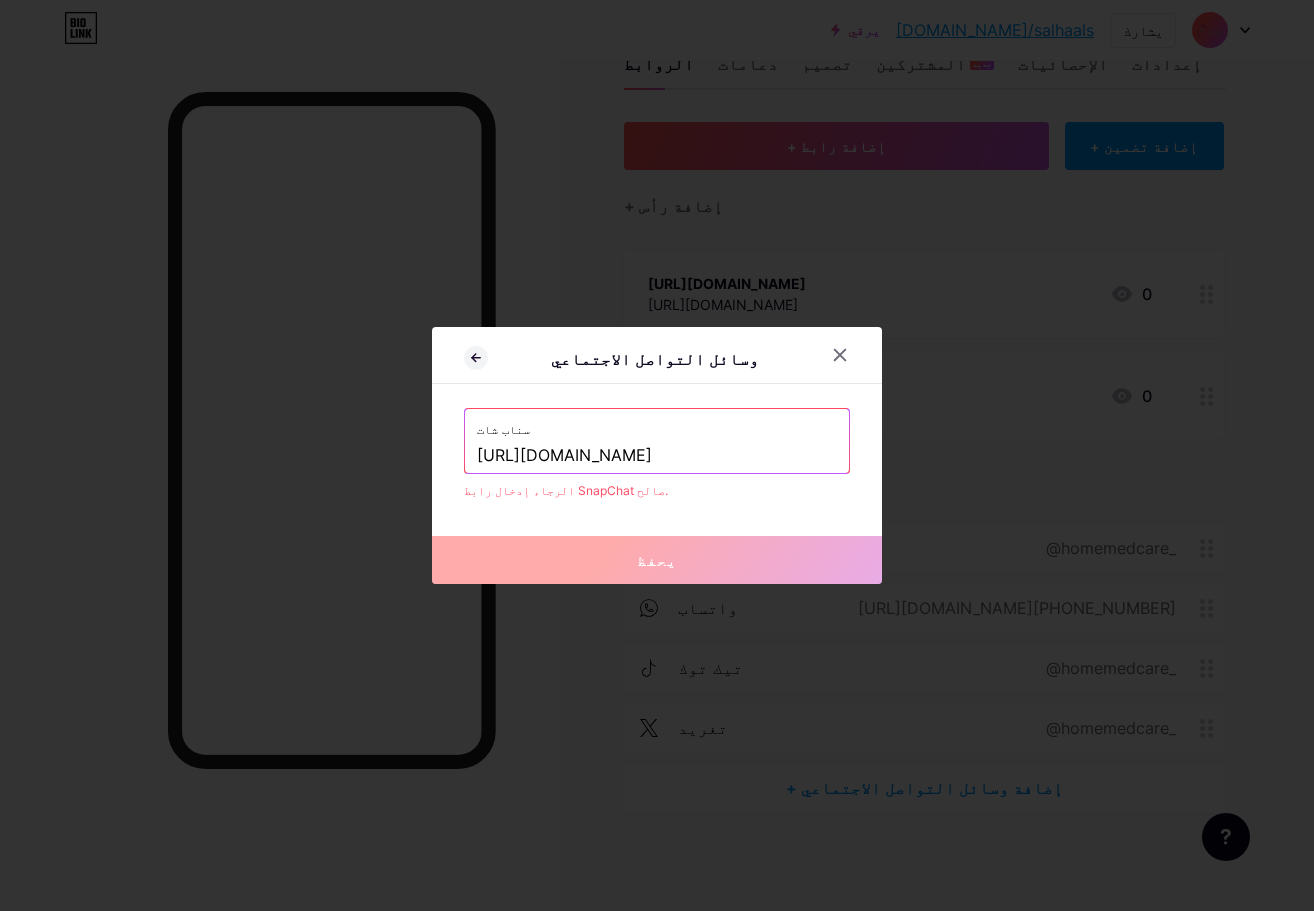 scroll, scrollTop: 0, scrollLeft: 1077, axis: horizontal 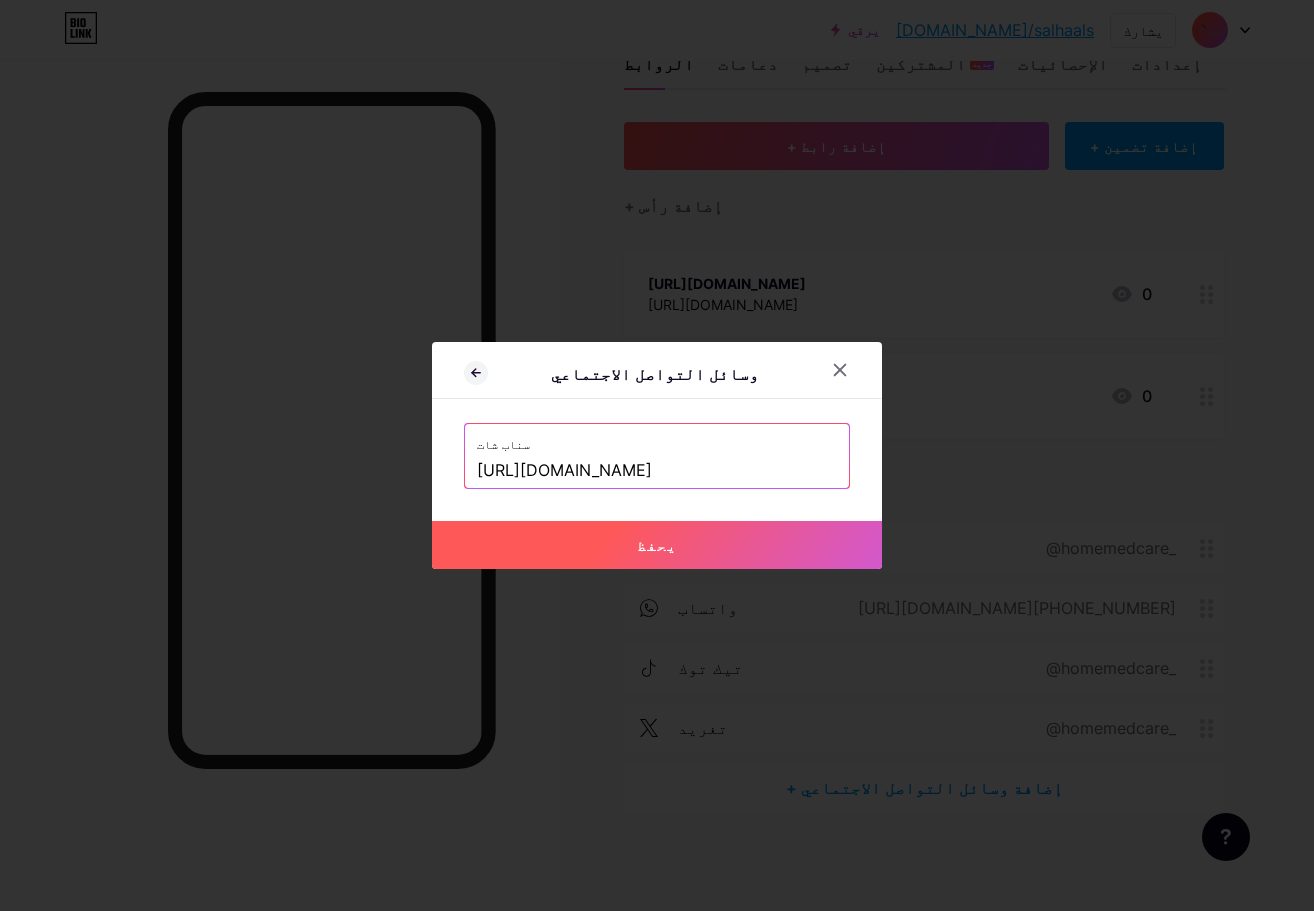 type on "https://www.snapchat.com/@homemedcare?invite_id=ubpVqGvo&locale=ar_SA%40calendar%3Dgregorian&share_id=I8BKgfzvS1GvpcN2wWnCyg&sid=99aaf501af224aa290151cbb8564b7e1" 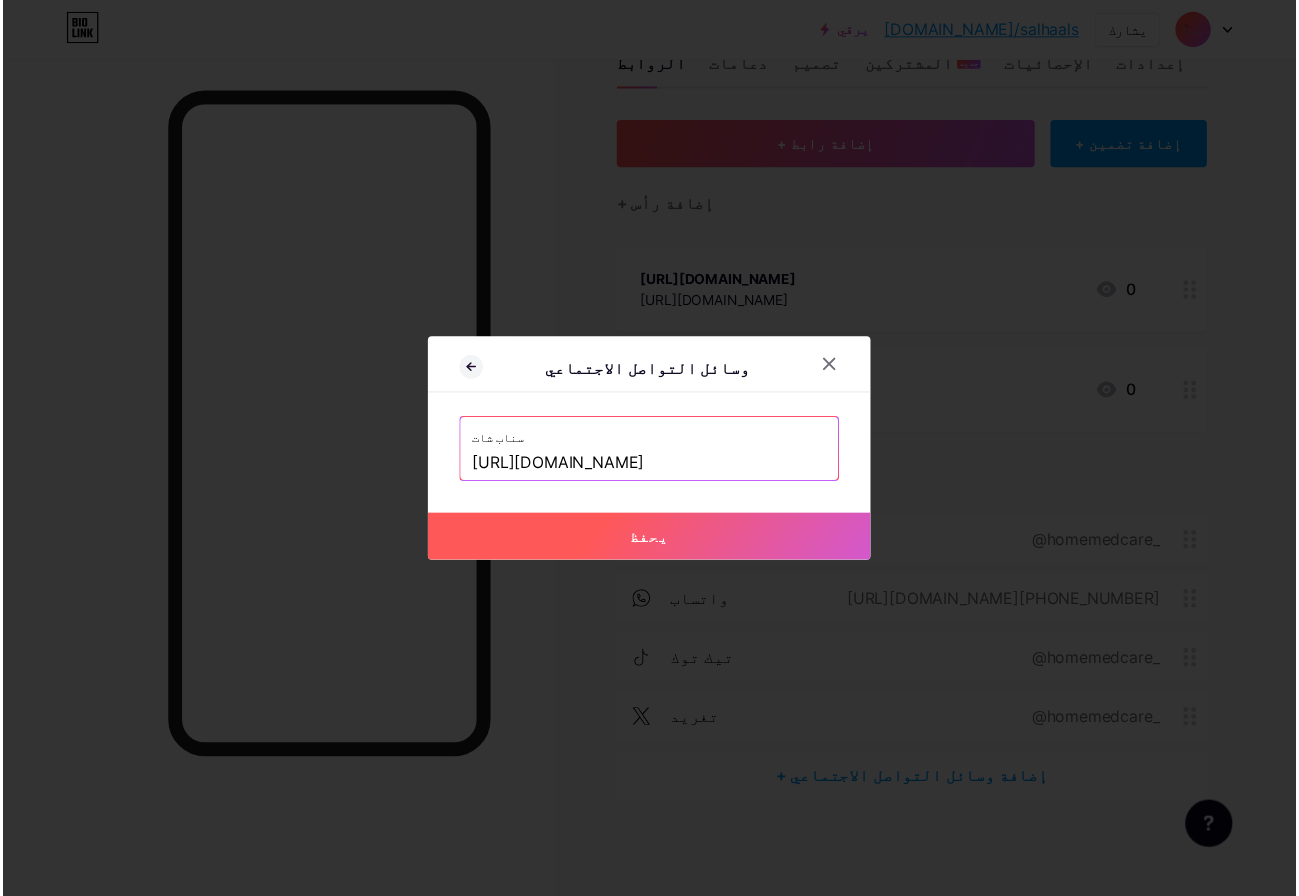 scroll, scrollTop: 0, scrollLeft: 0, axis: both 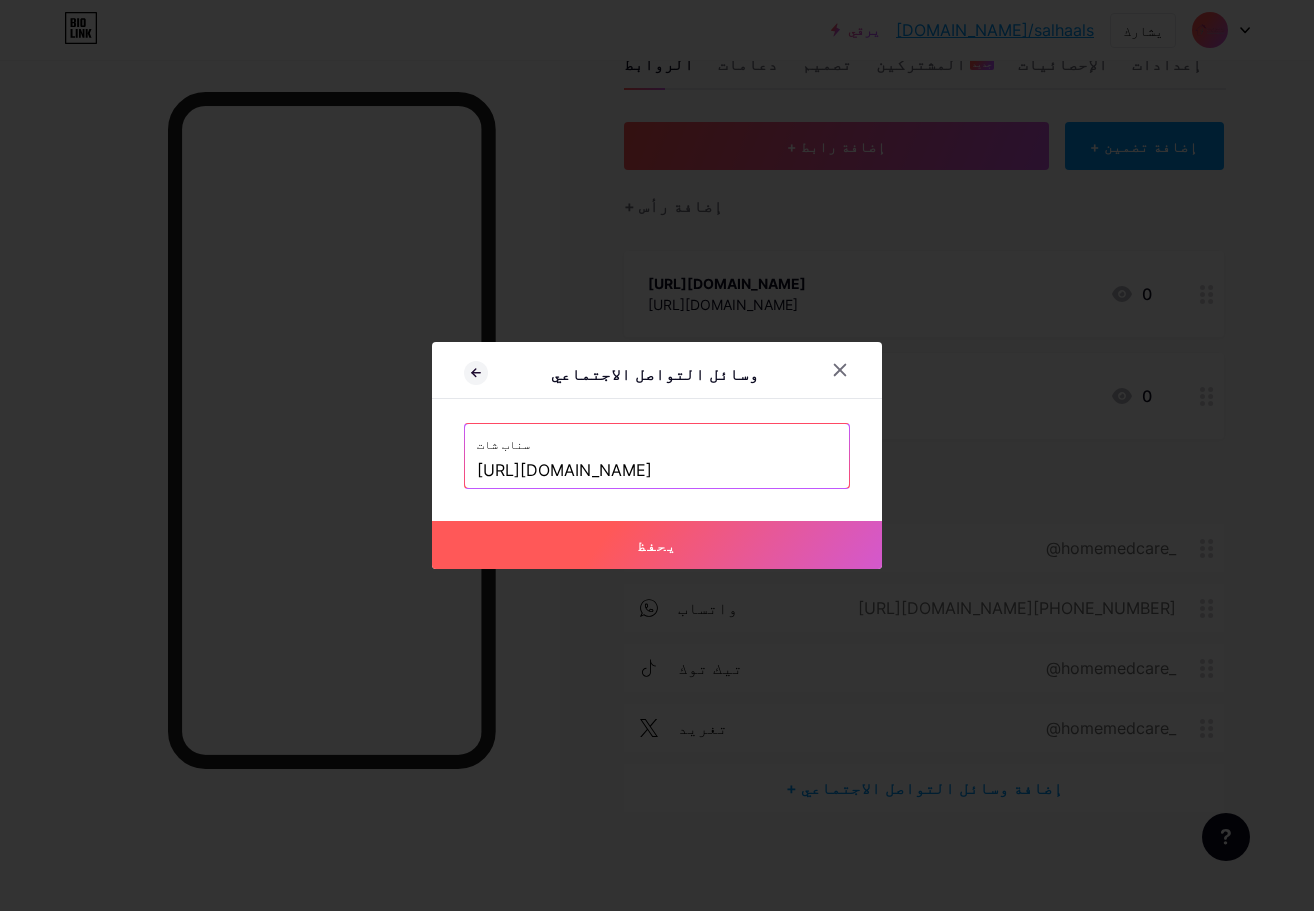 click on "يحفظ" at bounding box center [657, 545] 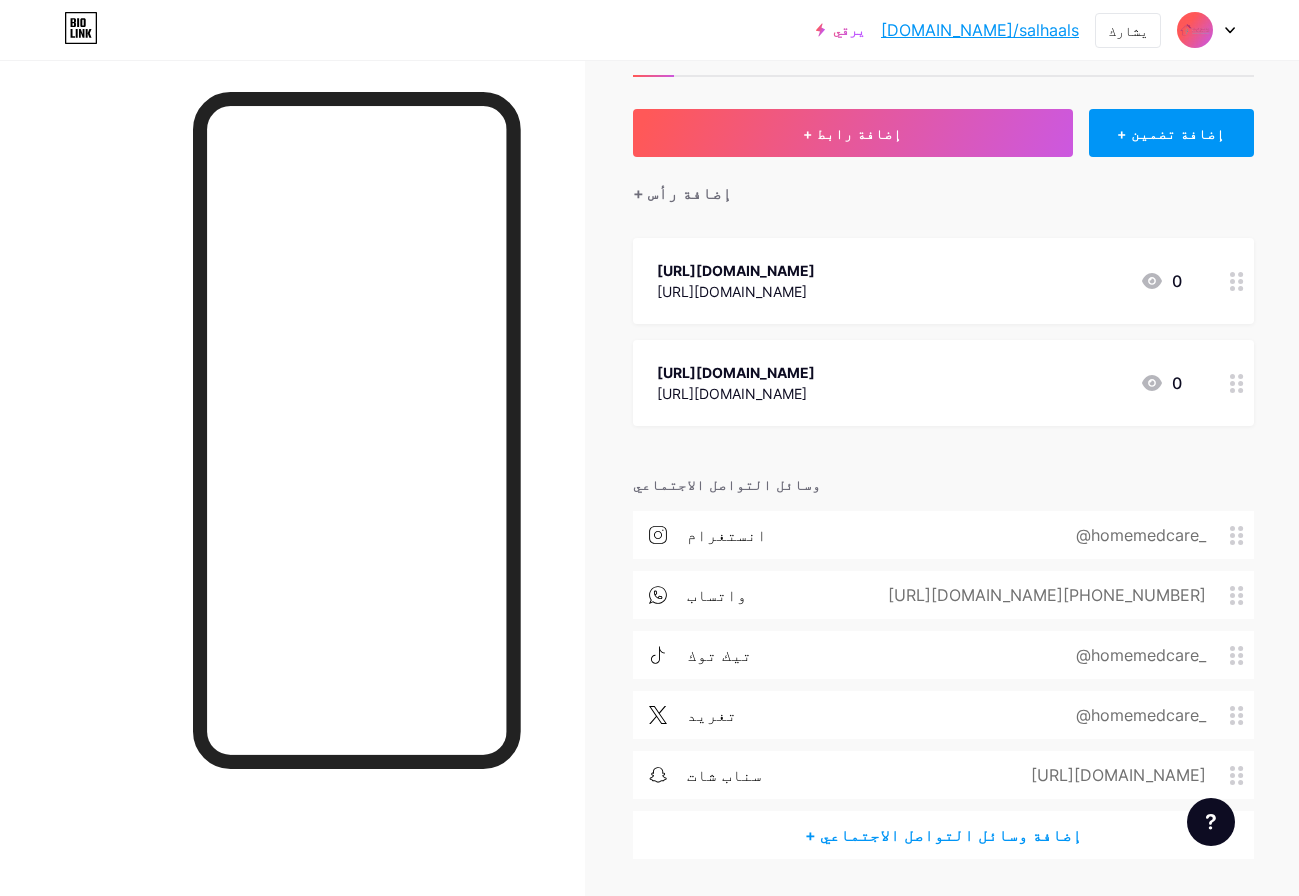 scroll, scrollTop: 163, scrollLeft: 0, axis: vertical 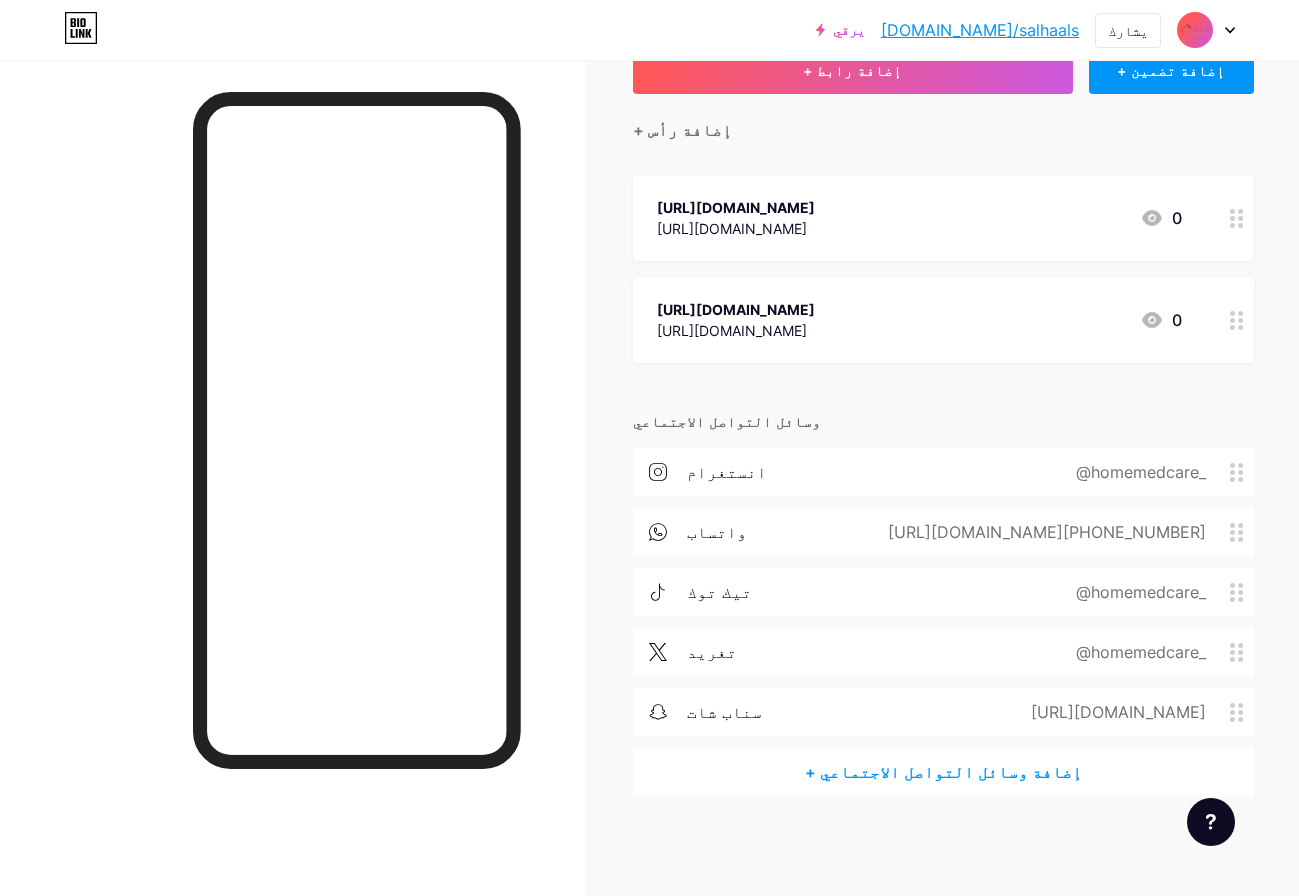 click on "+ إضافة وسائل التواصل الاجتماعي" at bounding box center [943, 772] 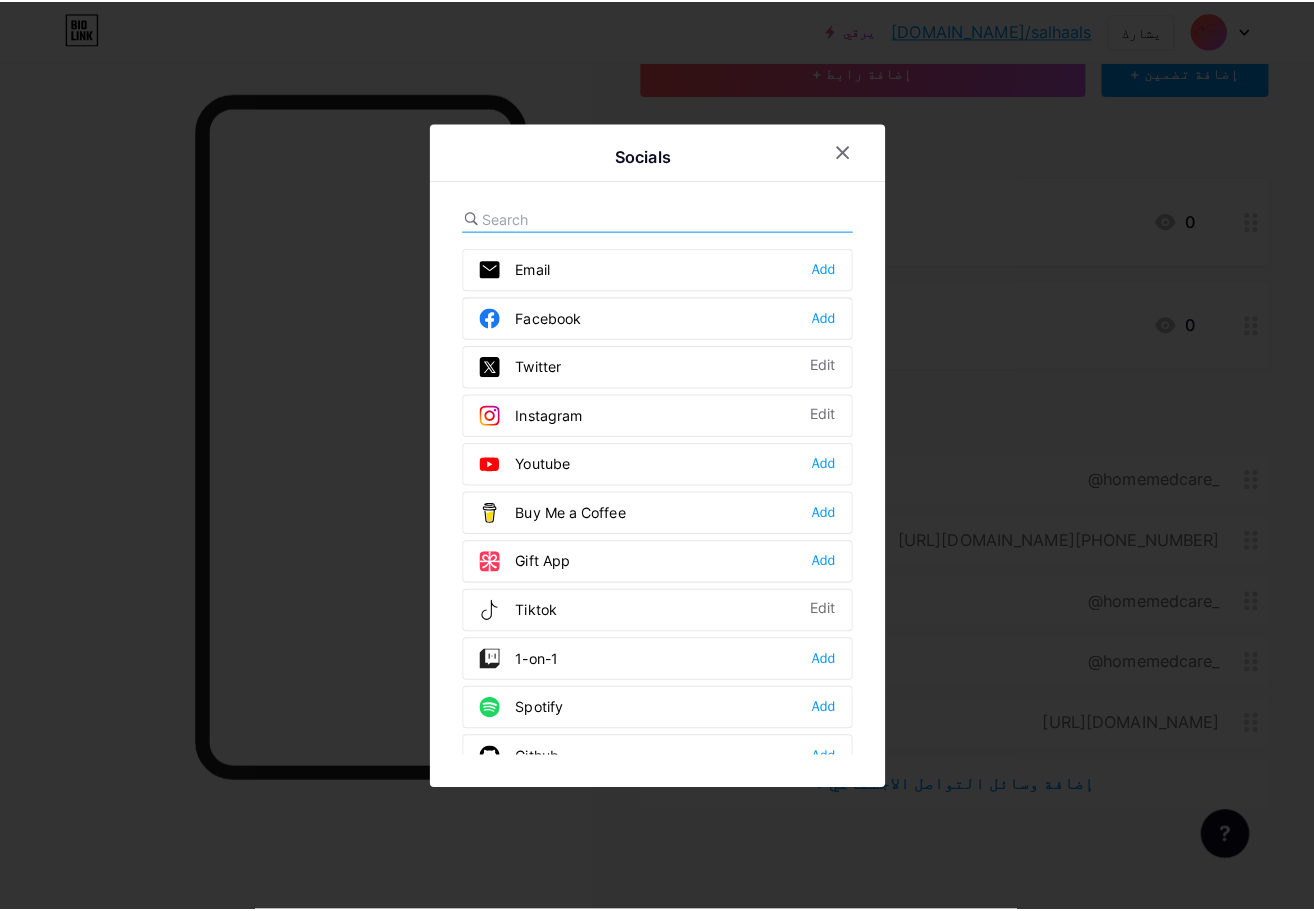 scroll, scrollTop: 148, scrollLeft: 0, axis: vertical 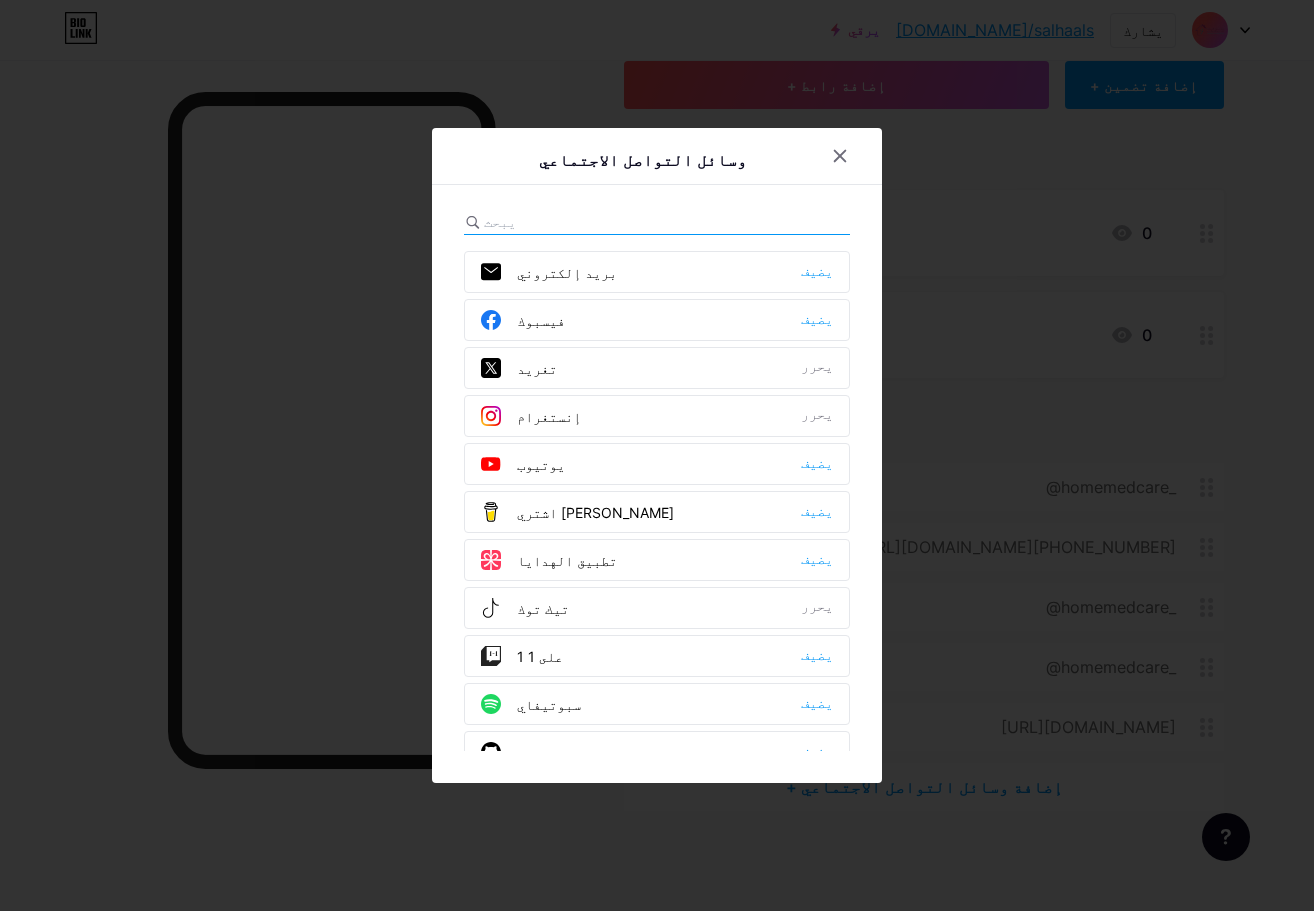 click at bounding box center (657, 455) 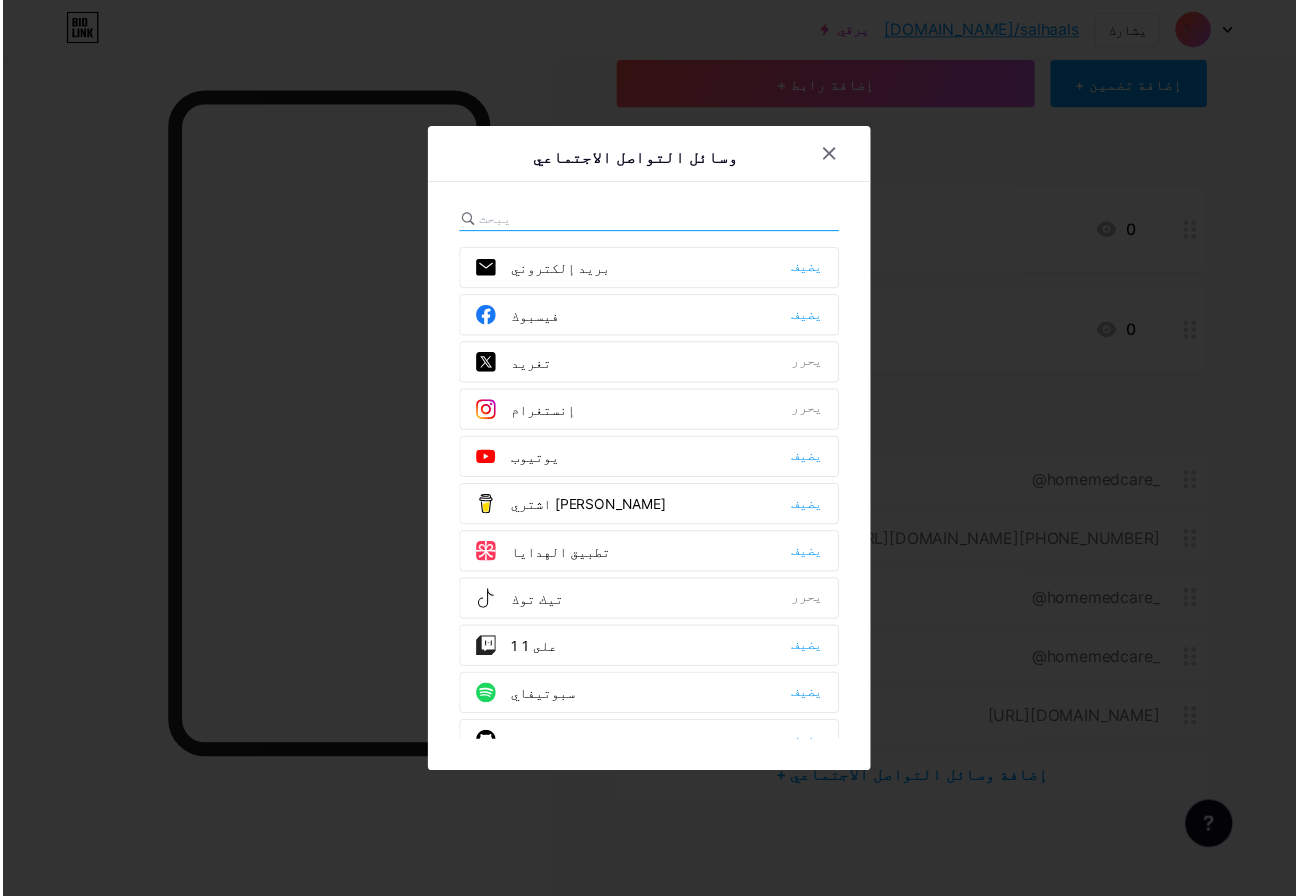 scroll, scrollTop: 163, scrollLeft: 0, axis: vertical 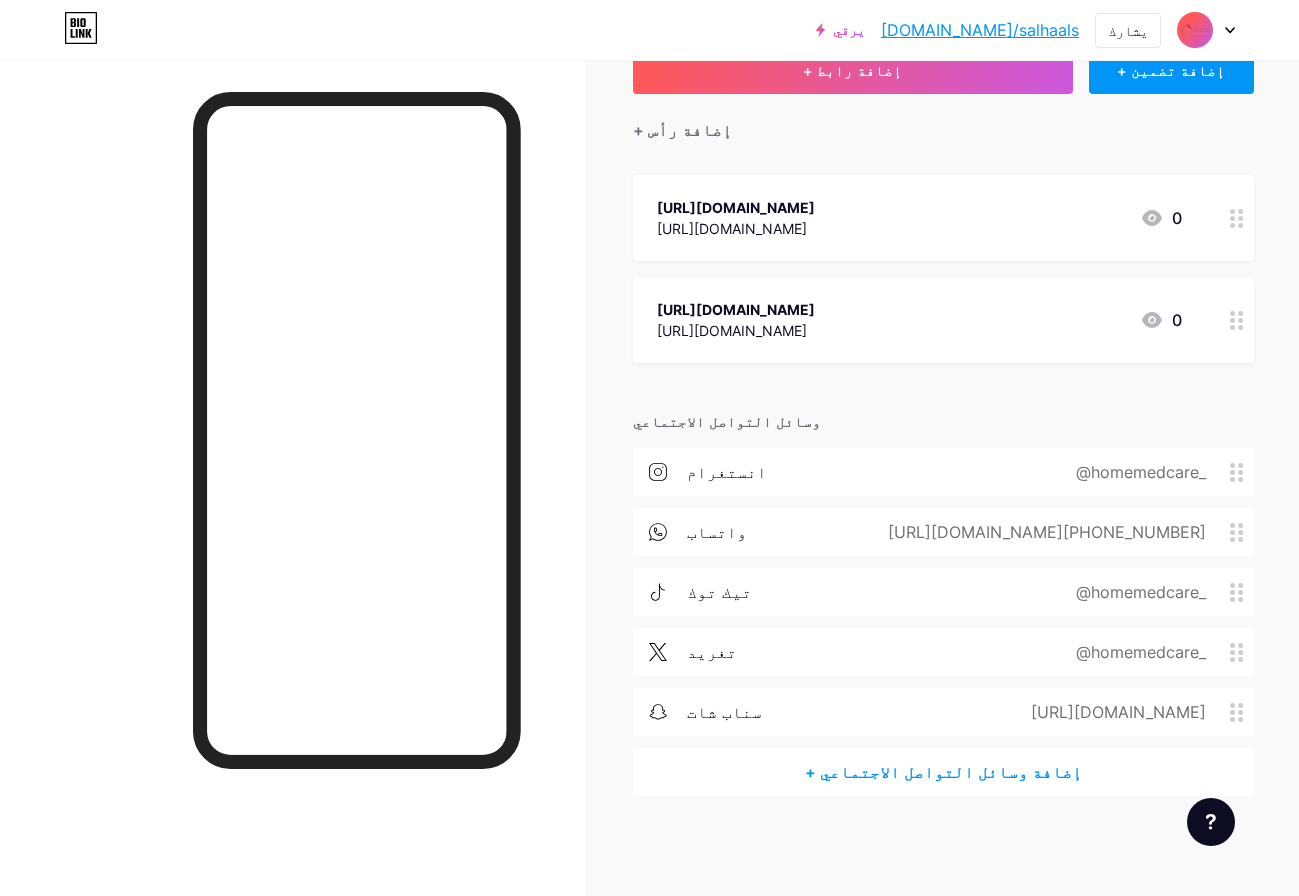 click on "[URL][DOMAIN_NAME]
[URL][DOMAIN_NAME]
0" at bounding box center [943, 218] 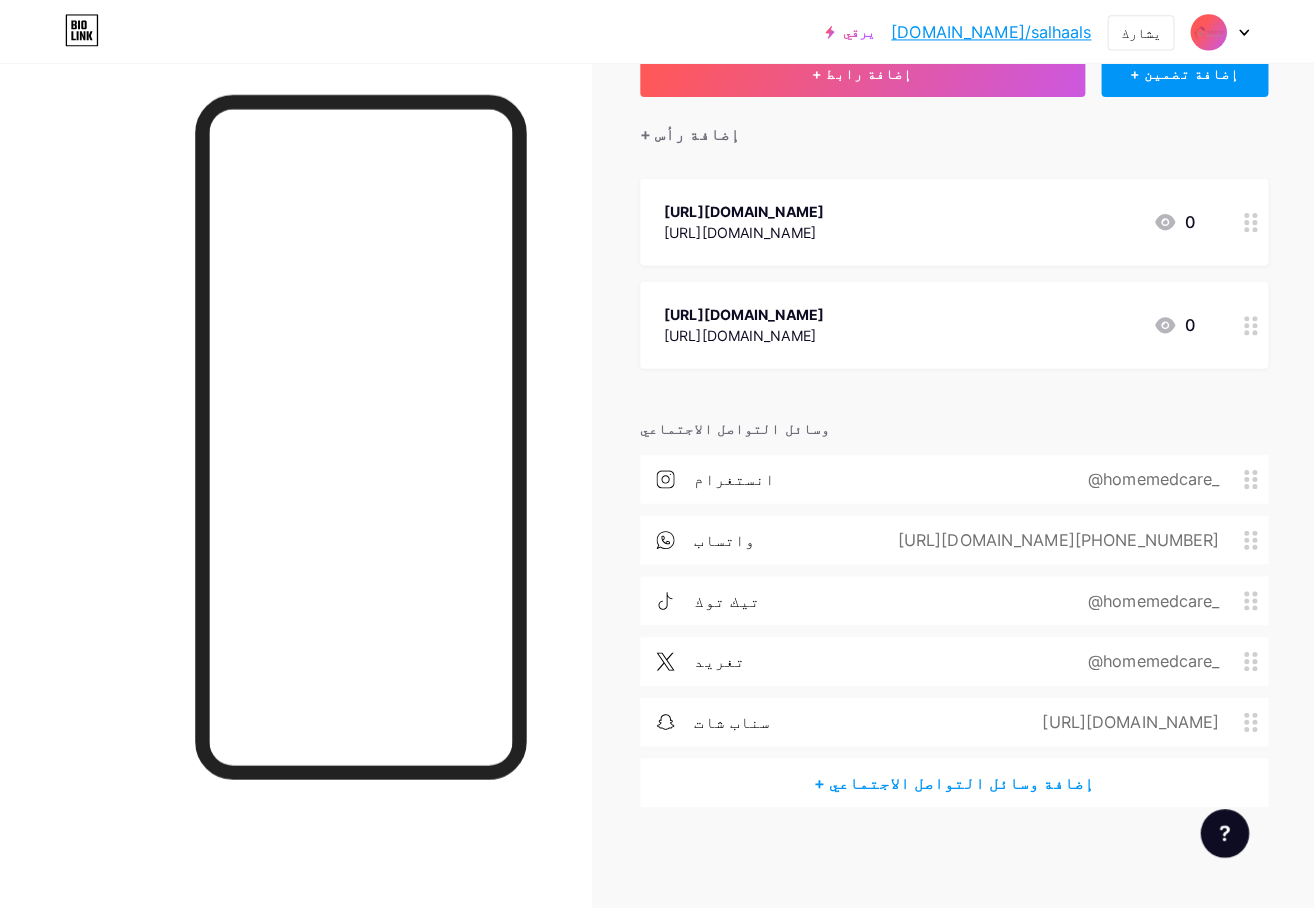 scroll, scrollTop: 148, scrollLeft: 0, axis: vertical 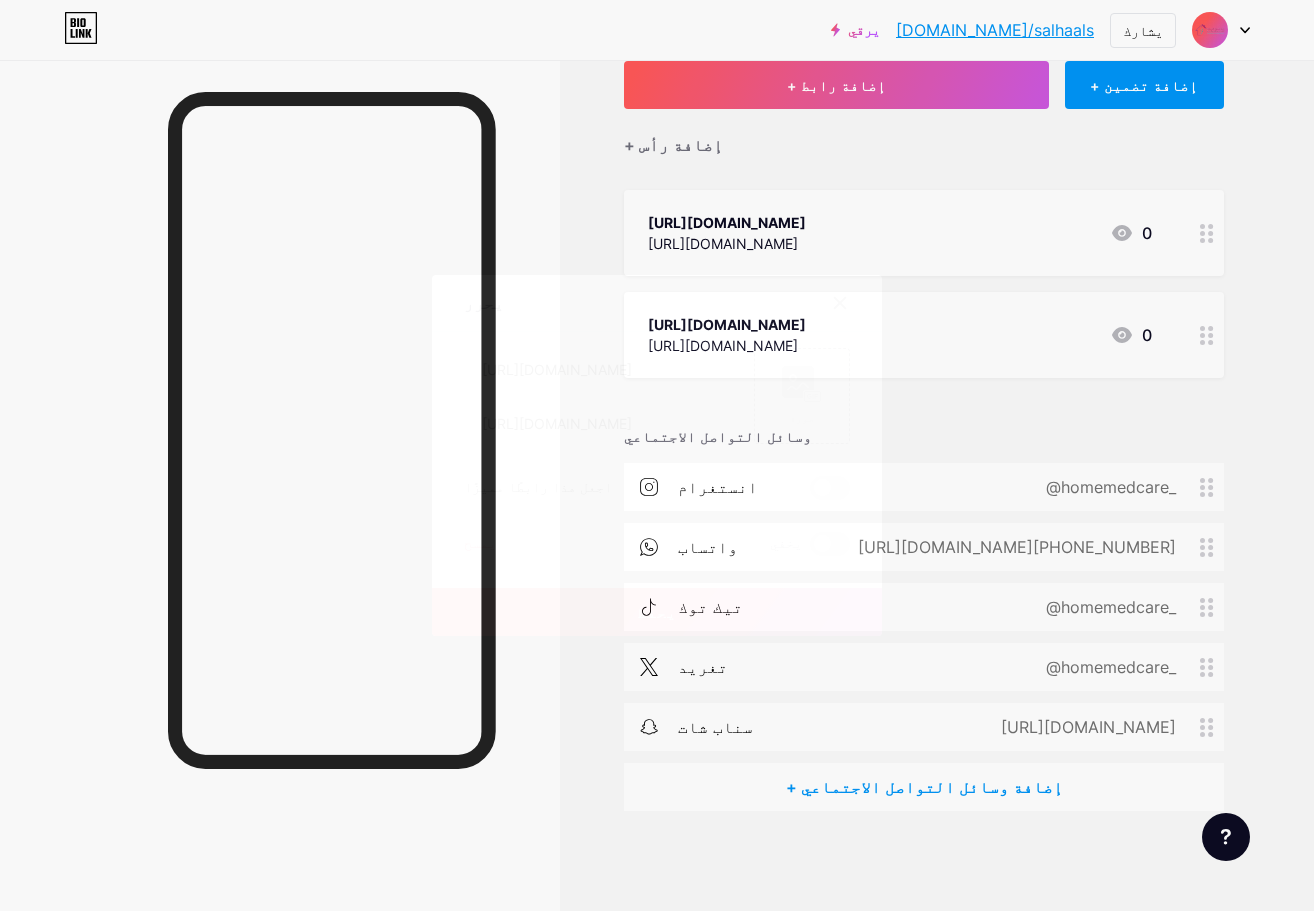click on "يمسح" at bounding box center (480, 542) 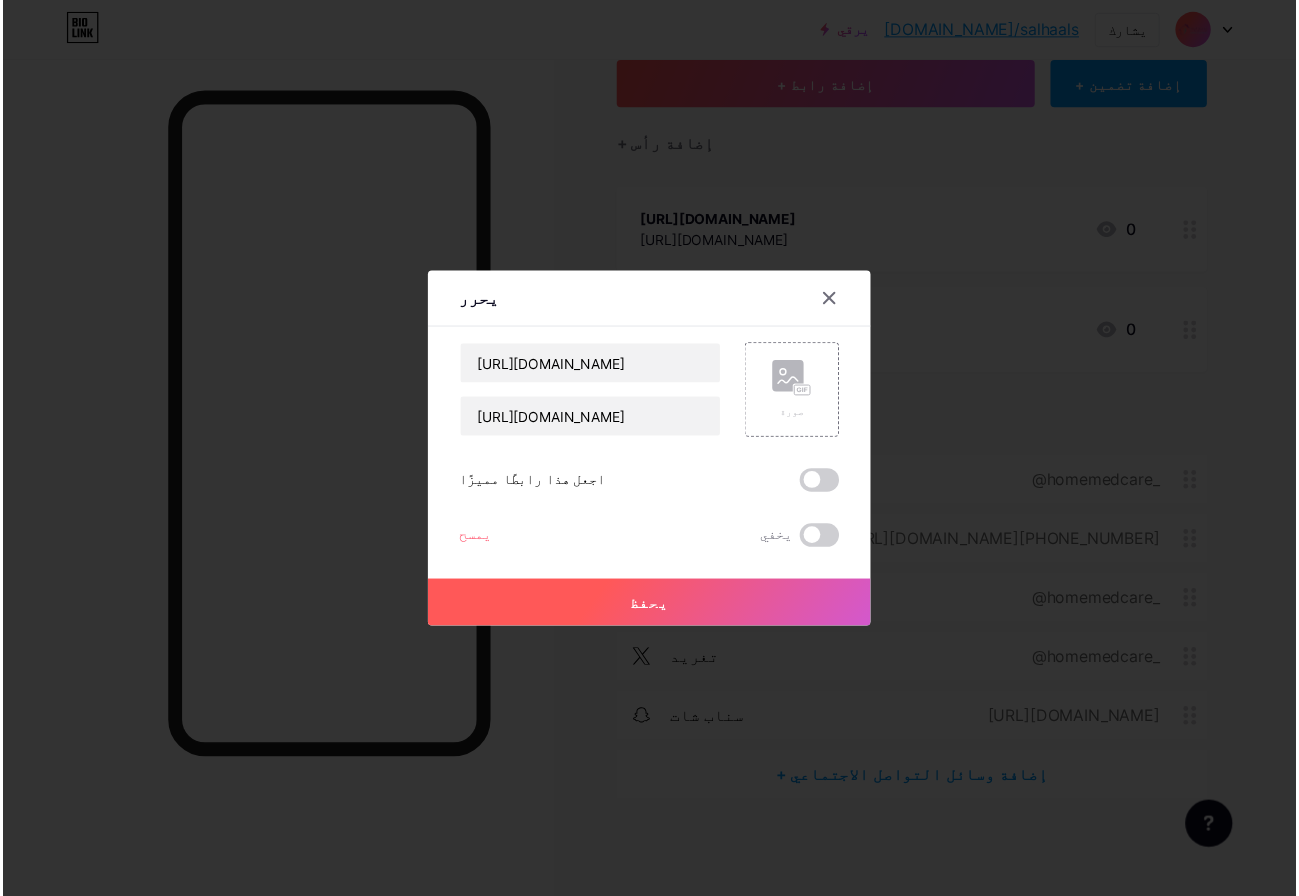 scroll, scrollTop: 163, scrollLeft: 0, axis: vertical 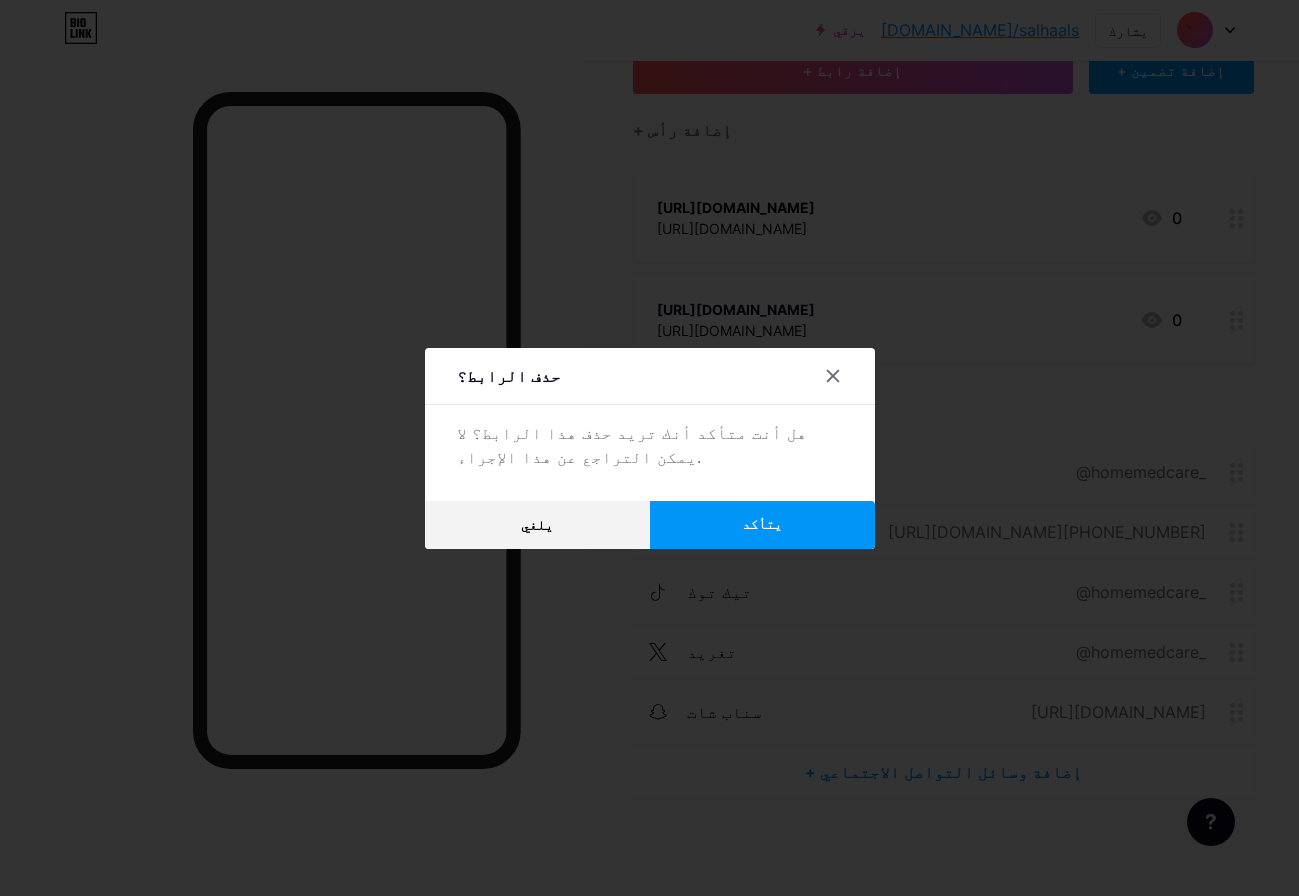 click on "يتأكد" at bounding box center [762, 524] 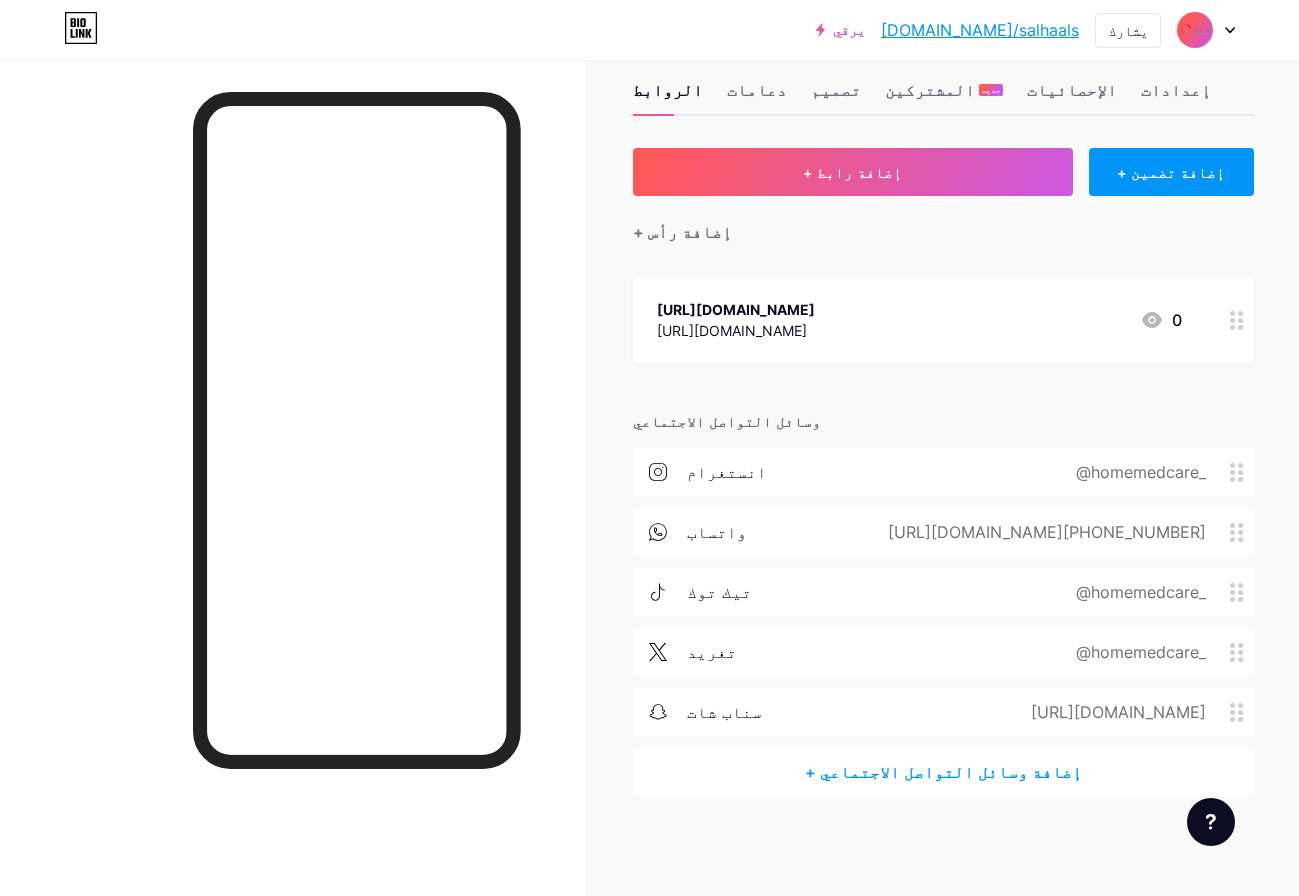 scroll, scrollTop: 61, scrollLeft: 0, axis: vertical 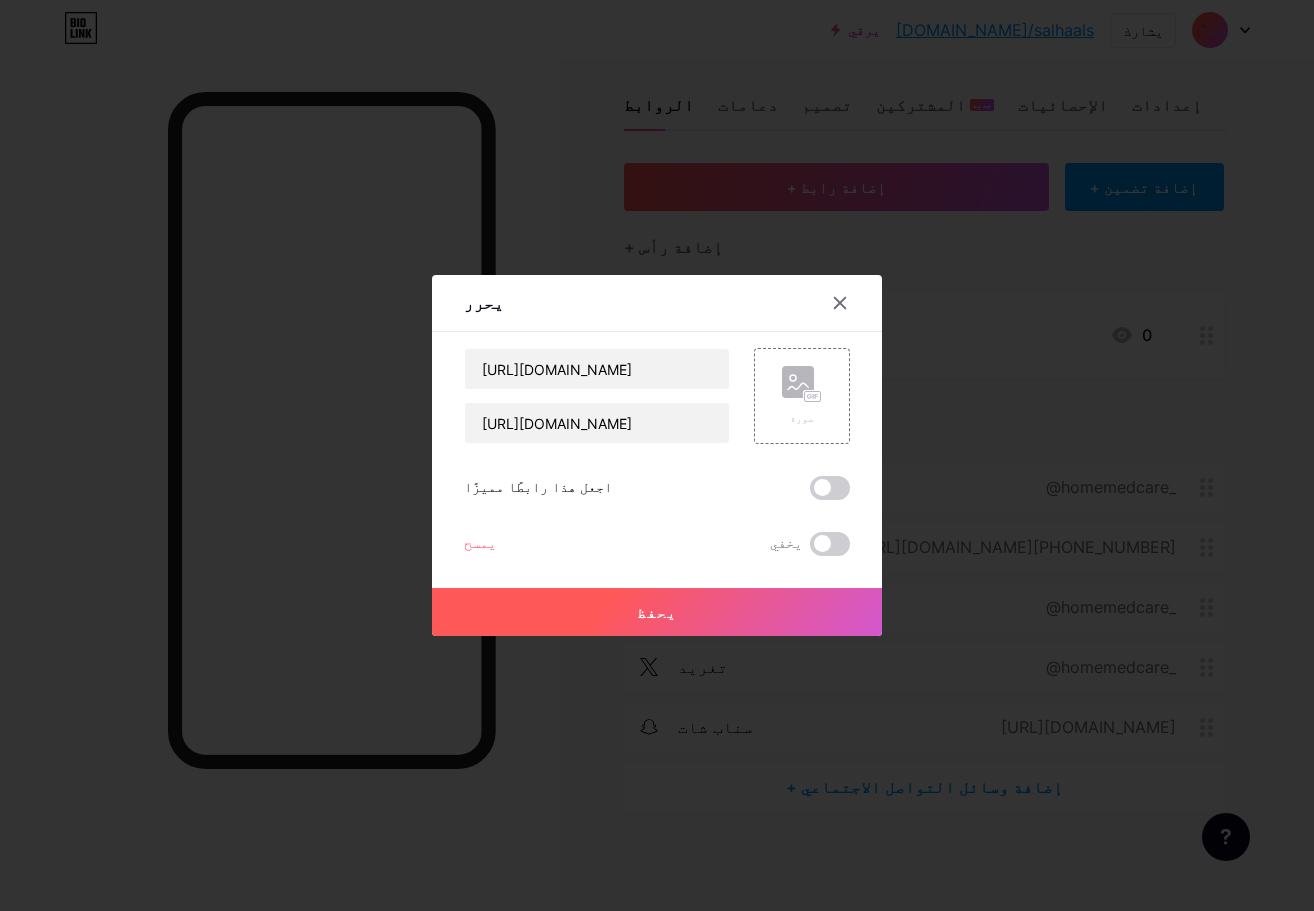 click on "يحفظ" at bounding box center [657, 612] 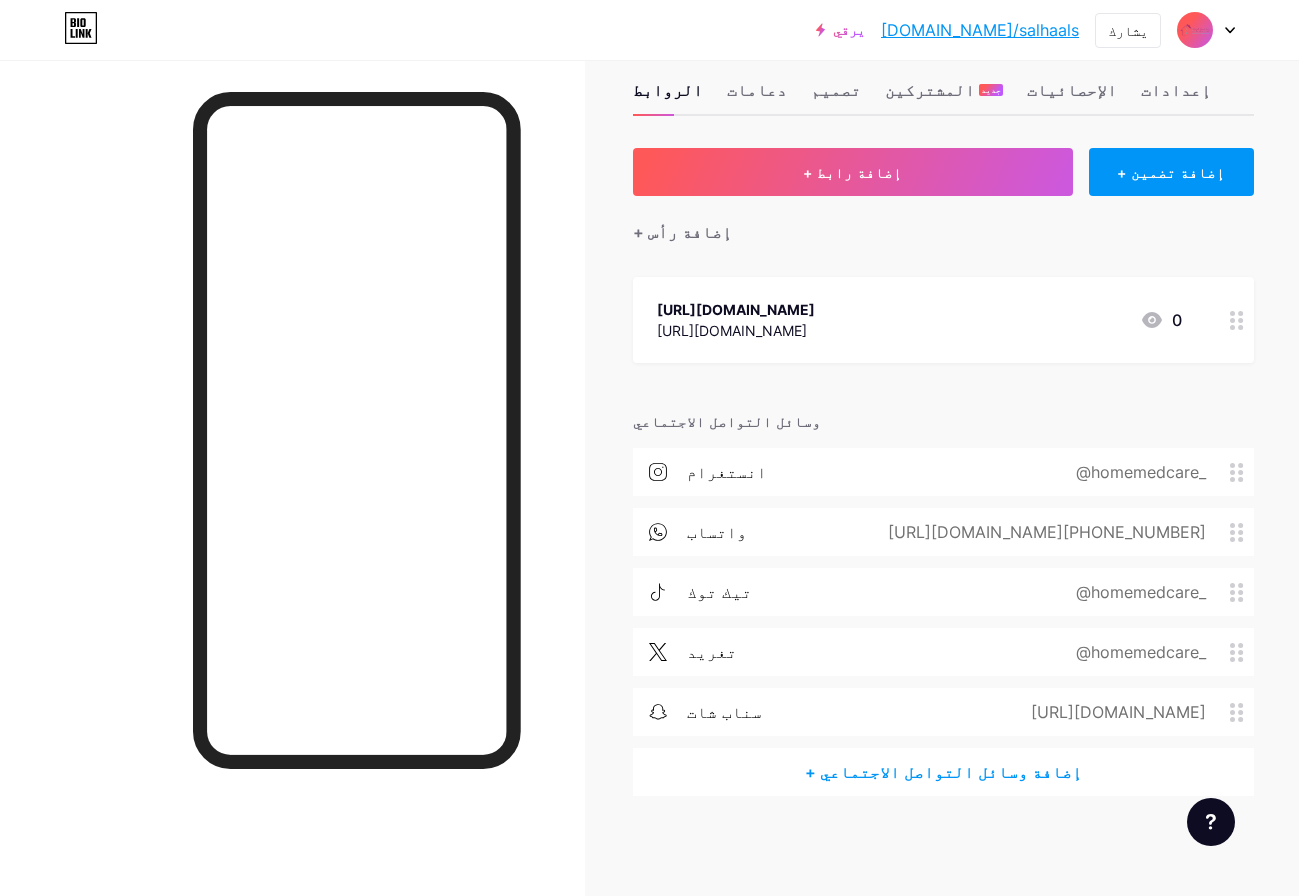 click on "+ إضافة وسائل التواصل الاجتماعي" at bounding box center (943, 772) 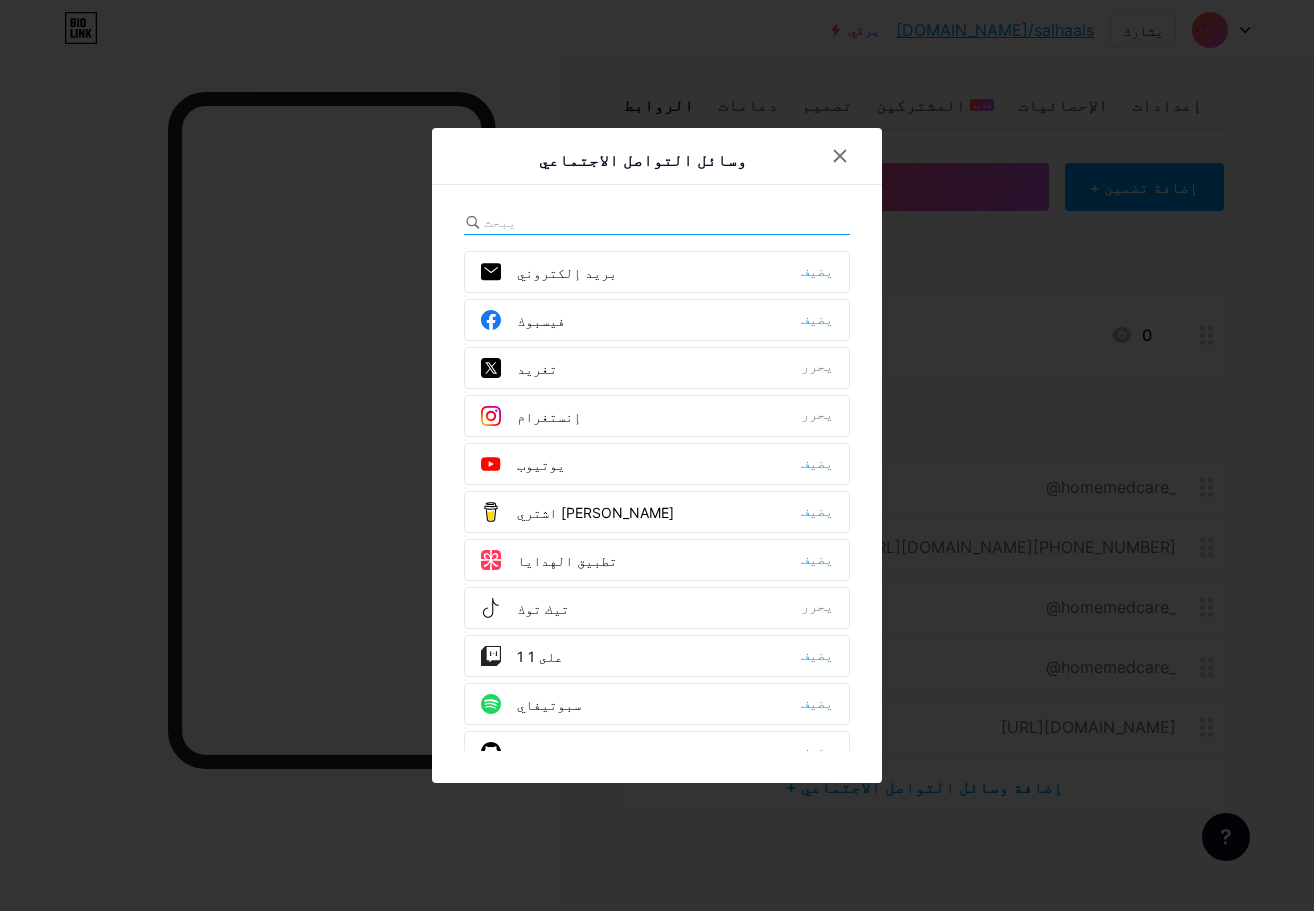 click on "بريد إلكتروني" at bounding box center [567, 272] 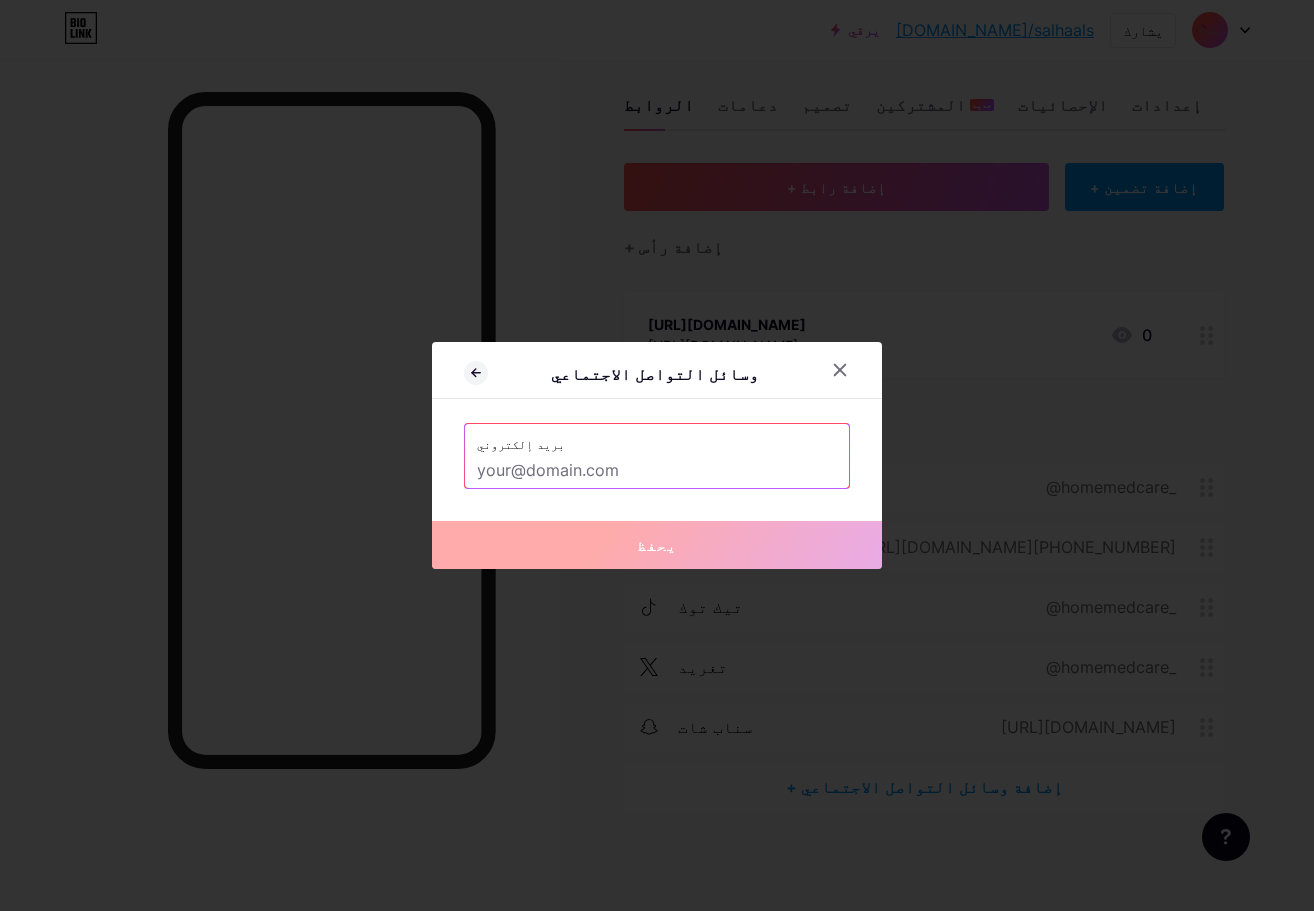 click at bounding box center [657, 471] 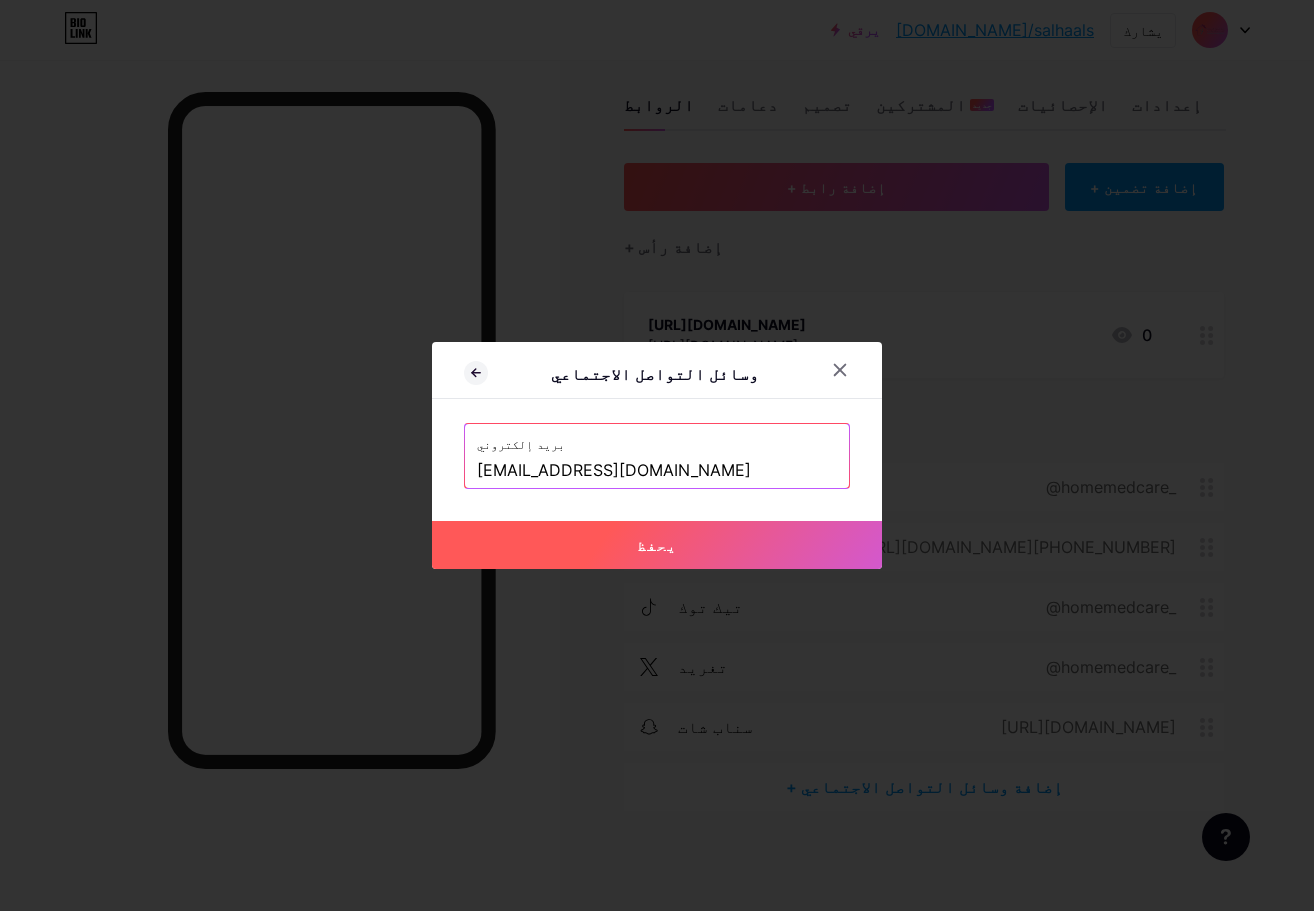 click on "يحفظ" at bounding box center (657, 545) 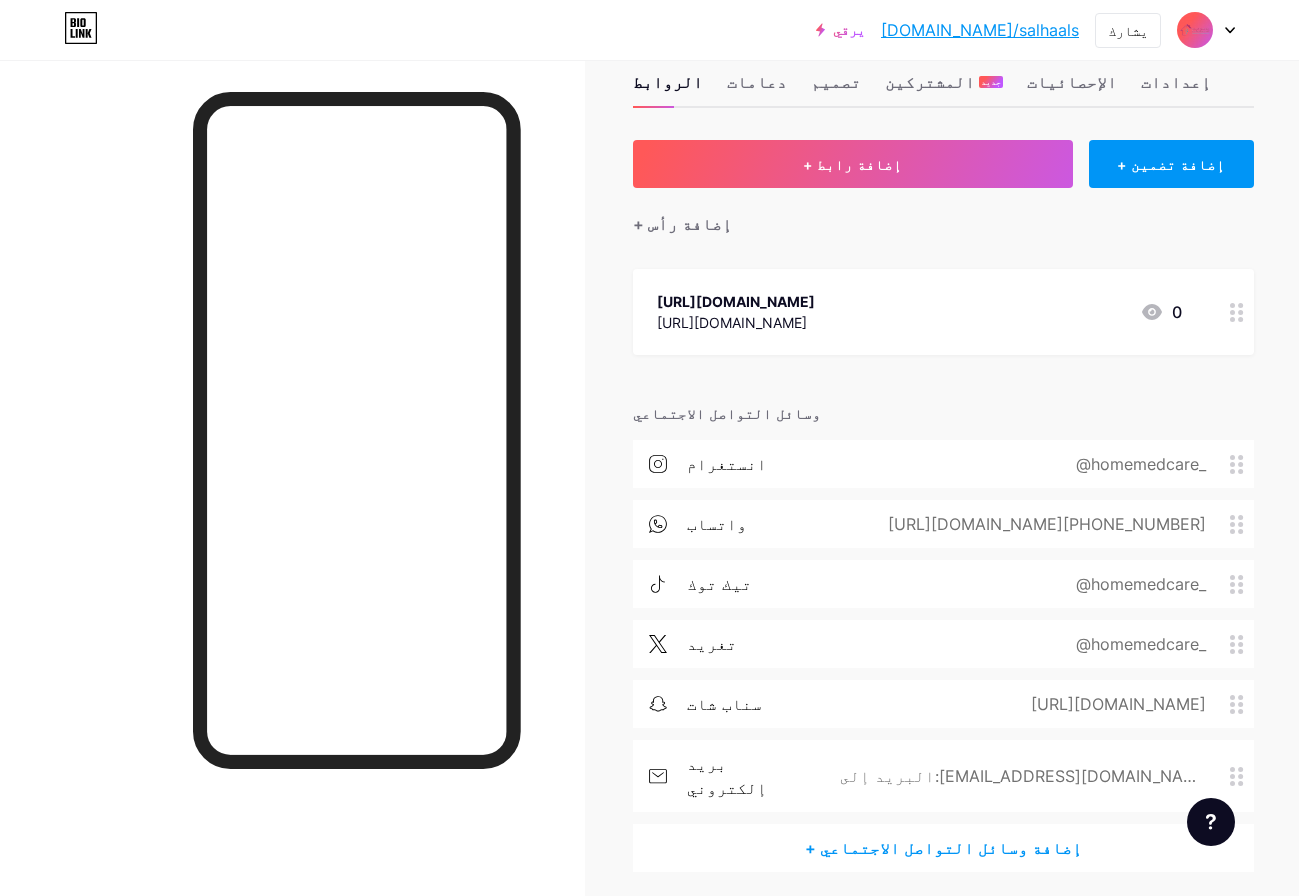 drag, startPoint x: 1048, startPoint y: 316, endPoint x: 1042, endPoint y: 284, distance: 32.55764 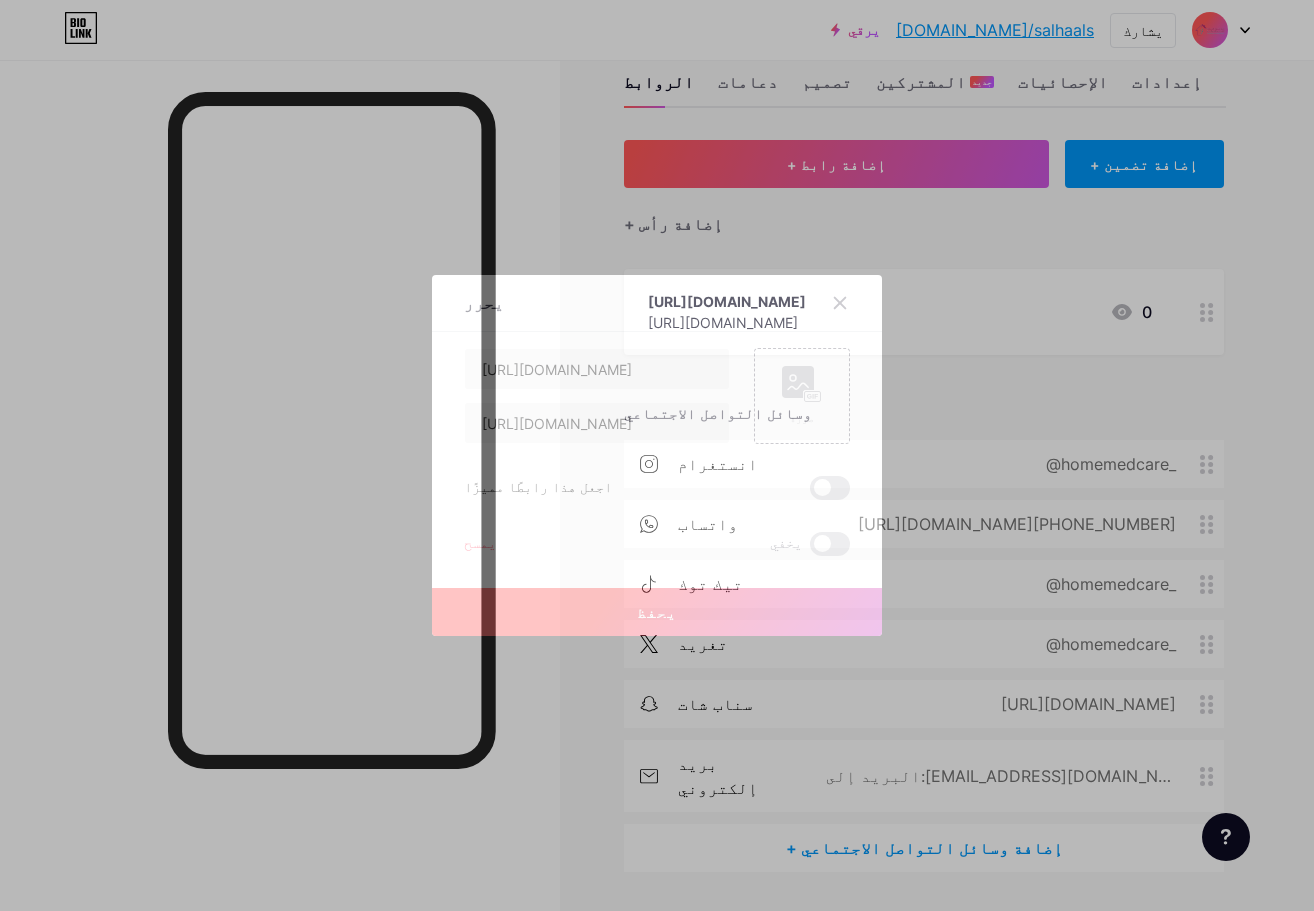 click on "يمسح" at bounding box center [480, 542] 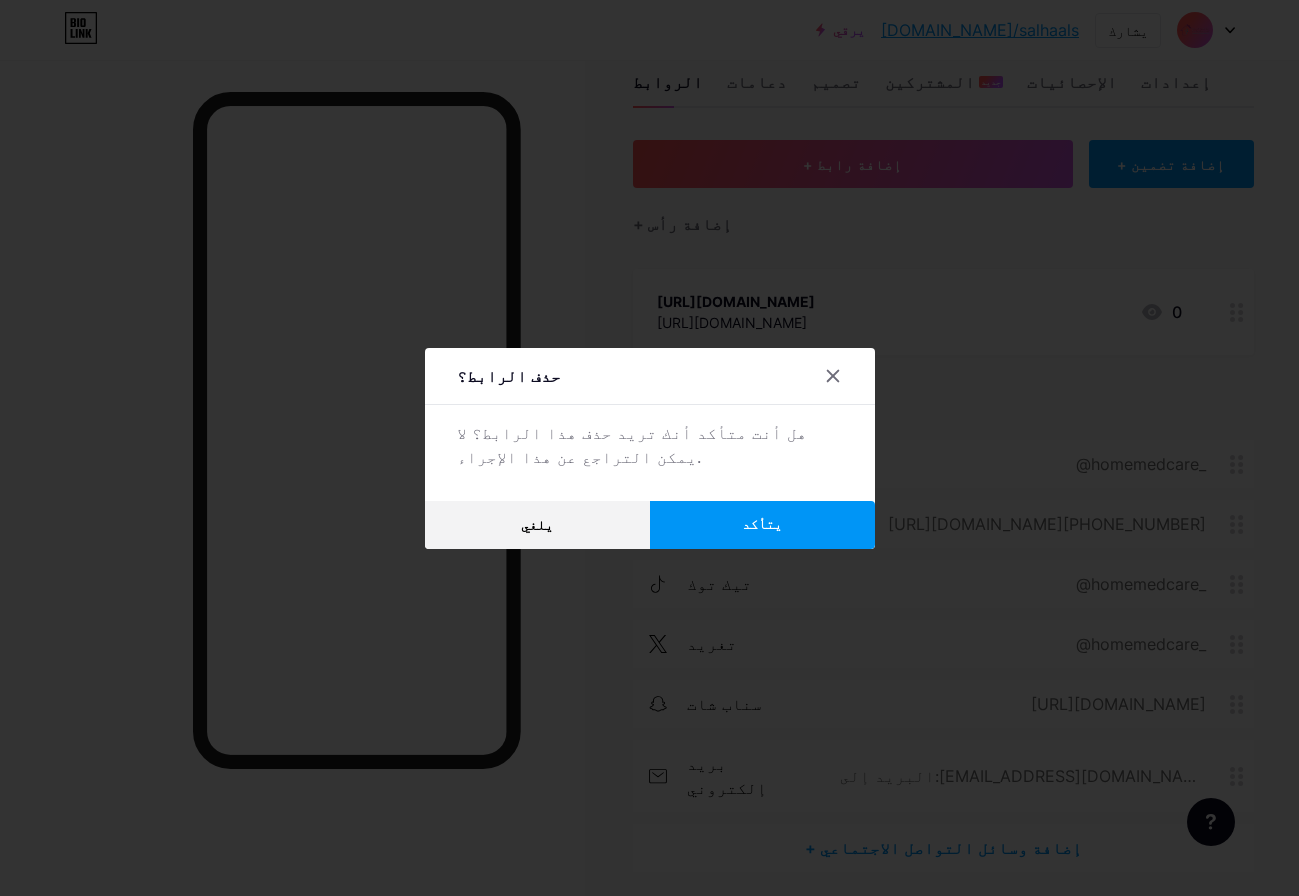 click on "يتأكد" at bounding box center (762, 524) 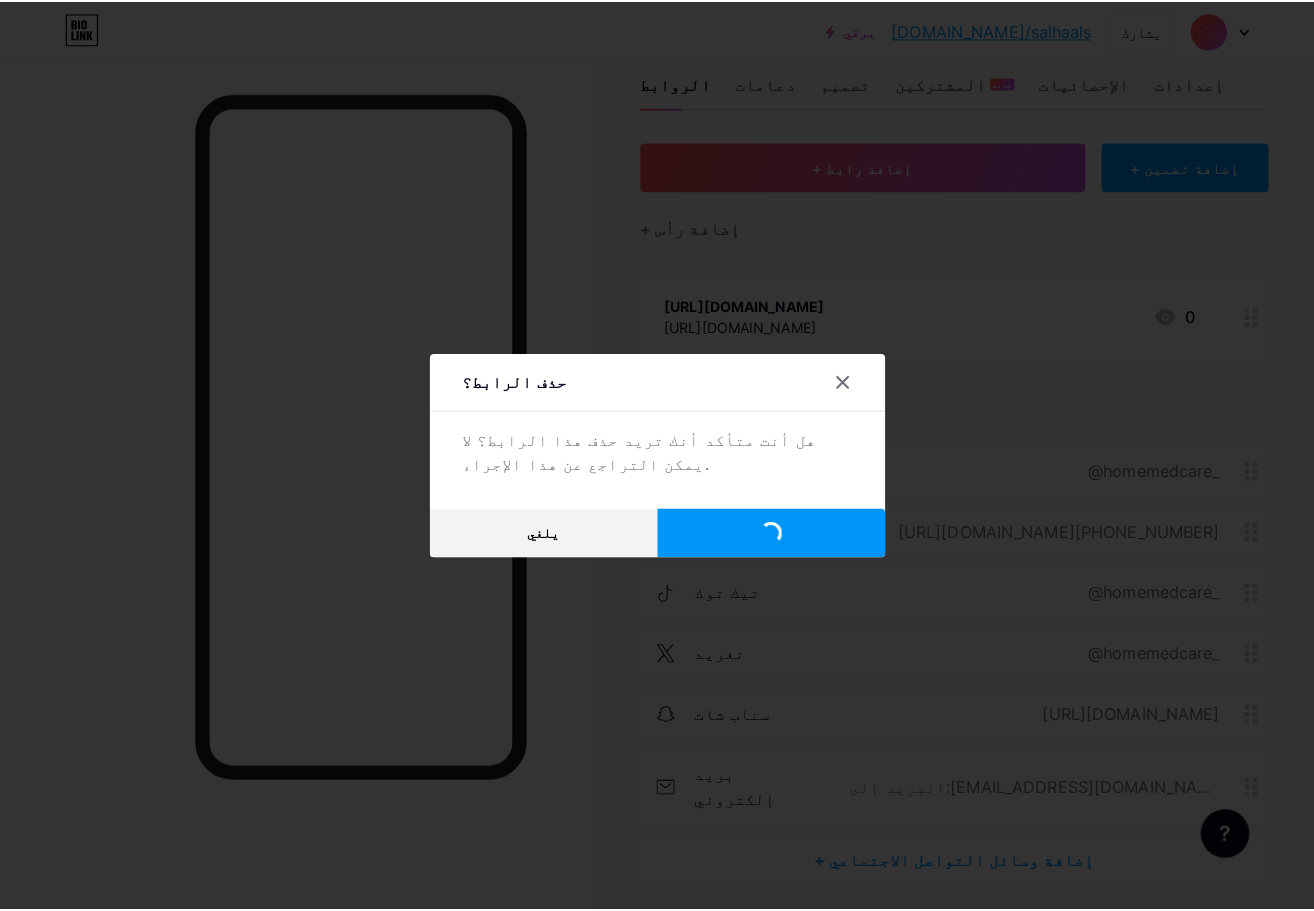 scroll, scrollTop: 0, scrollLeft: 0, axis: both 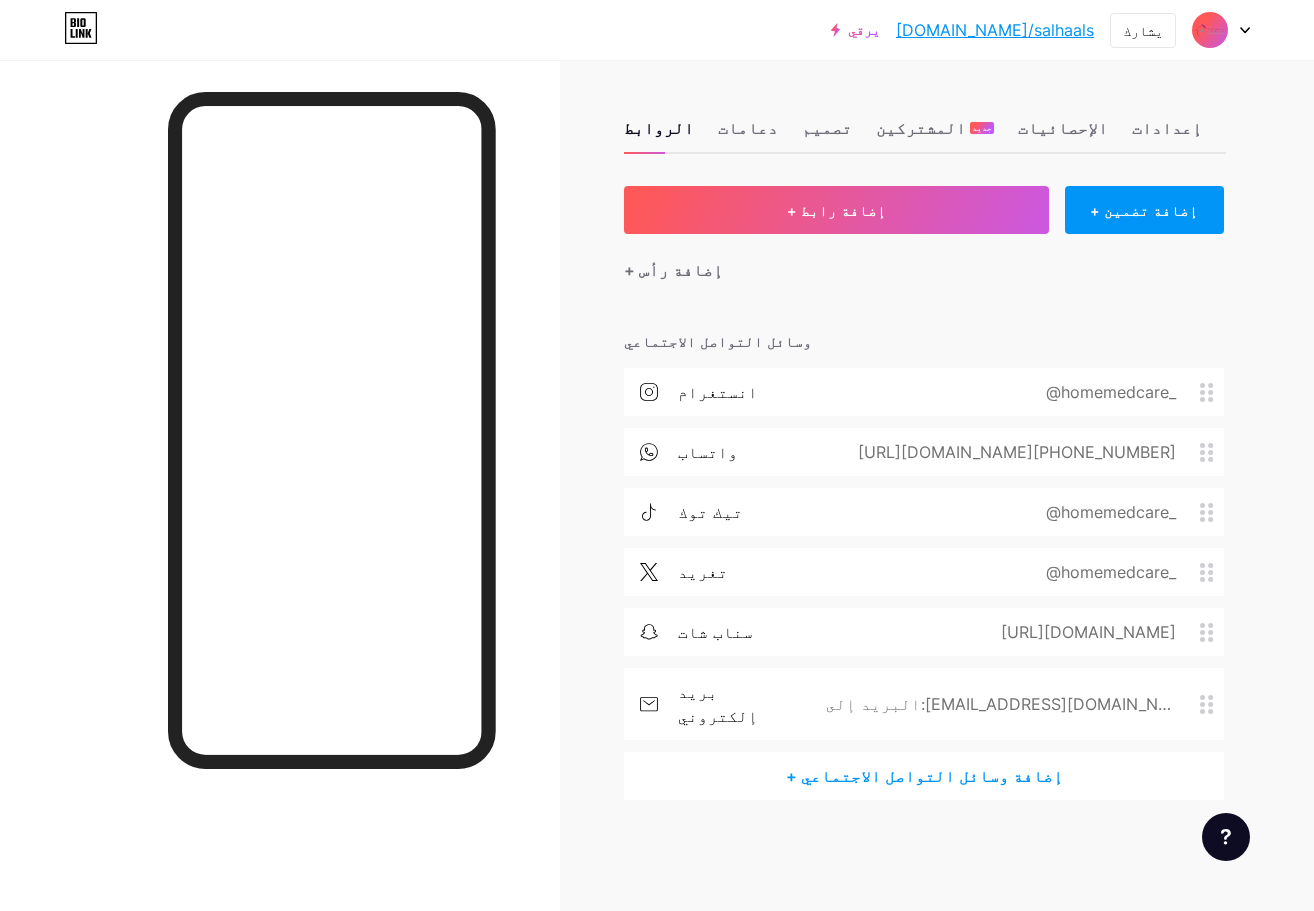 click on "@homemedcare_" at bounding box center (1107, 392) 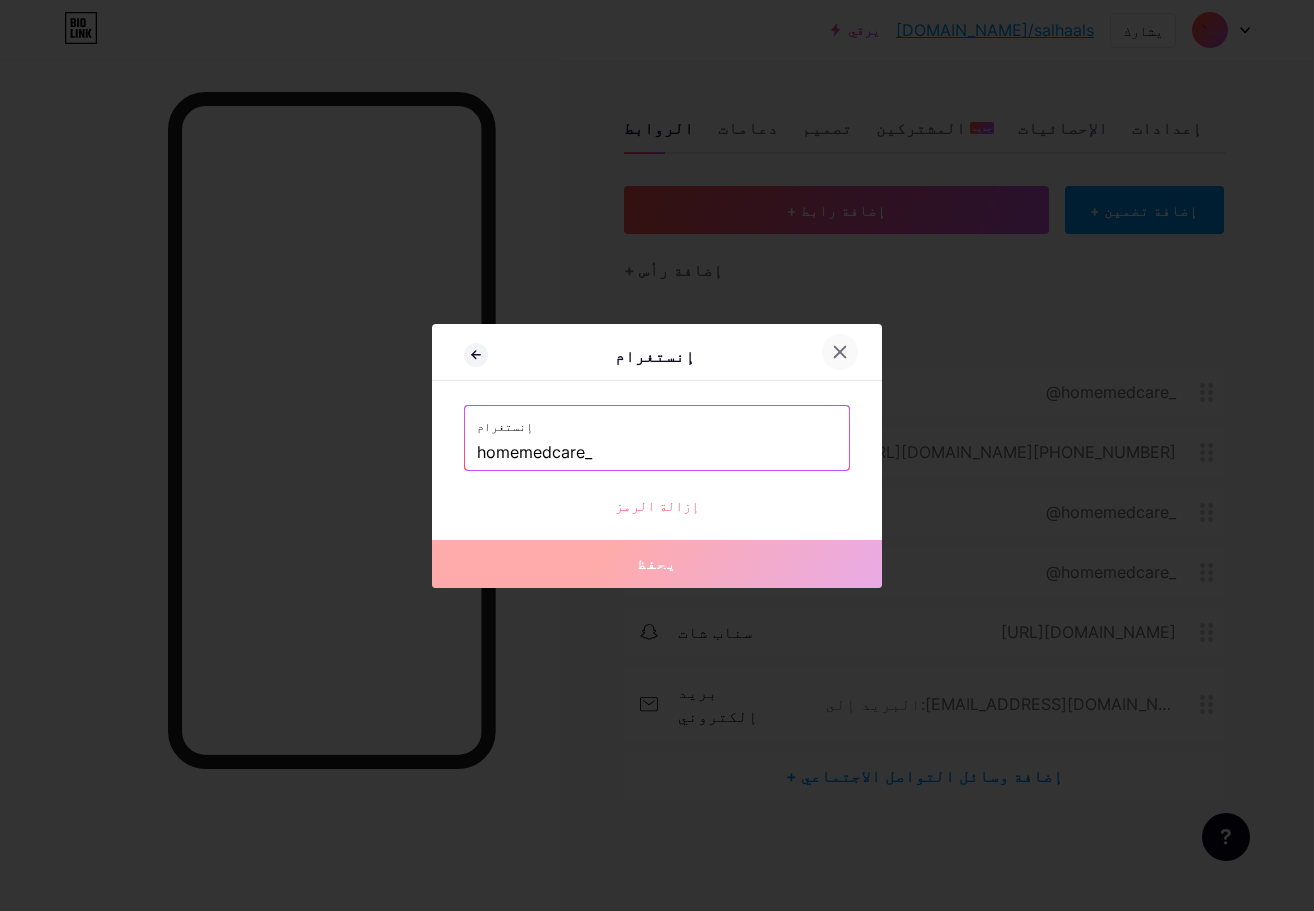 click 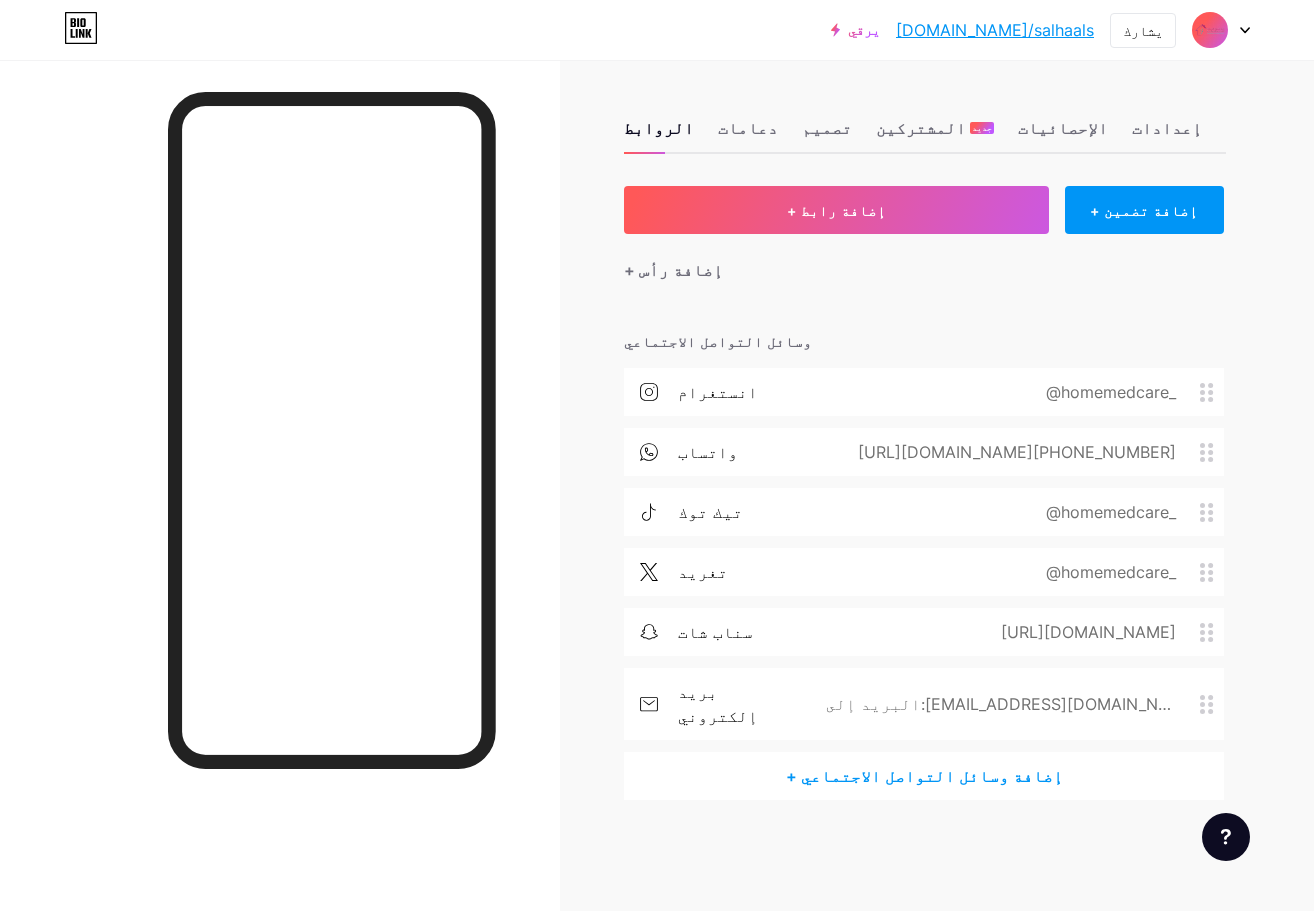 click on "[DOMAIN_NAME]/salhaals" at bounding box center (995, 30) 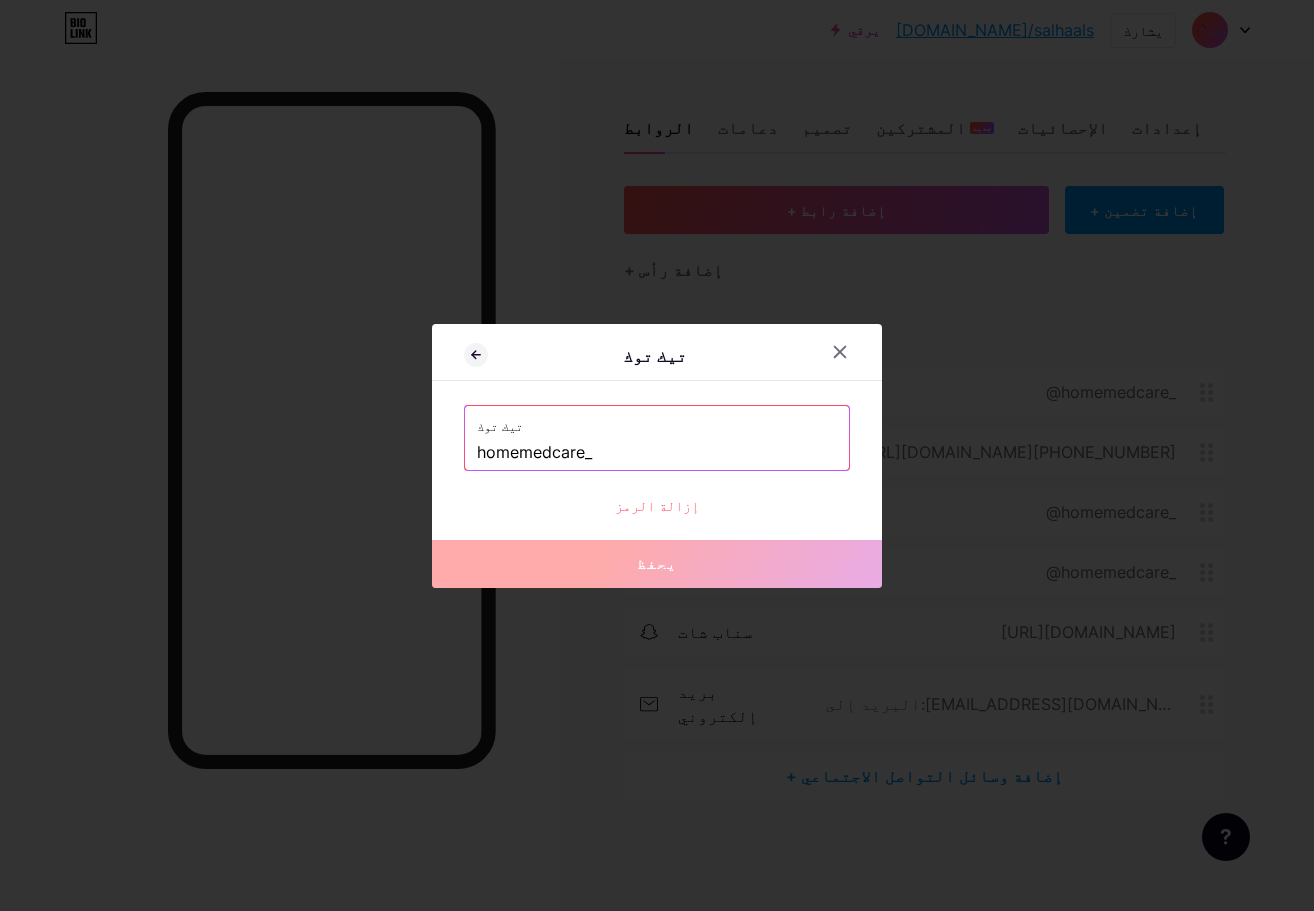 click on "homemedcare_" at bounding box center [657, 453] 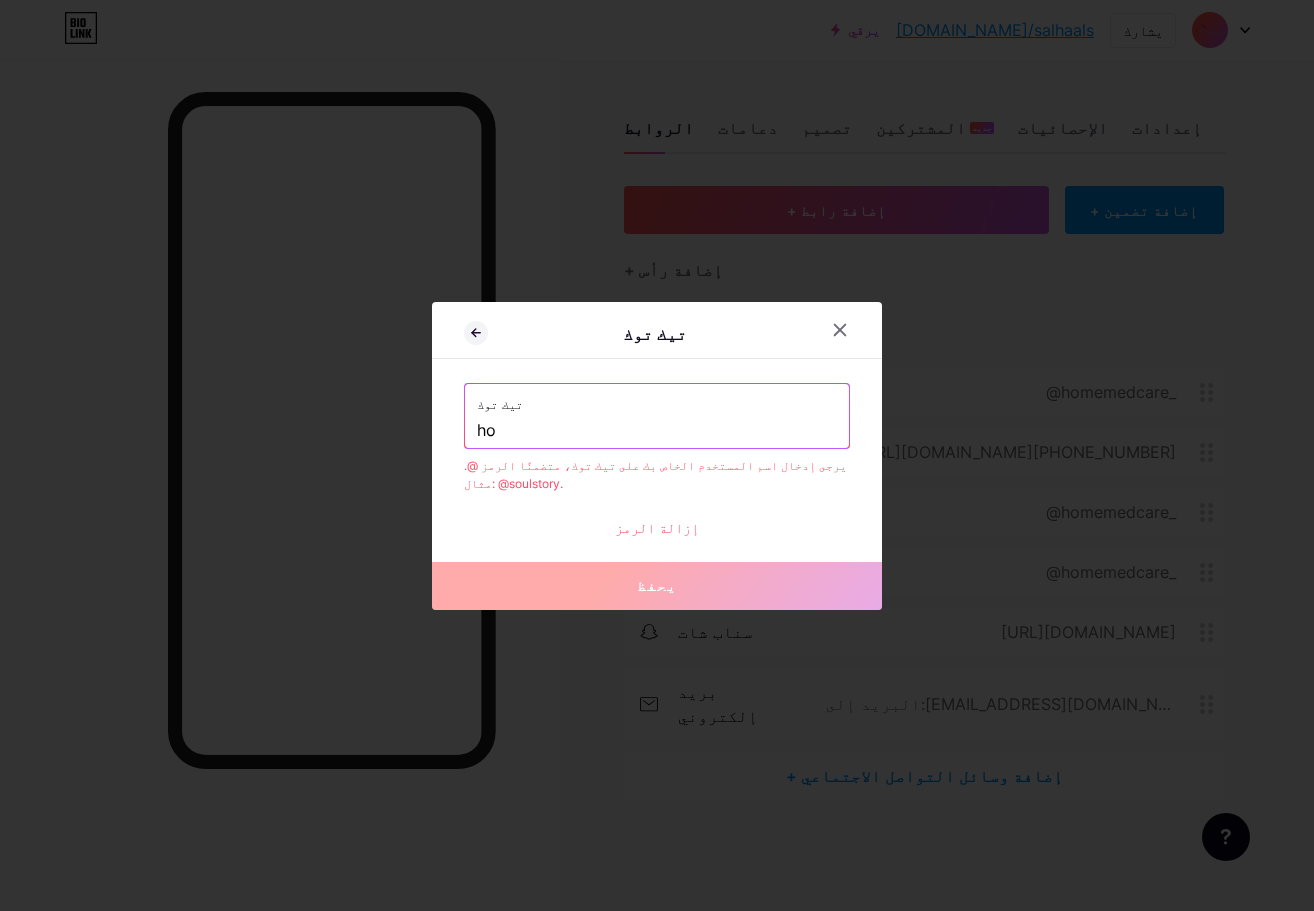 type on "h" 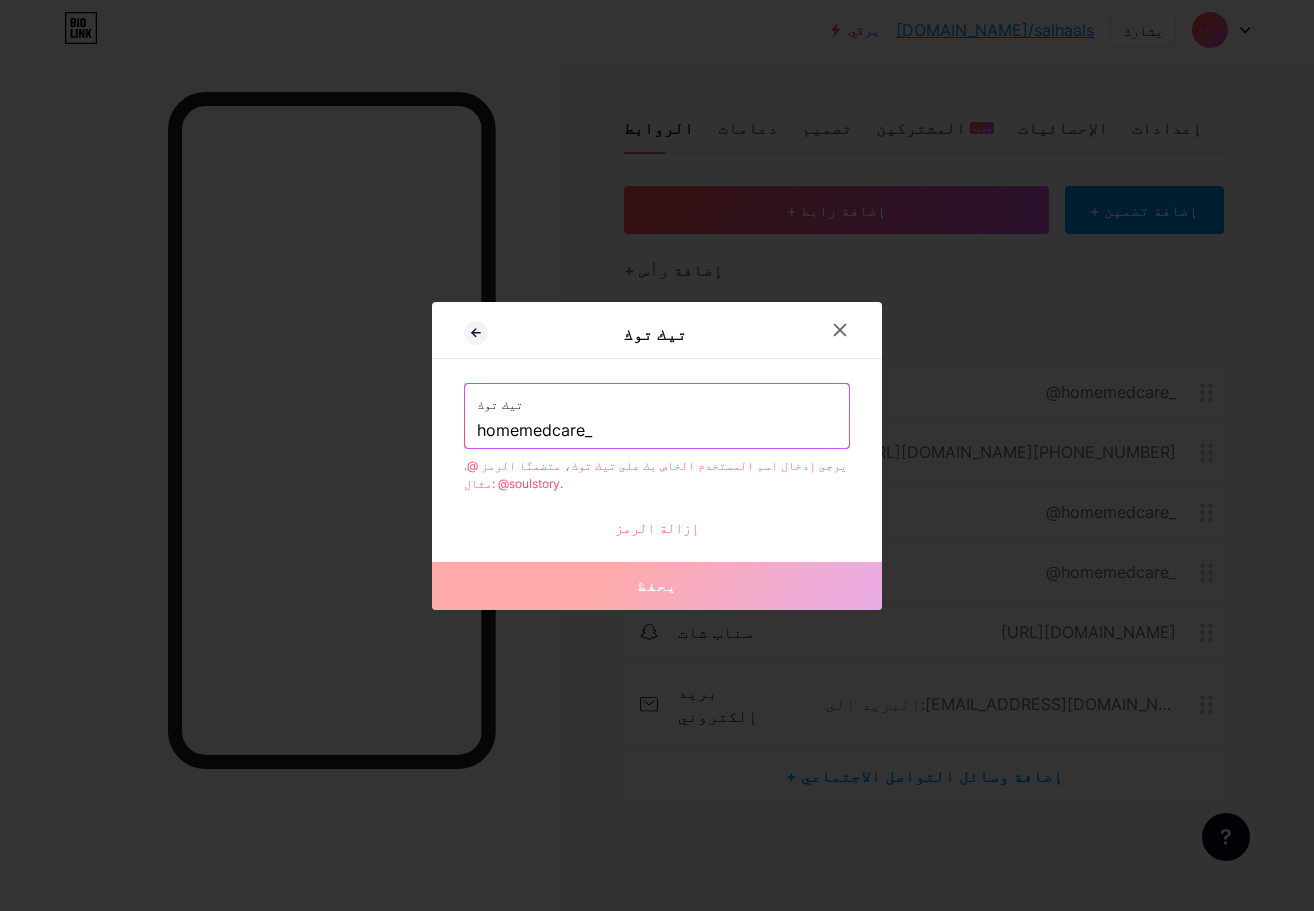 click on "تيك توك   homemedcare_" at bounding box center [657, 416] 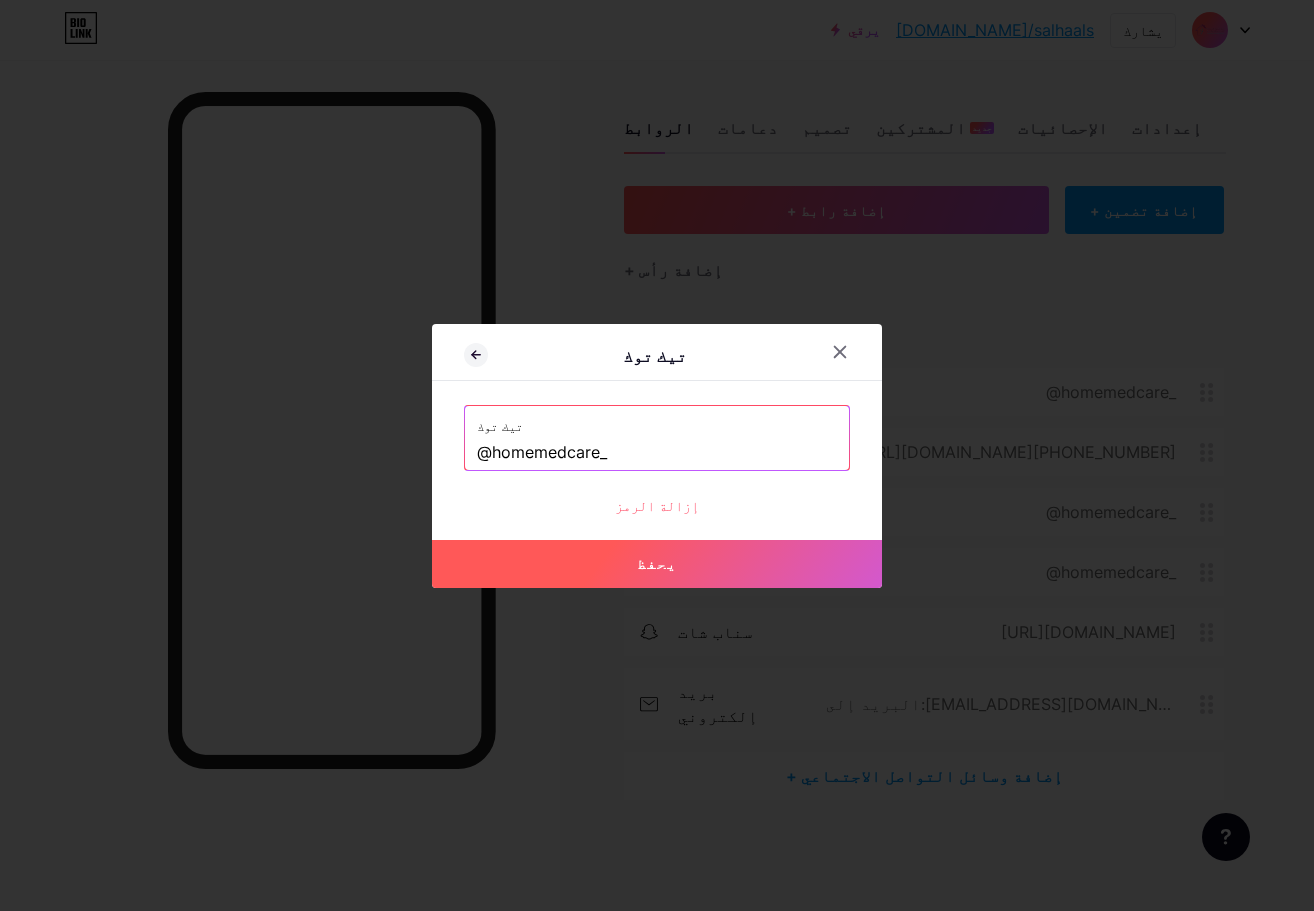 click on "يحفظ" at bounding box center (657, 564) 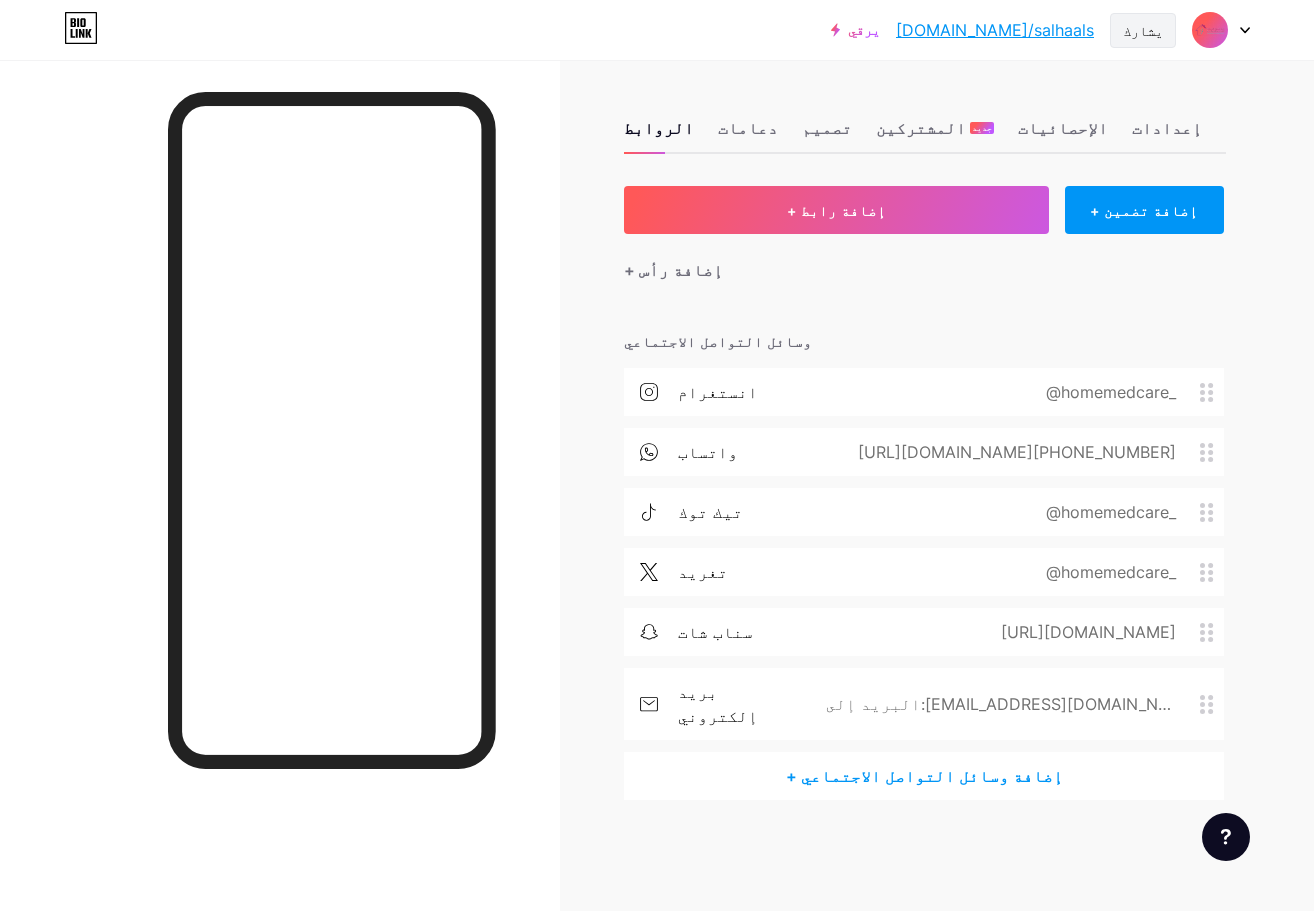 click on "يشارك" at bounding box center (1143, 30) 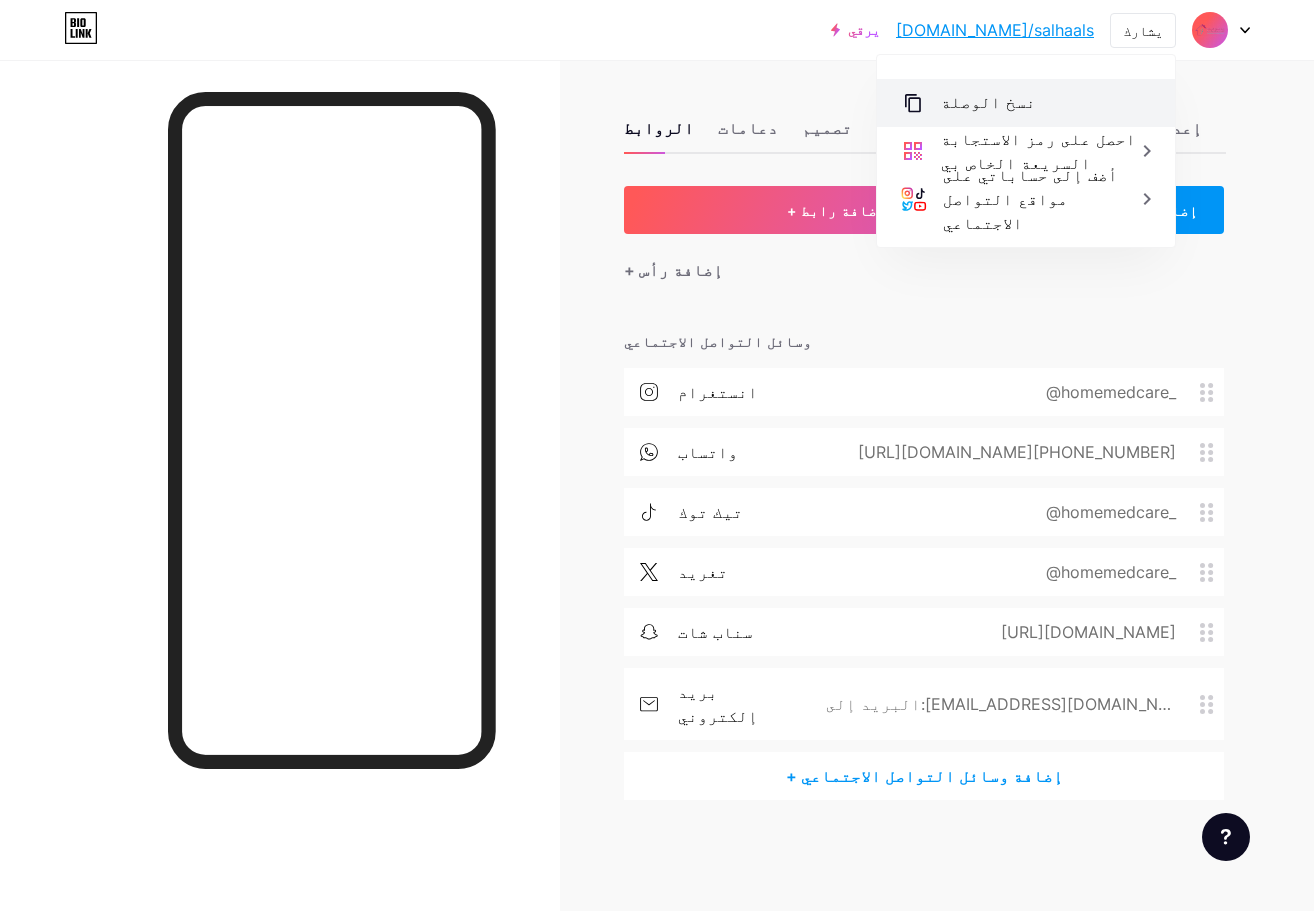 click on "نسخ الوصلة" at bounding box center [988, 103] 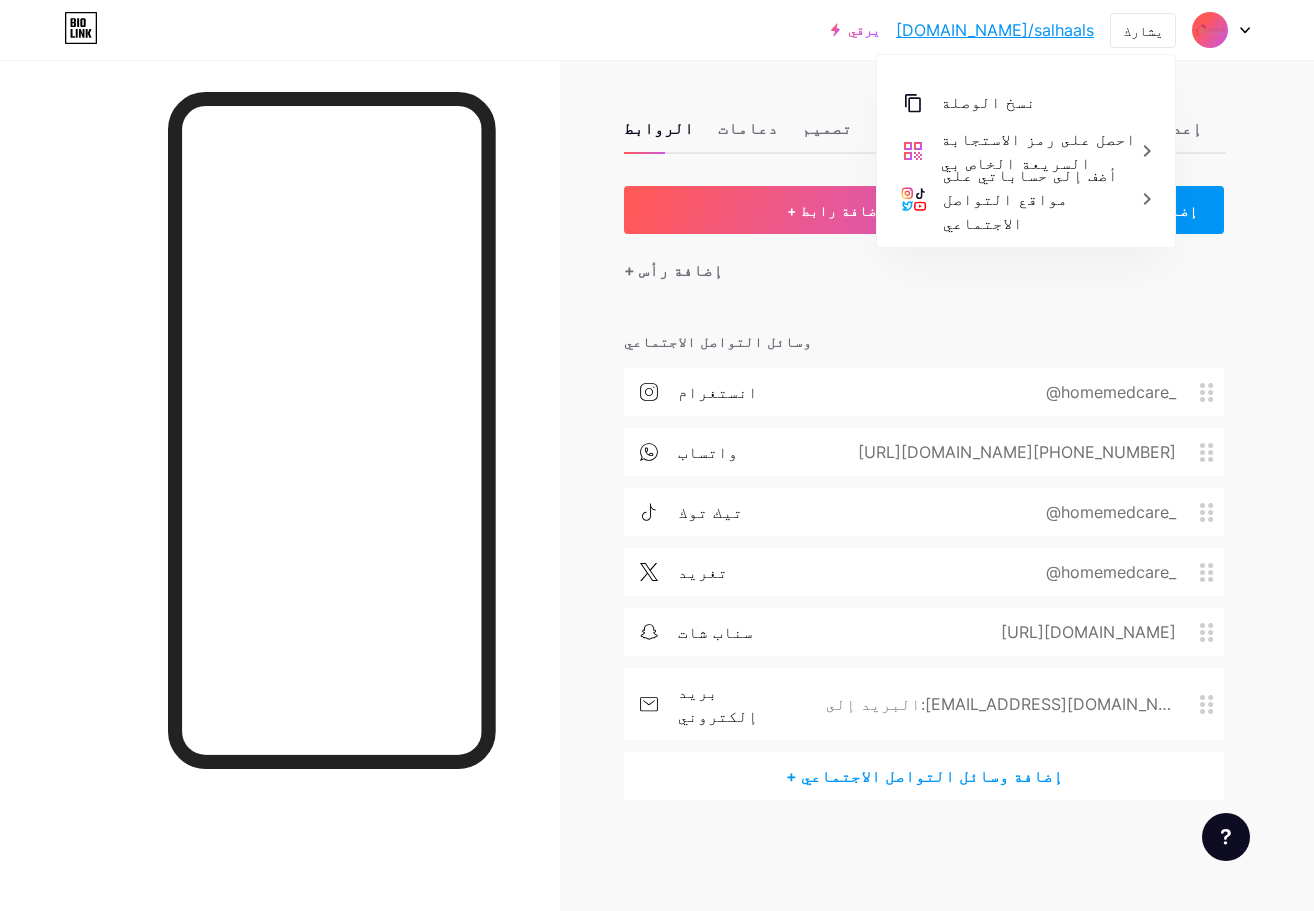 click on "+ إضافة وسائل التواصل الاجتماعي" at bounding box center (924, 776) 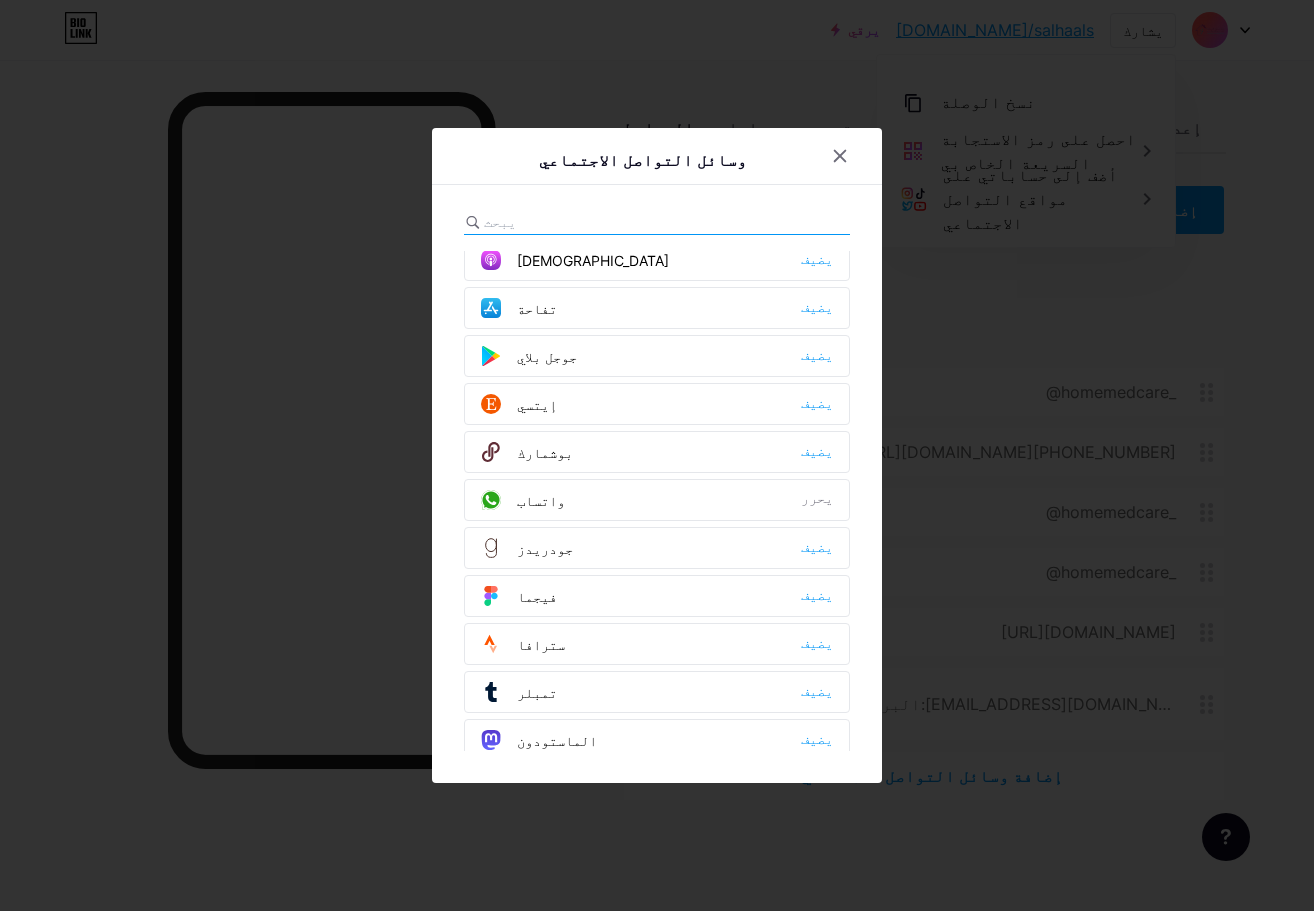 scroll, scrollTop: 1804, scrollLeft: 0, axis: vertical 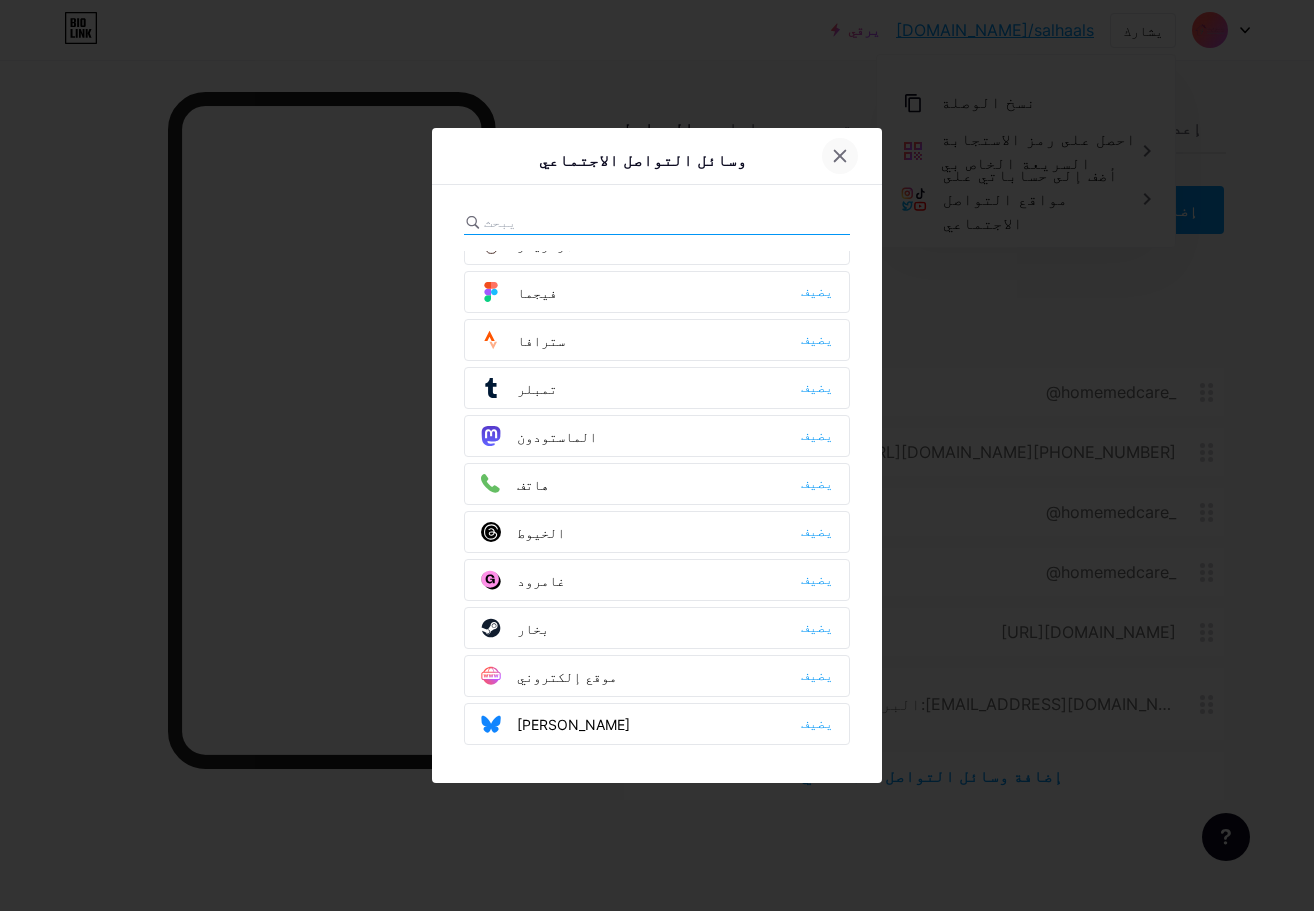 click at bounding box center [840, 156] 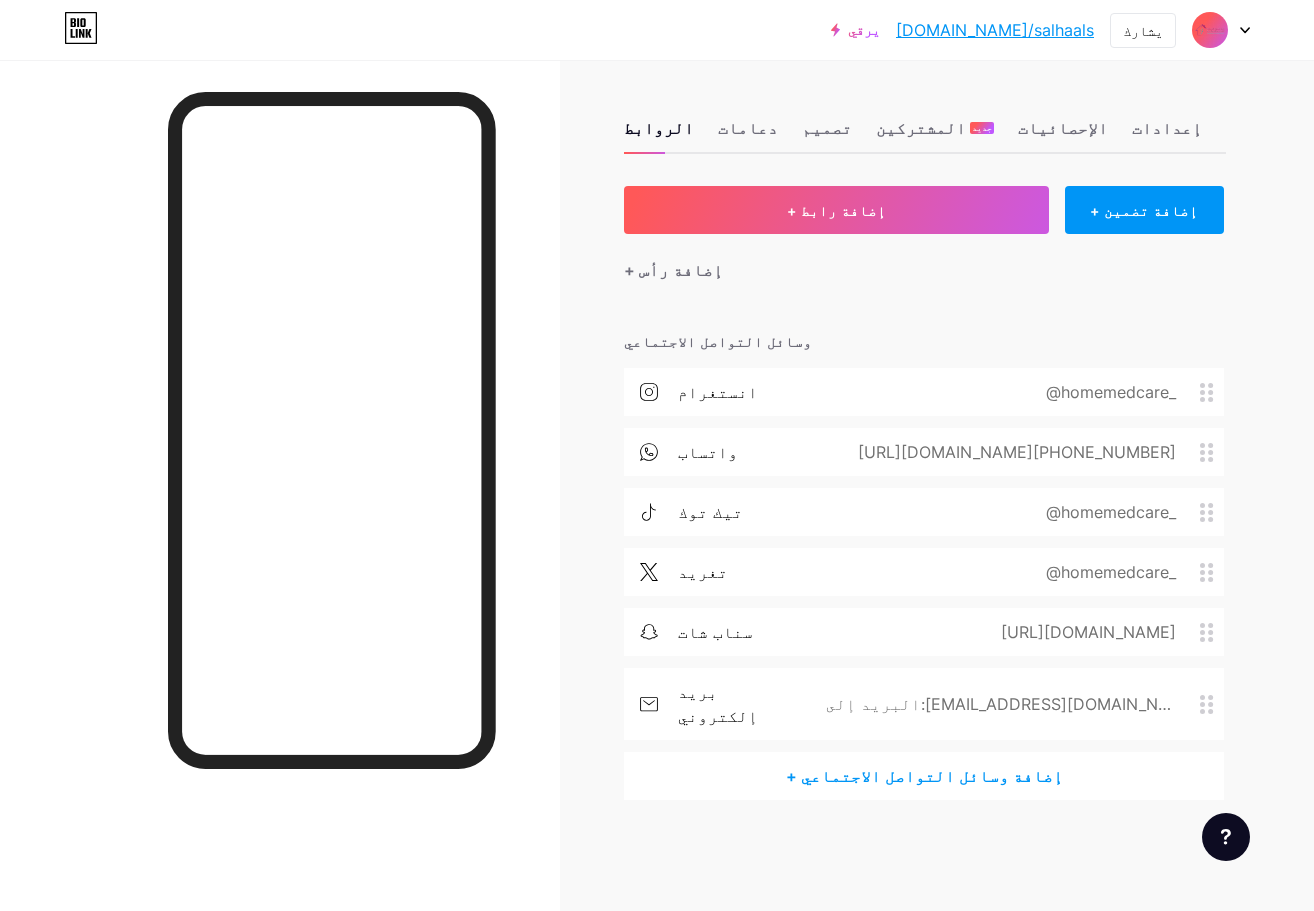 click on "+ إضافة وسائل التواصل الاجتماعي" at bounding box center (924, 776) 